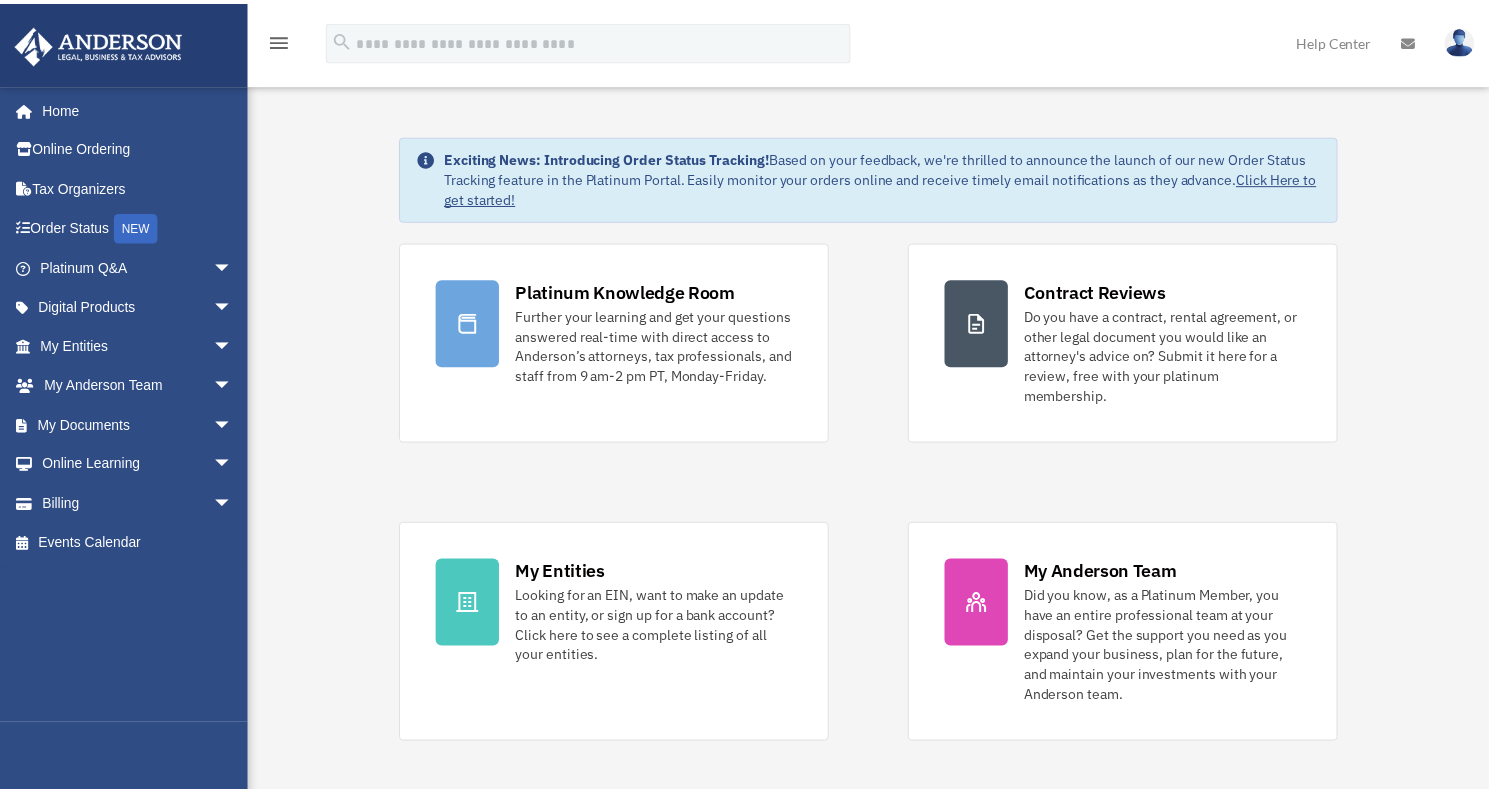 scroll, scrollTop: 0, scrollLeft: 0, axis: both 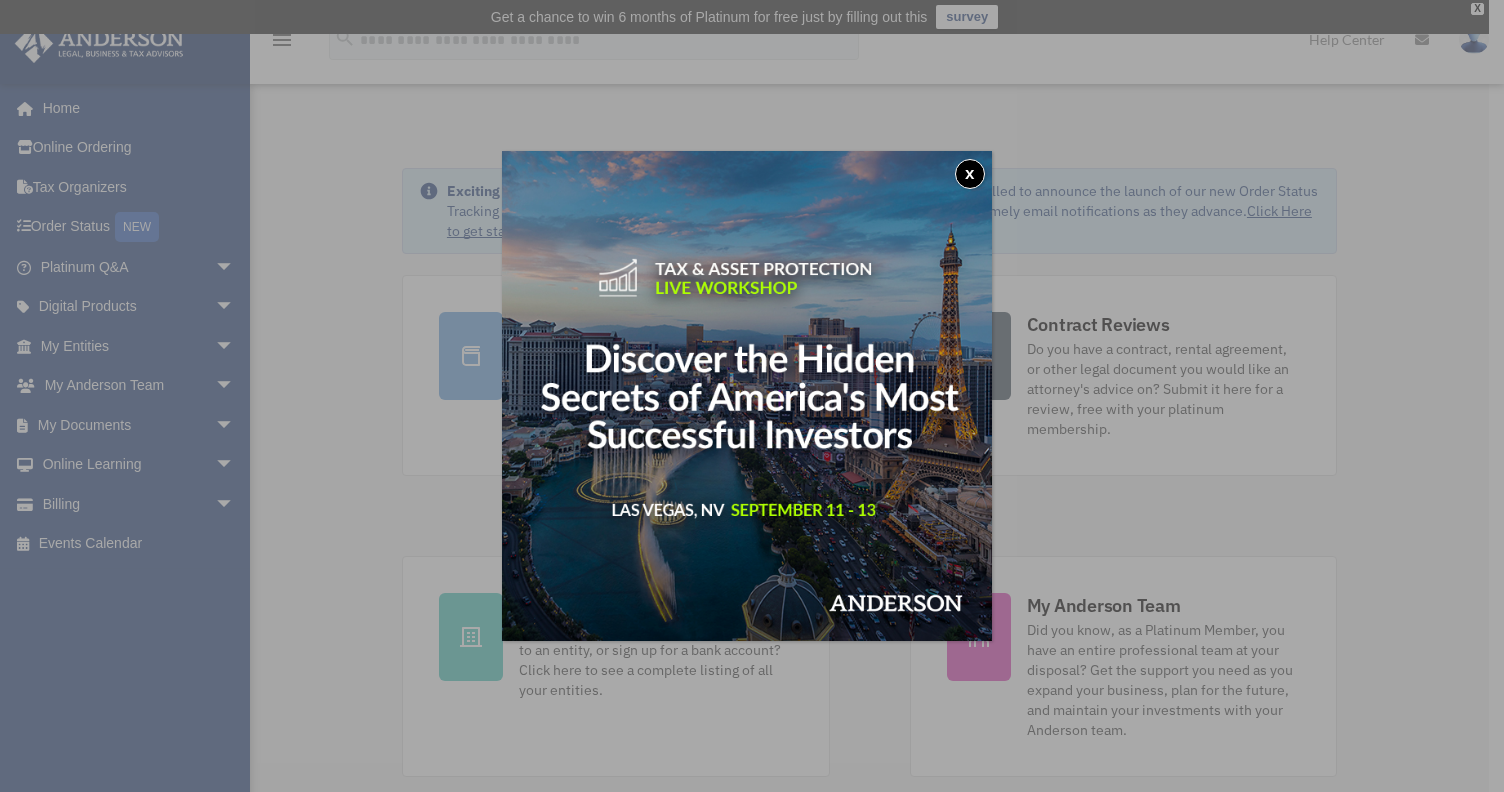 click on "x" at bounding box center [970, 174] 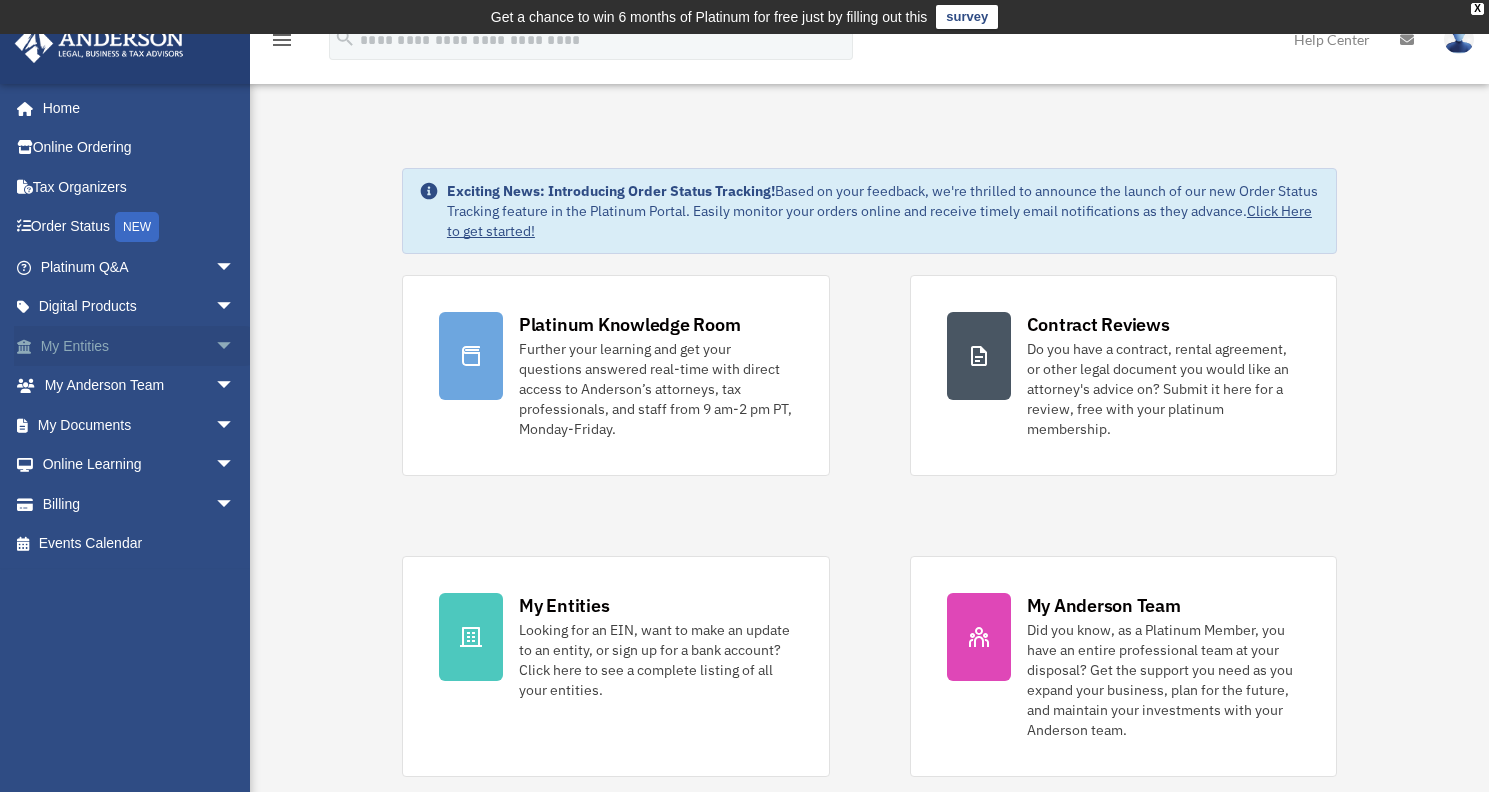 click on "arrow_drop_down" at bounding box center [235, 346] 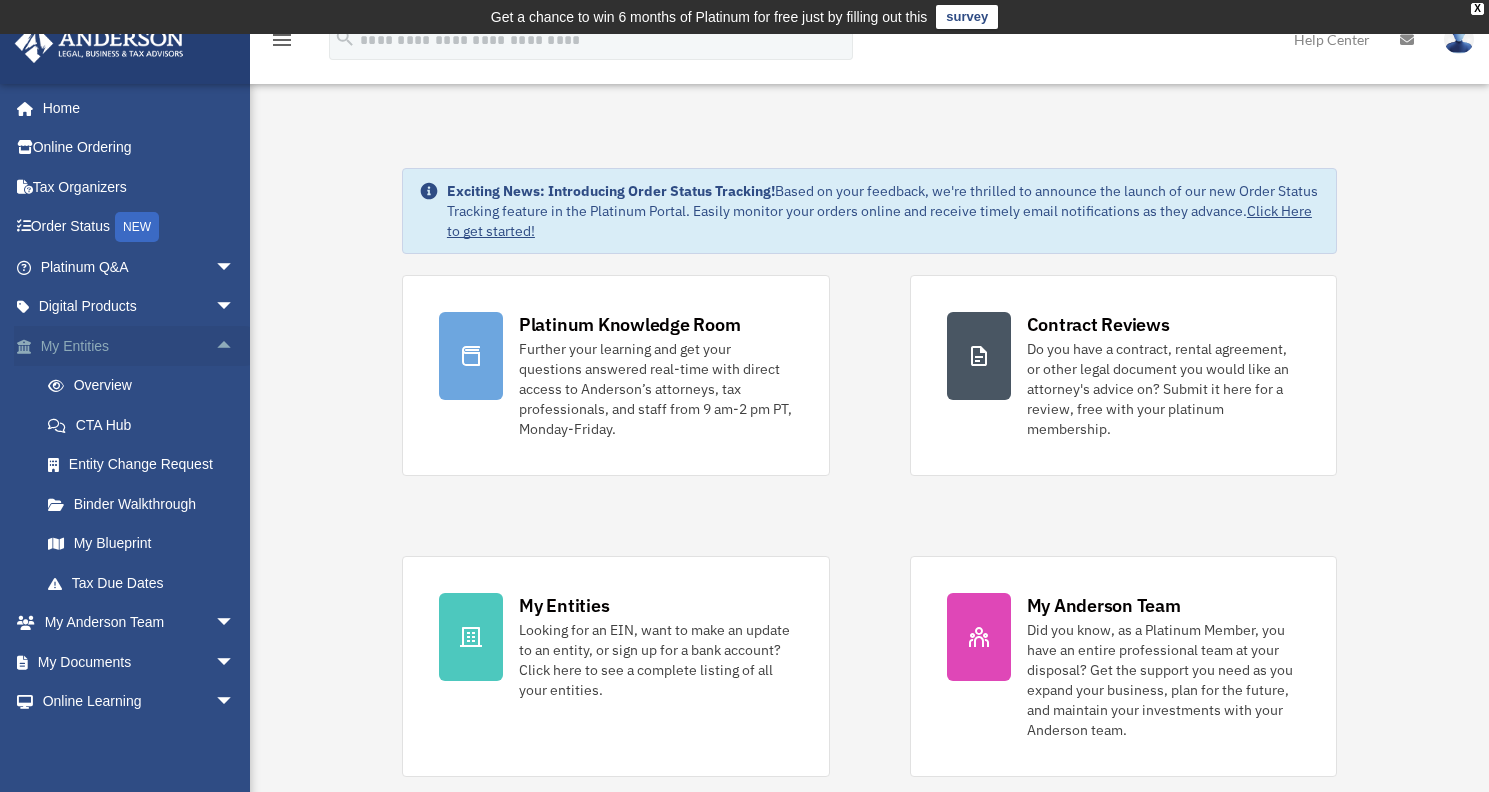 click on "arrow_drop_up" at bounding box center (235, 346) 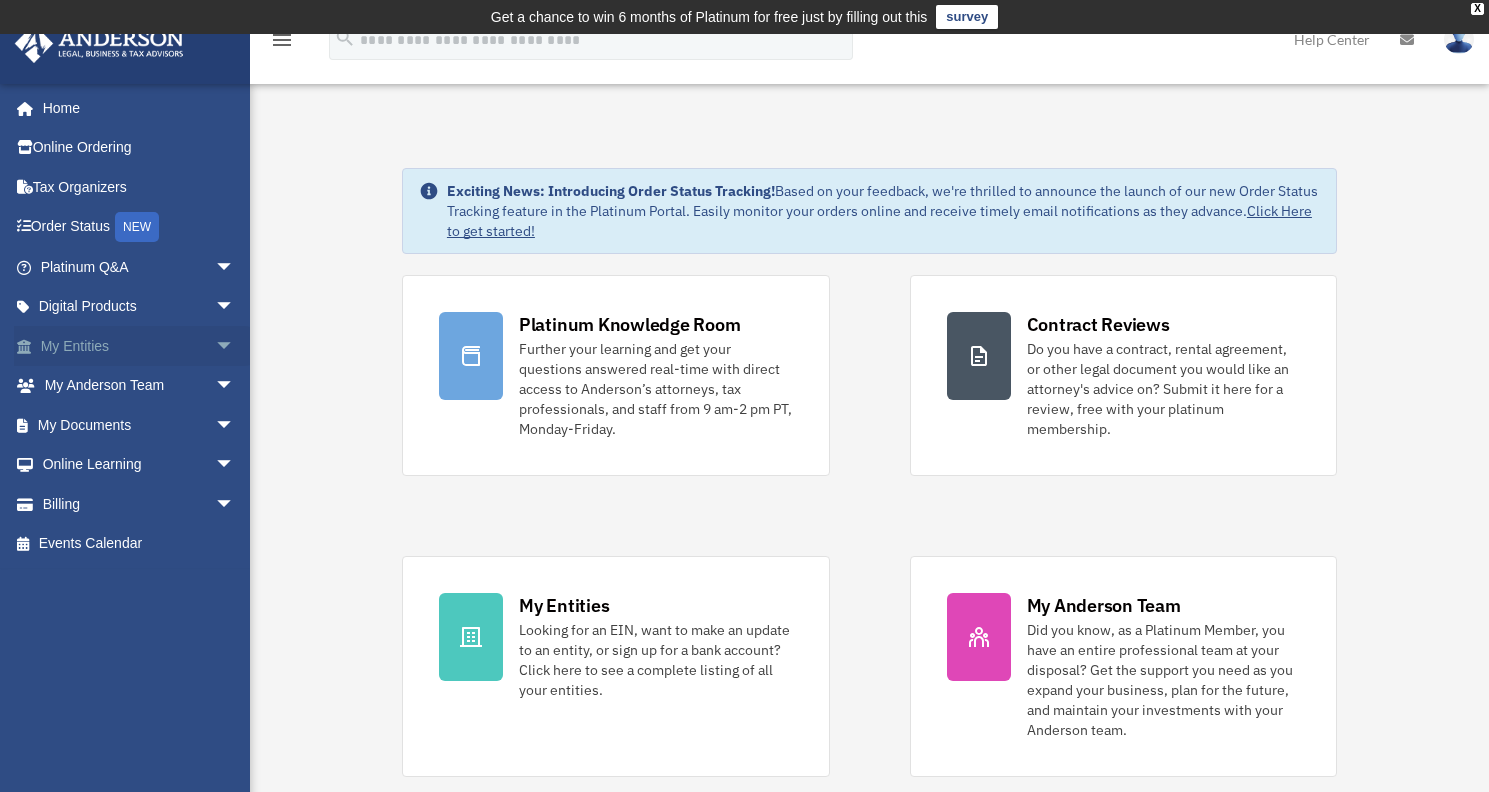 click on "arrow_drop_down" at bounding box center (235, 346) 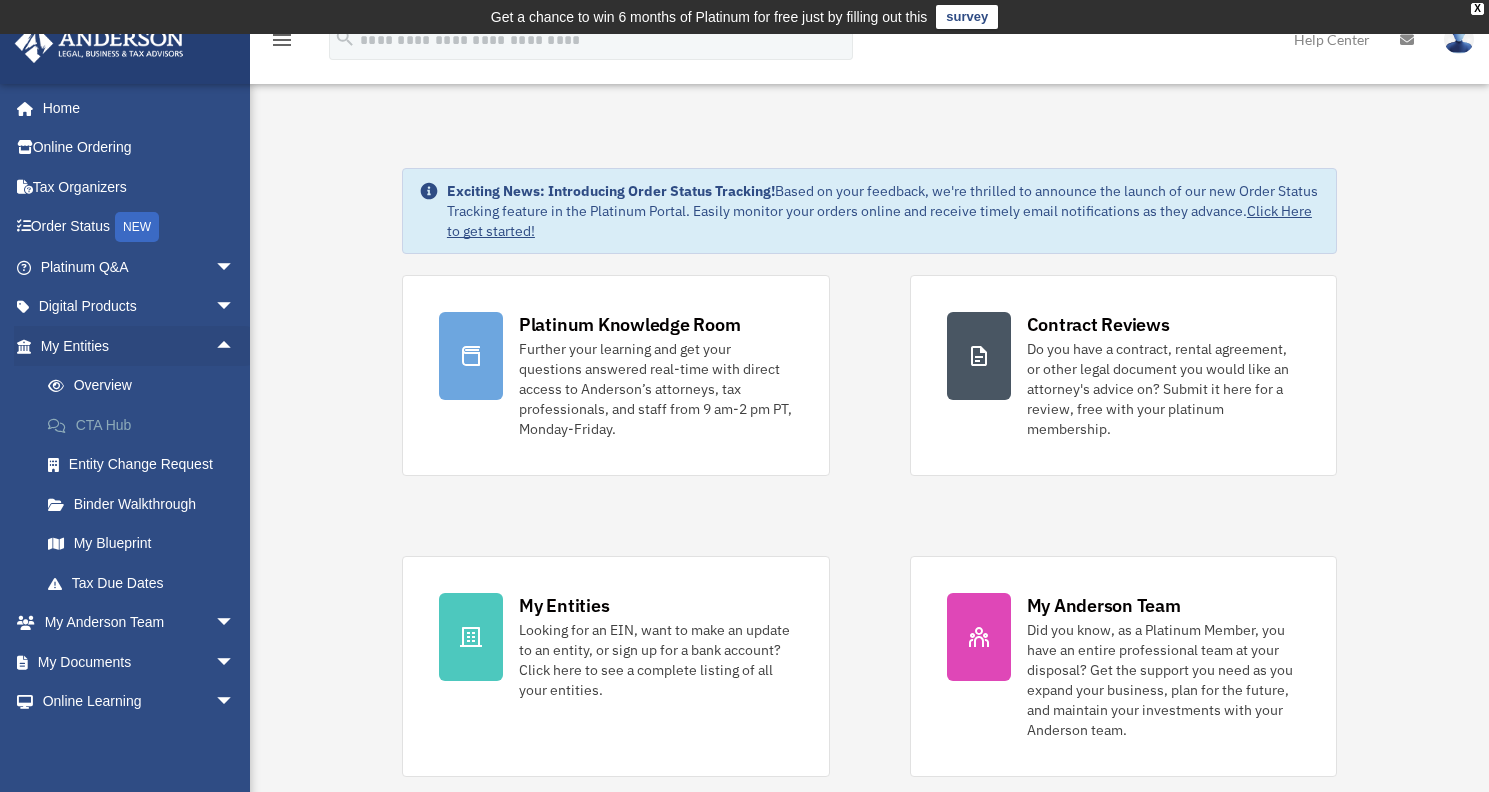 click on "CTA Hub" at bounding box center [146, 425] 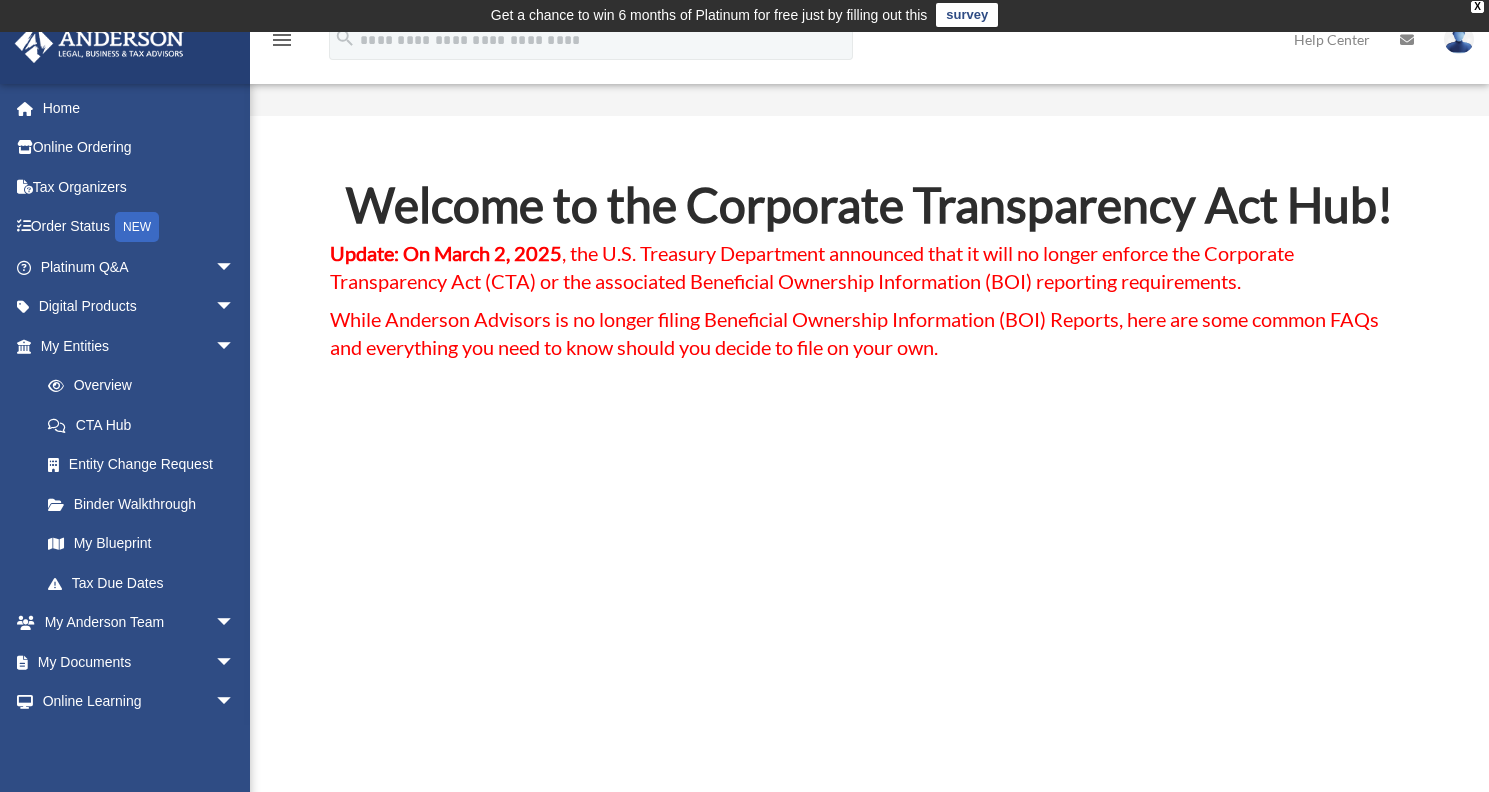 scroll, scrollTop: 4, scrollLeft: 0, axis: vertical 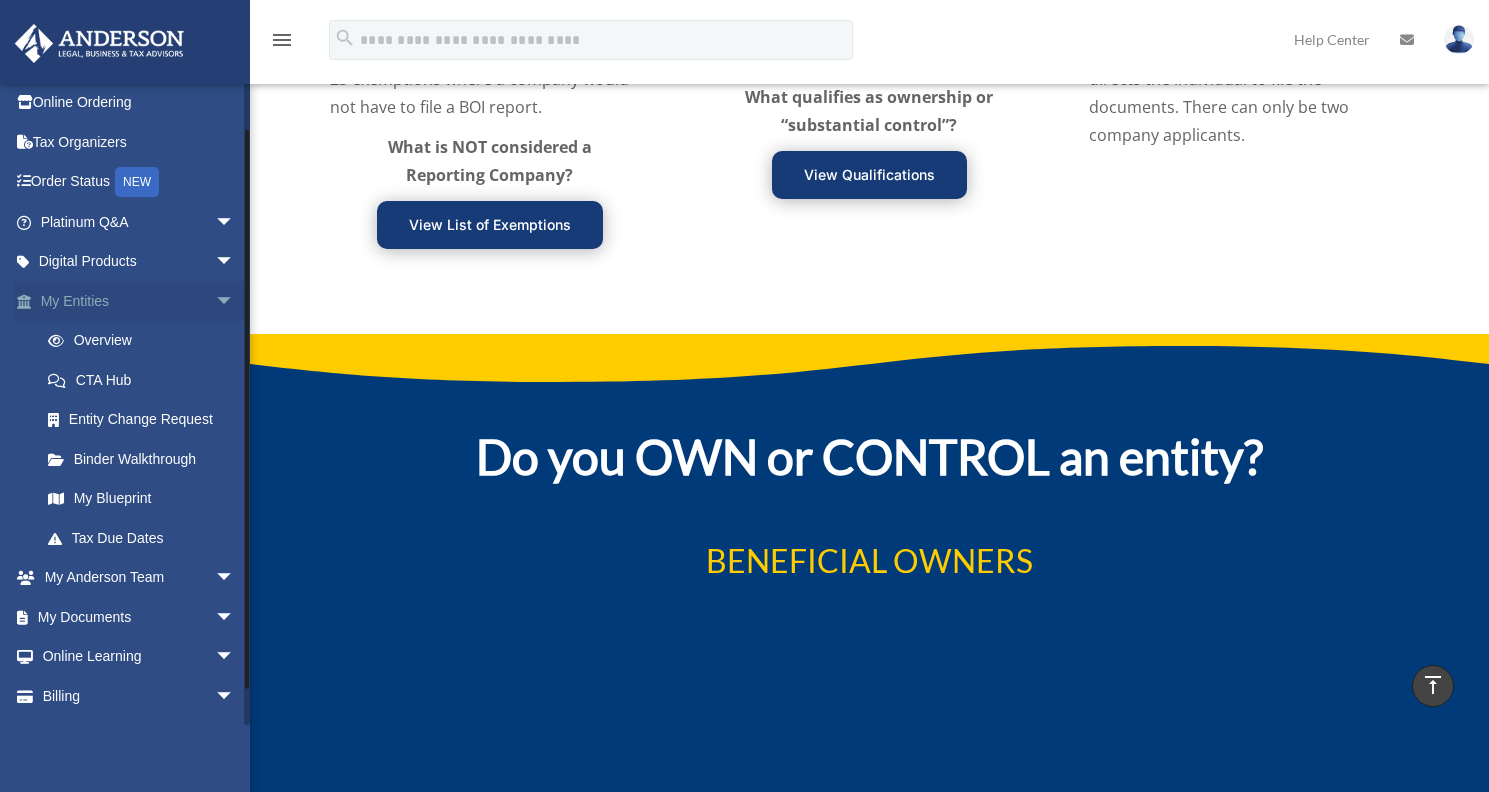 click on "My Entities arrow_drop_down" 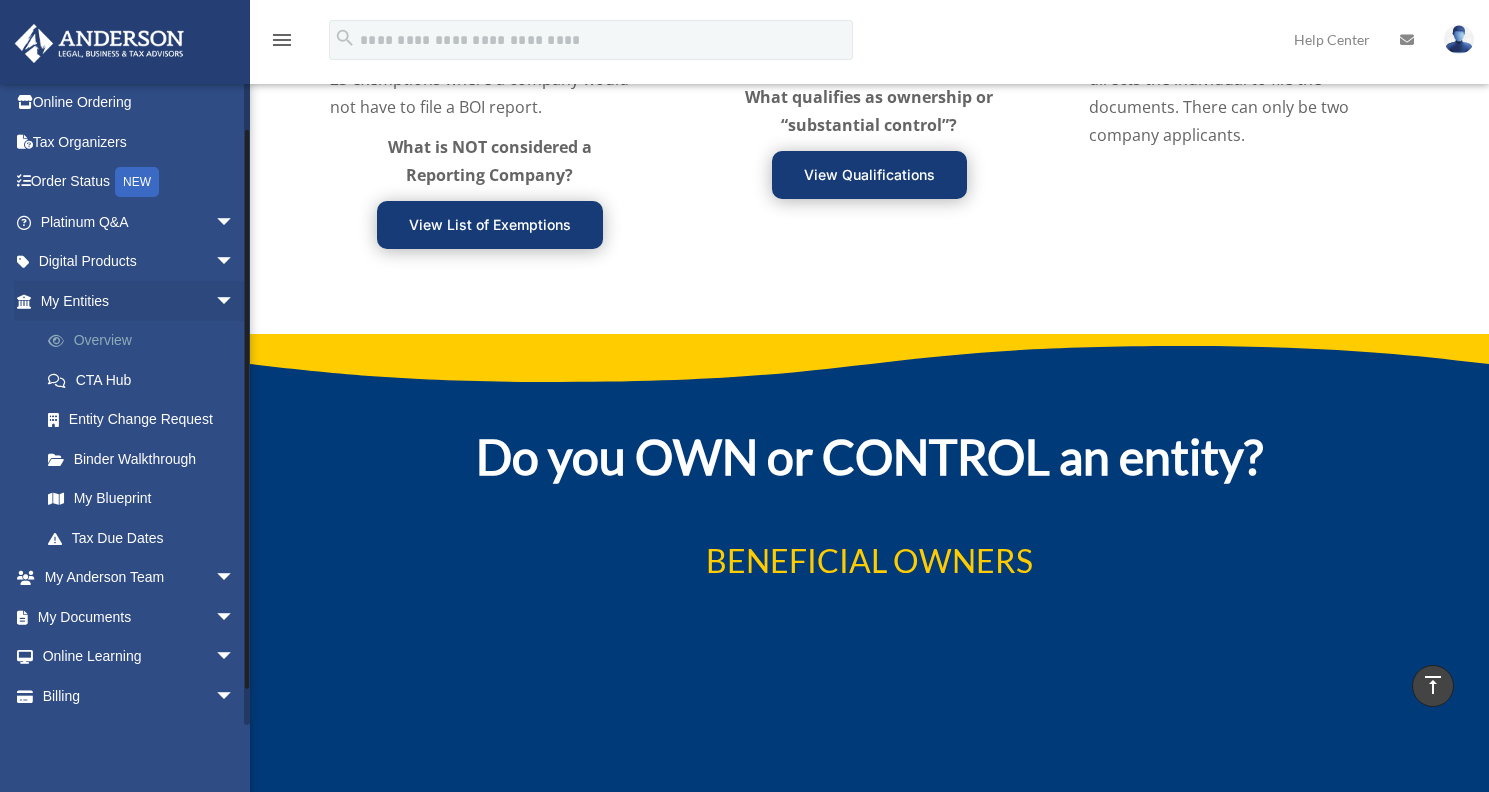 click on "Overview" 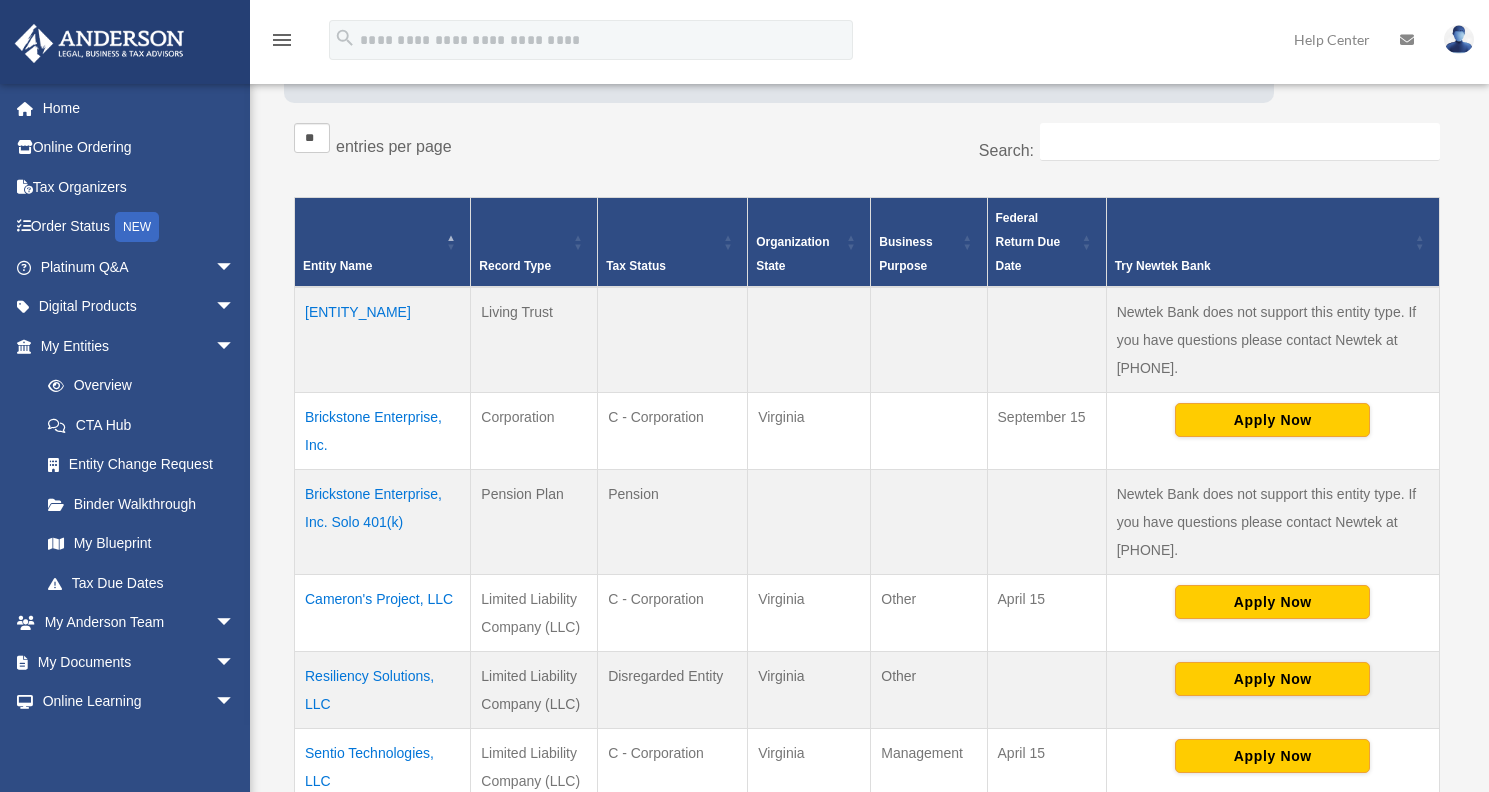 scroll, scrollTop: 370, scrollLeft: 0, axis: vertical 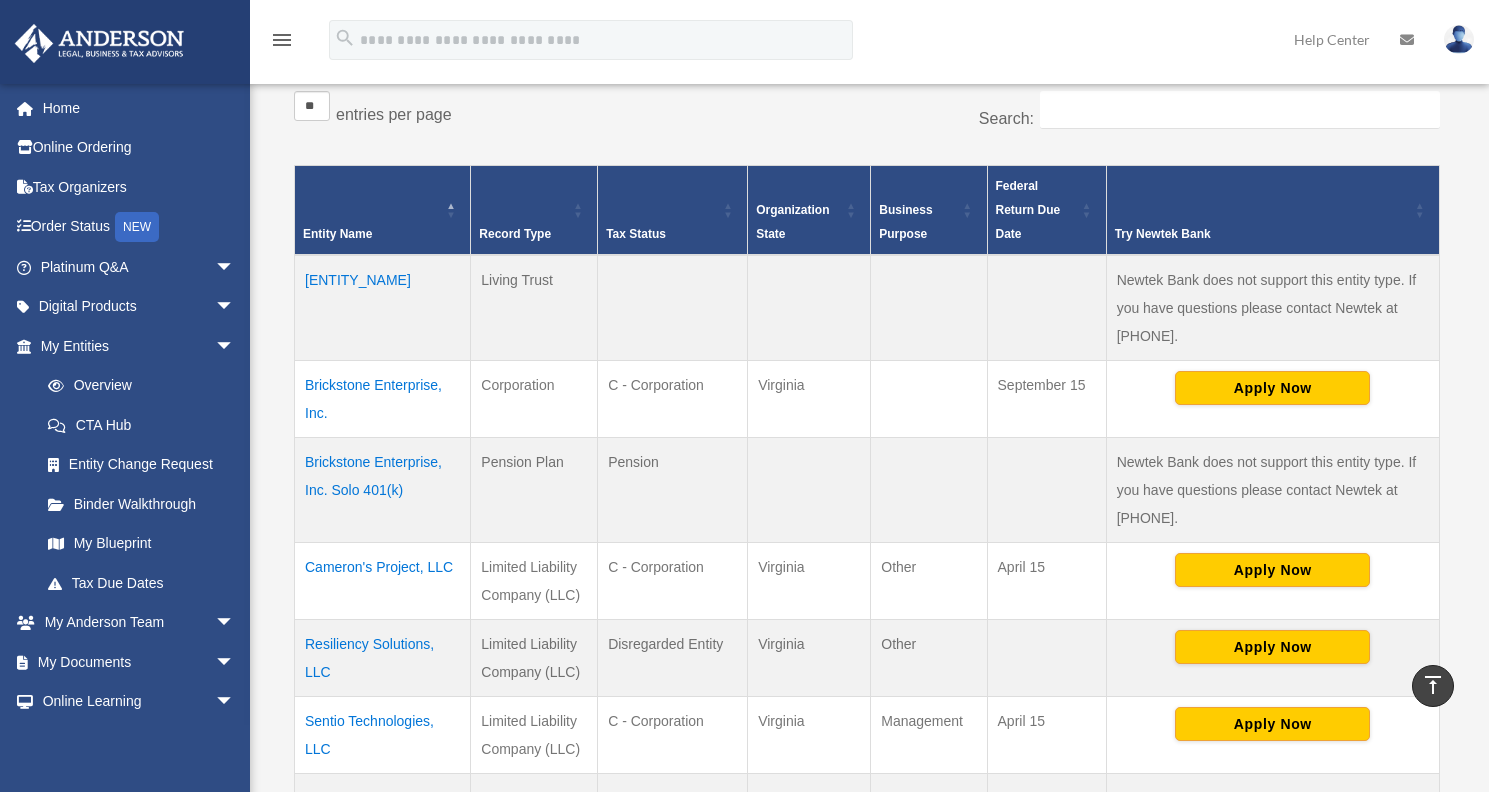 click on "[ENTITY_NAME]" at bounding box center [383, 308] 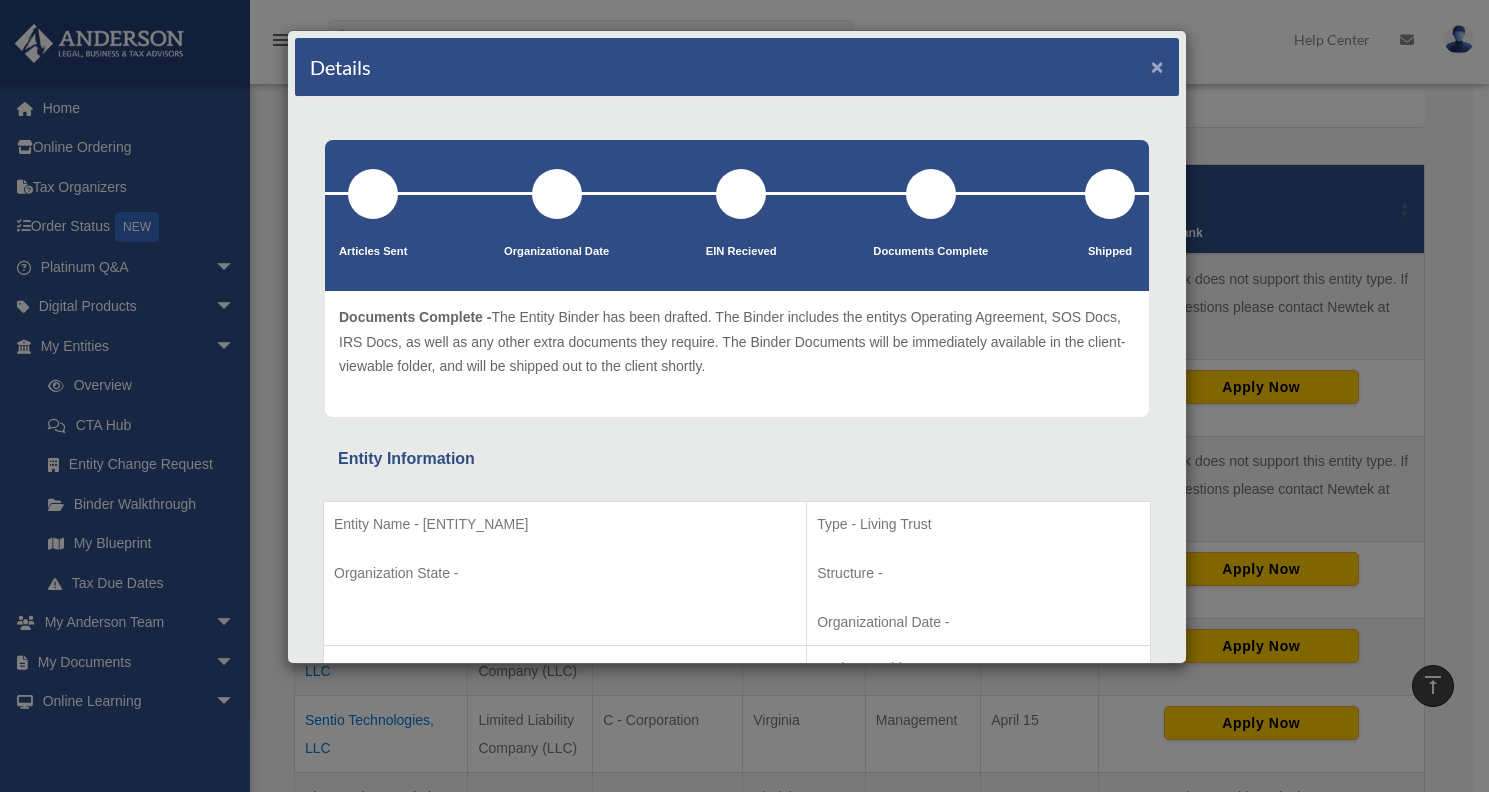 click on "×" at bounding box center [1157, 66] 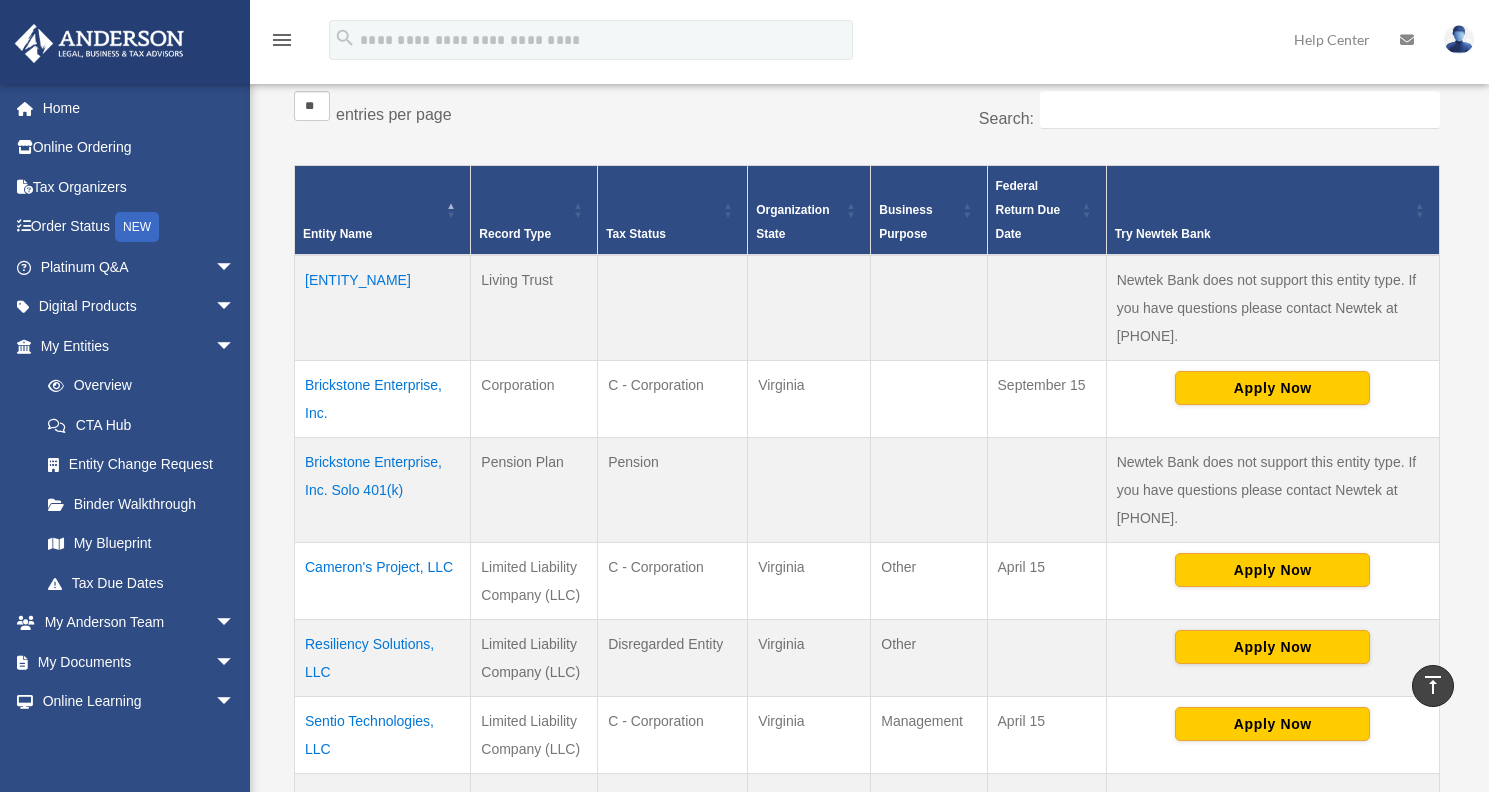 click on "Brickstone Enterprise, Inc." at bounding box center (383, 398) 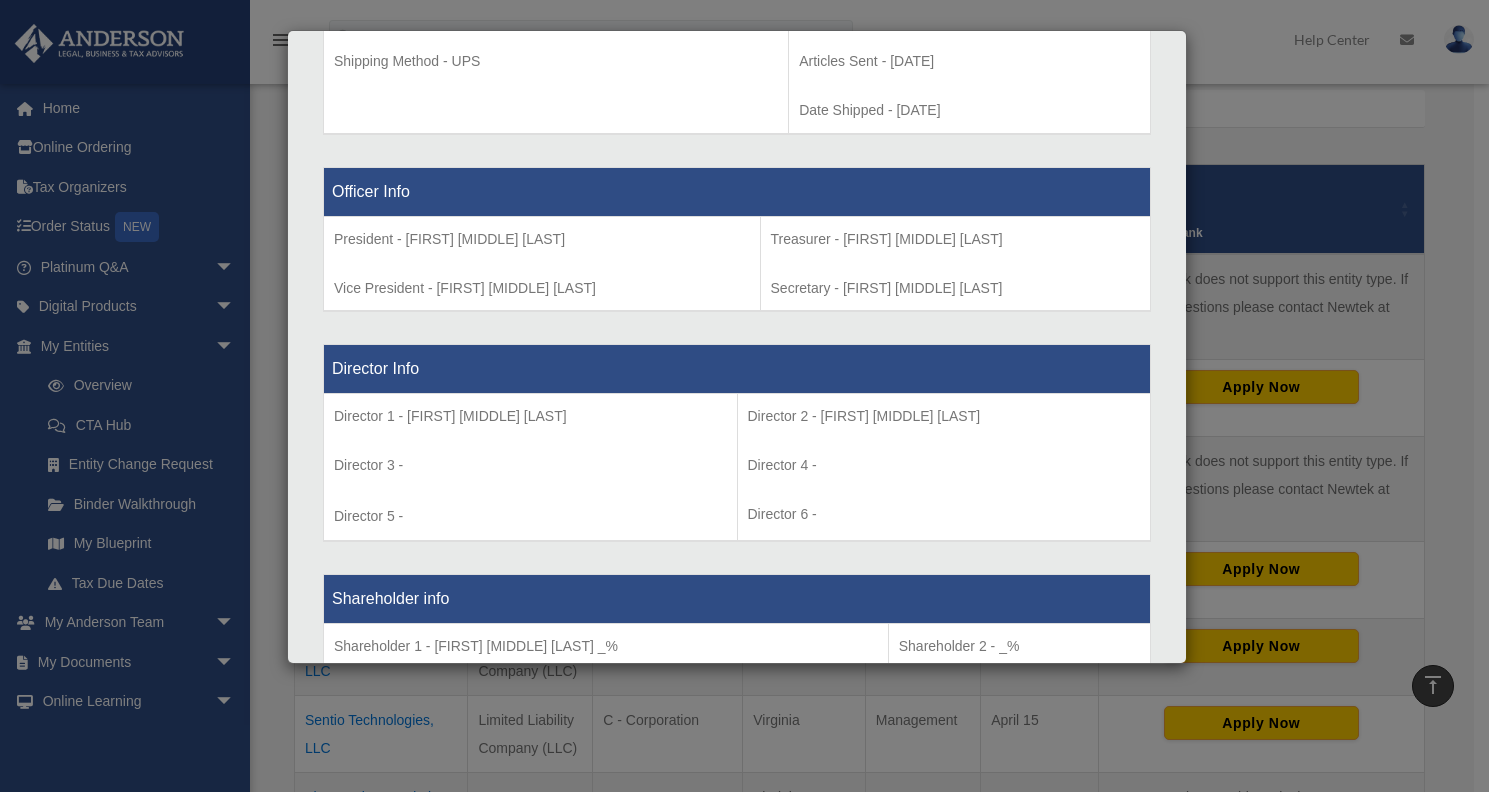 scroll, scrollTop: 1453, scrollLeft: 0, axis: vertical 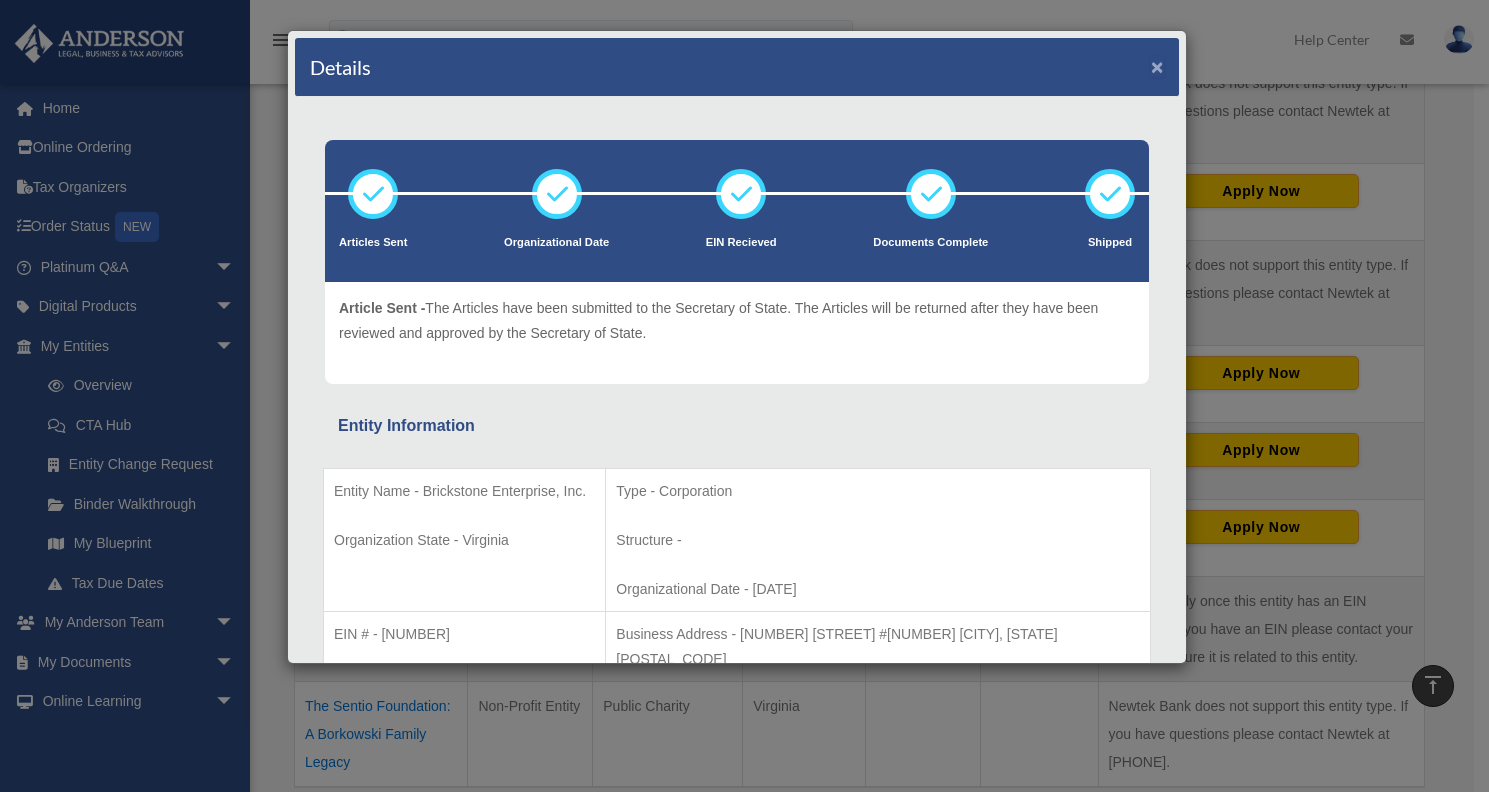 click on "×" at bounding box center (1157, 66) 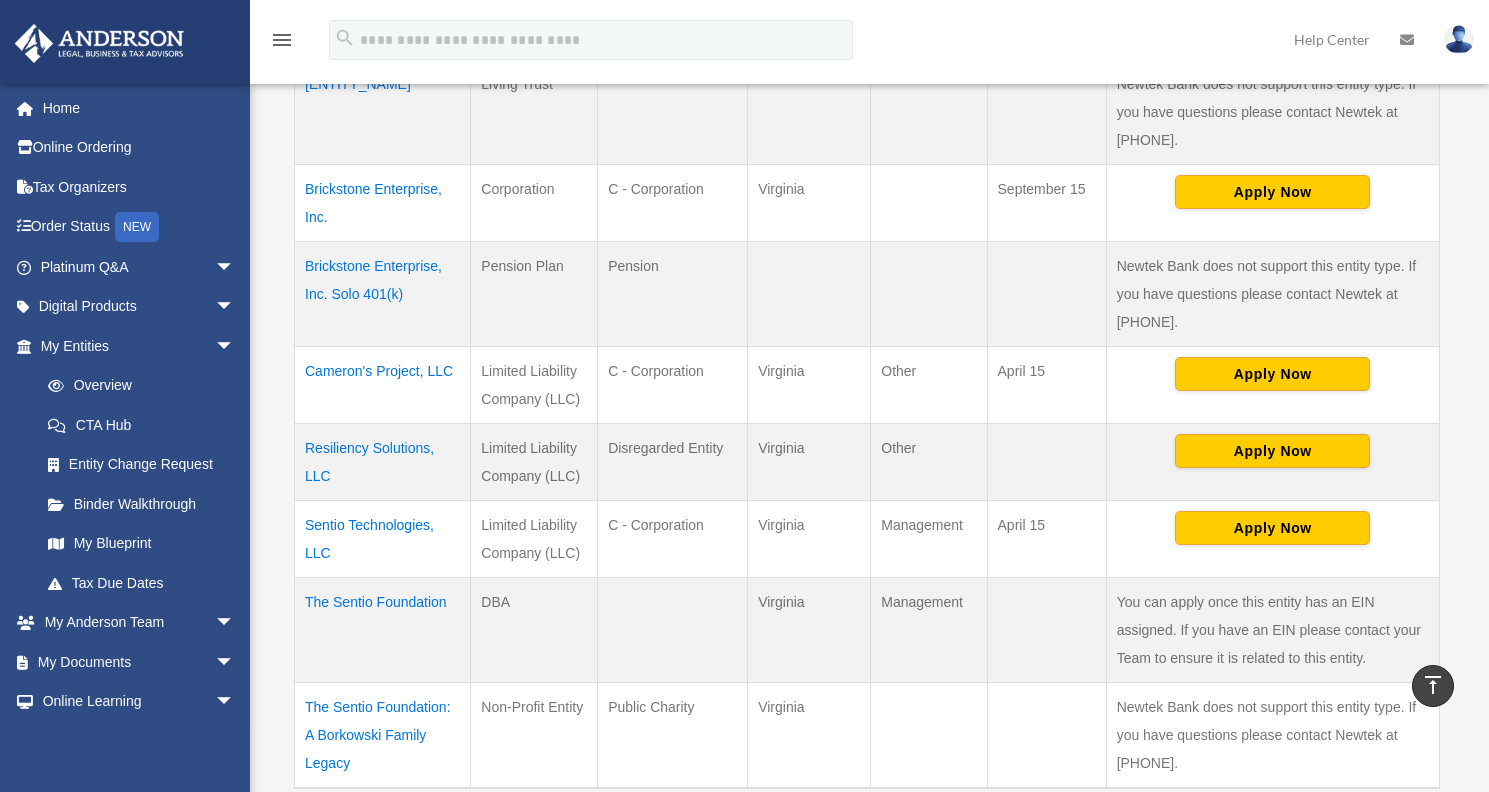 click on "Brickstone Enterprise, Inc. Solo 401(k)" at bounding box center [383, 293] 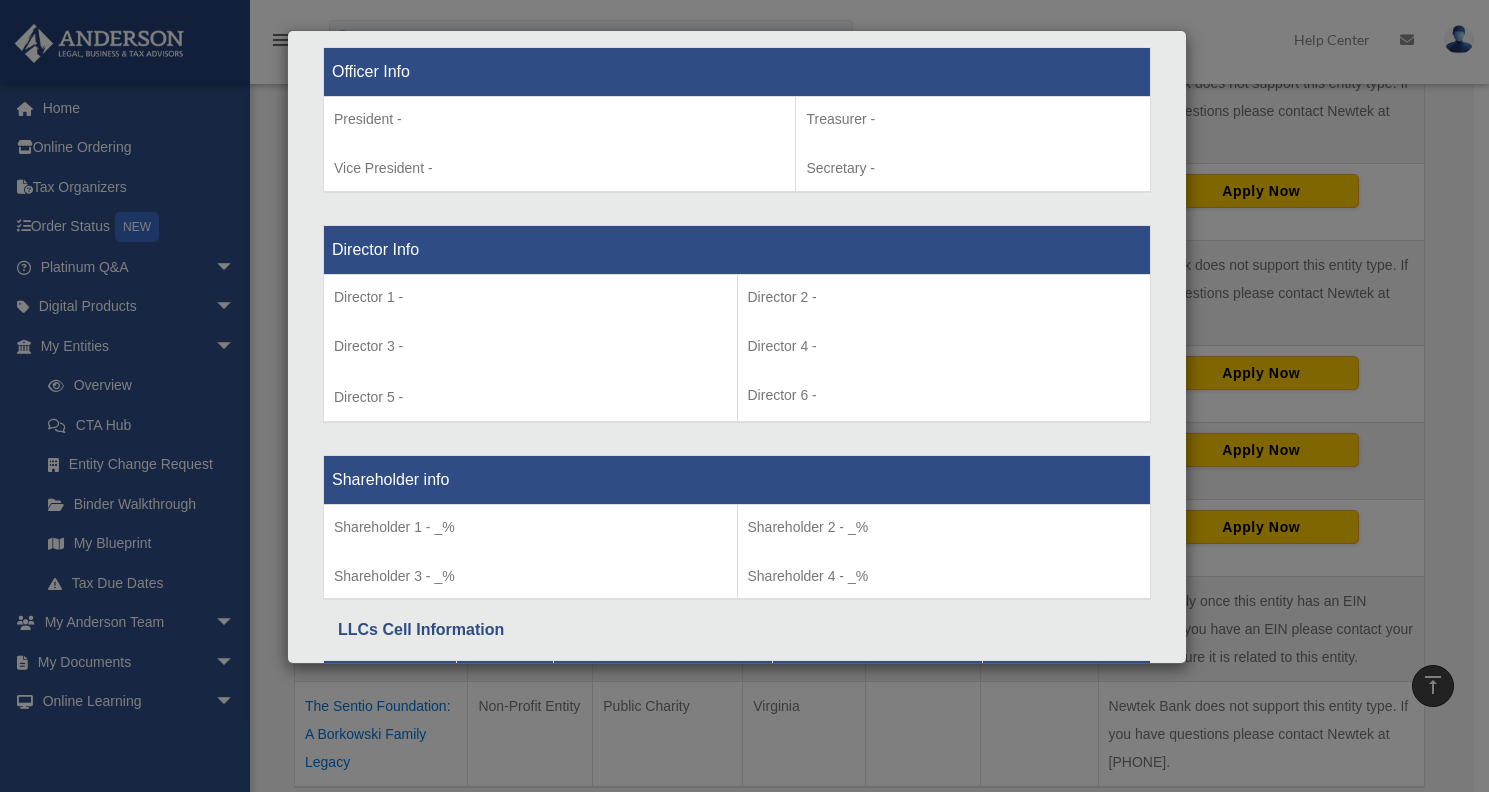 scroll, scrollTop: 1486, scrollLeft: 0, axis: vertical 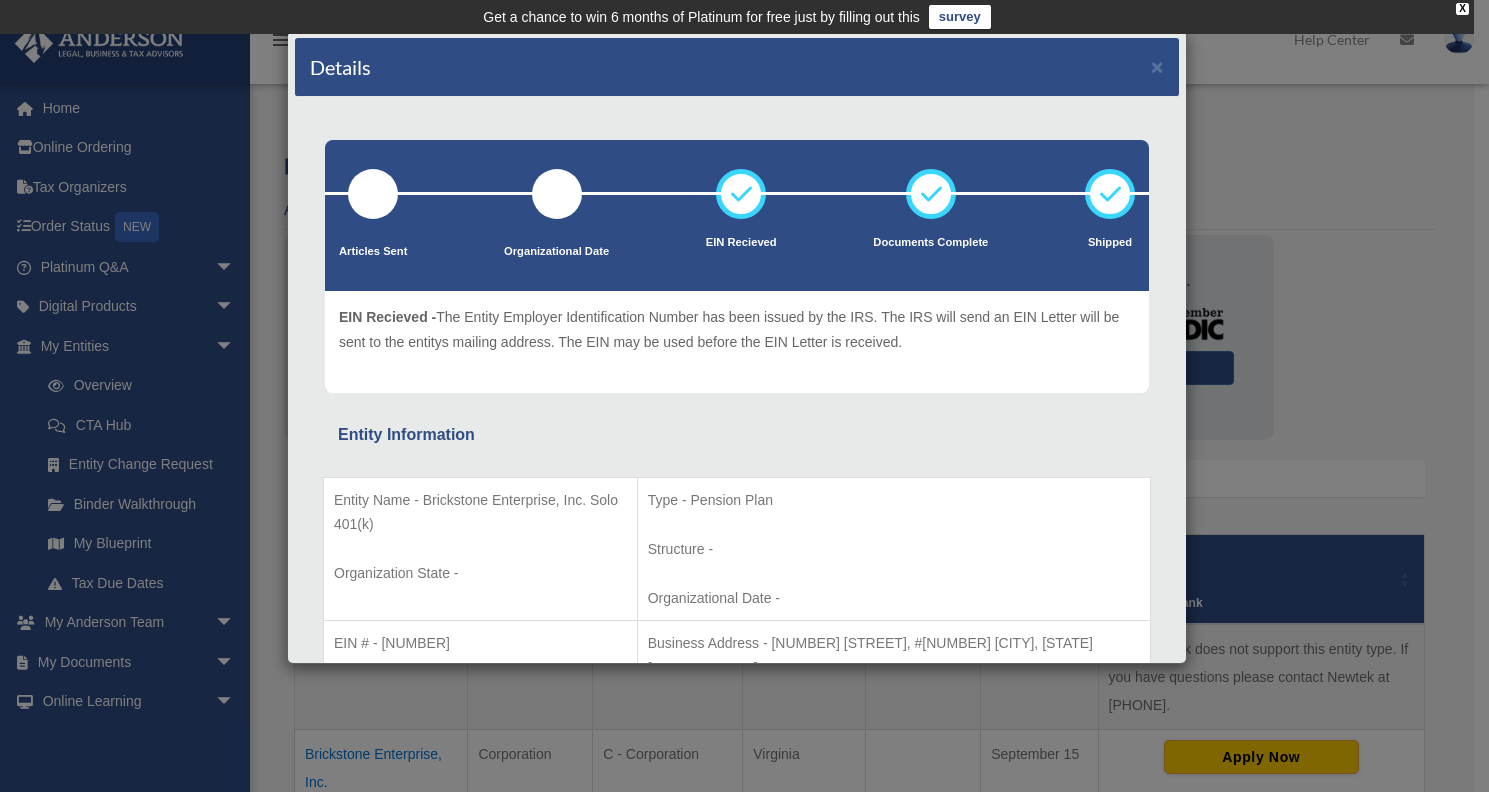 click on "Details
×" at bounding box center [737, 67] 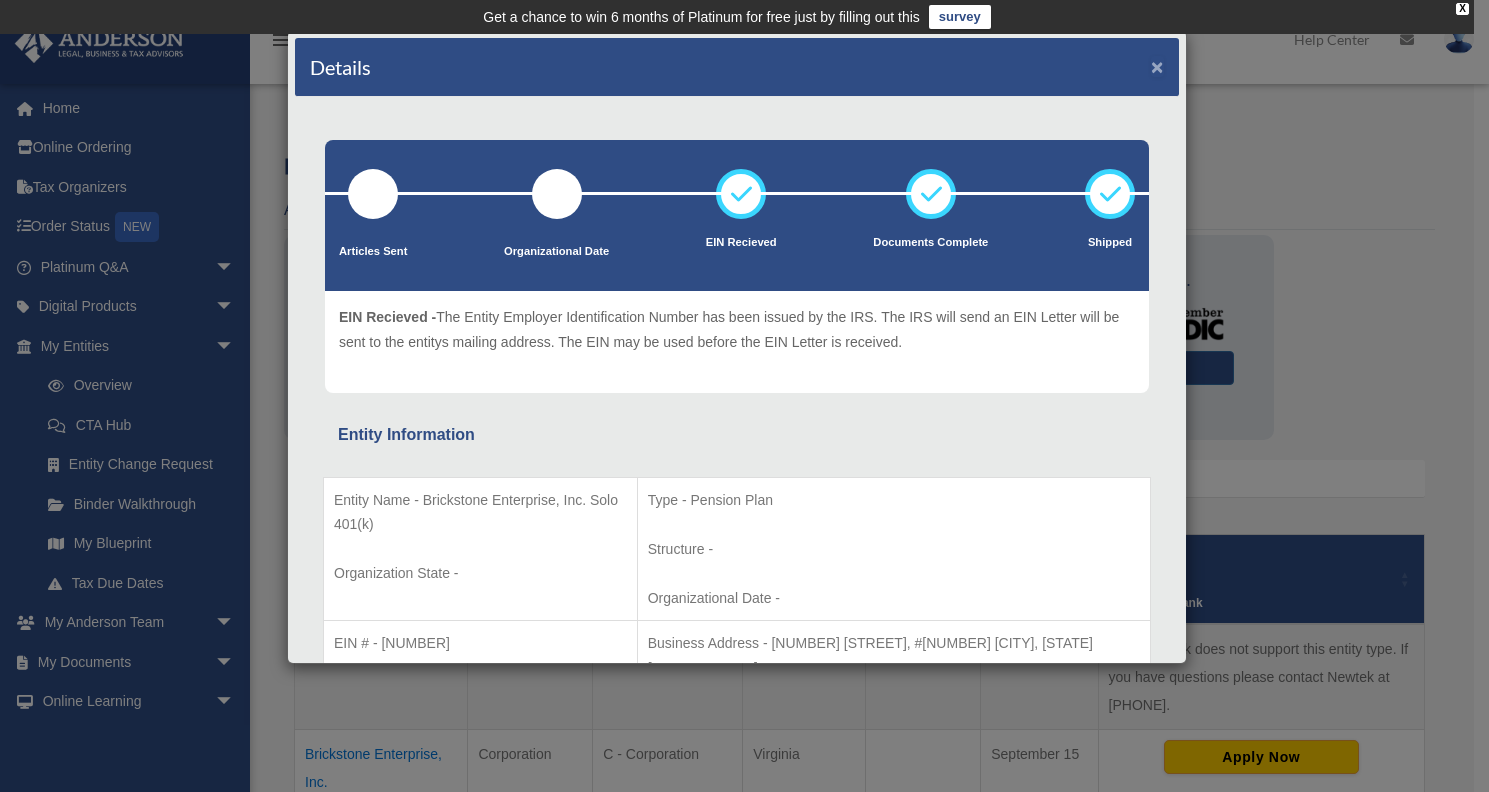 click on "×" at bounding box center (1157, 66) 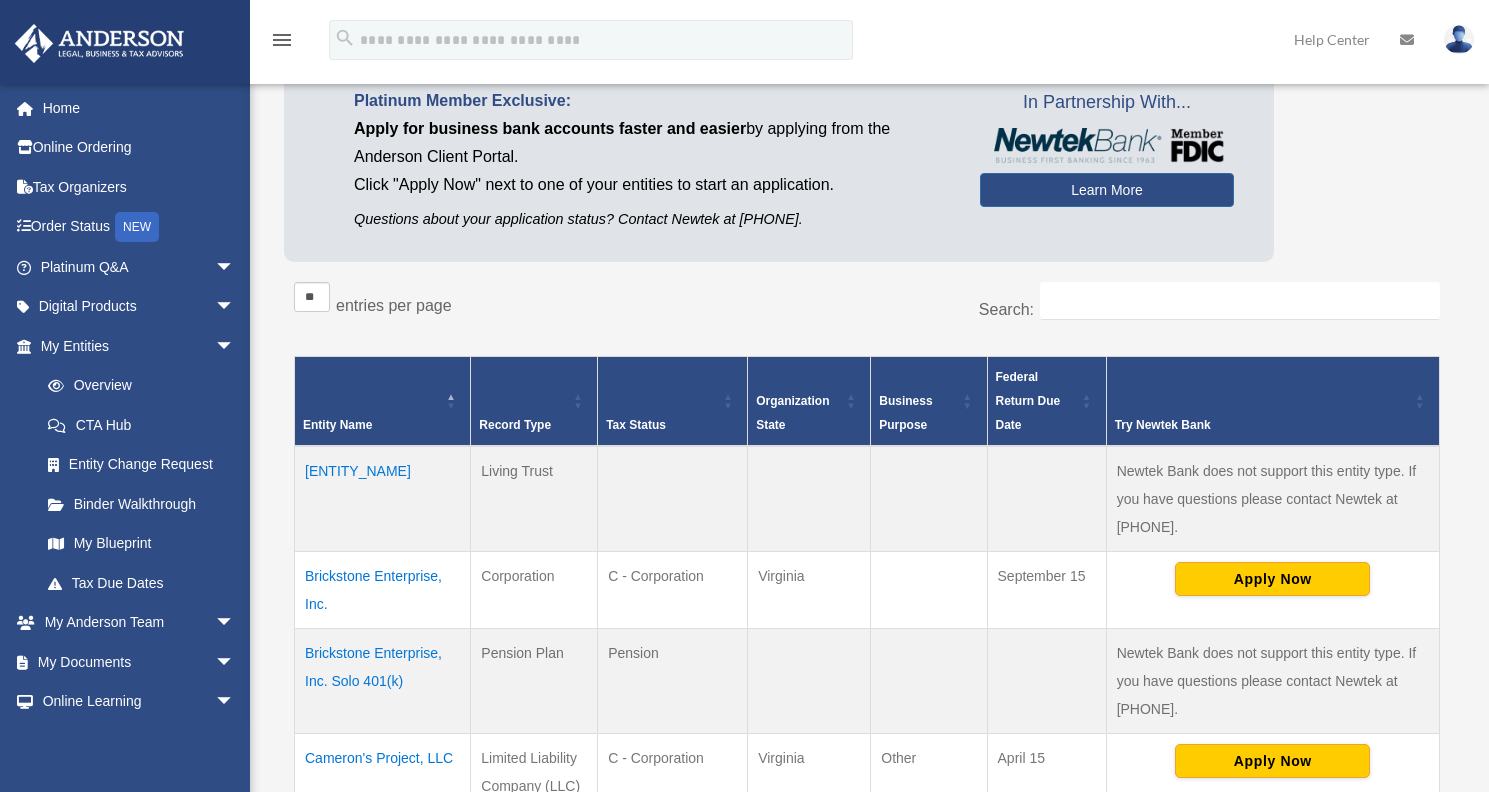 scroll, scrollTop: 525, scrollLeft: 0, axis: vertical 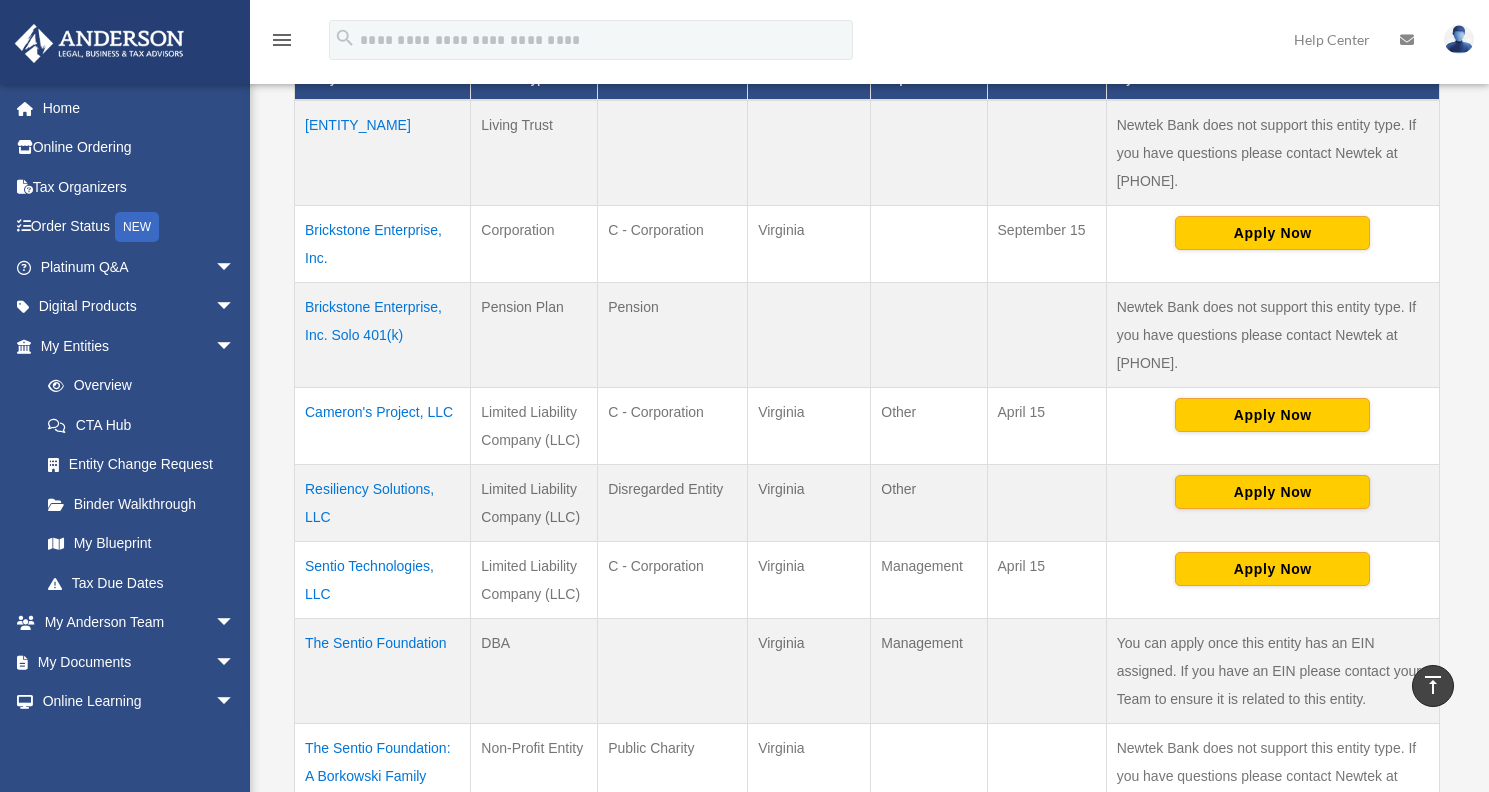 click on "Cameron's Project, LLC" at bounding box center (383, 425) 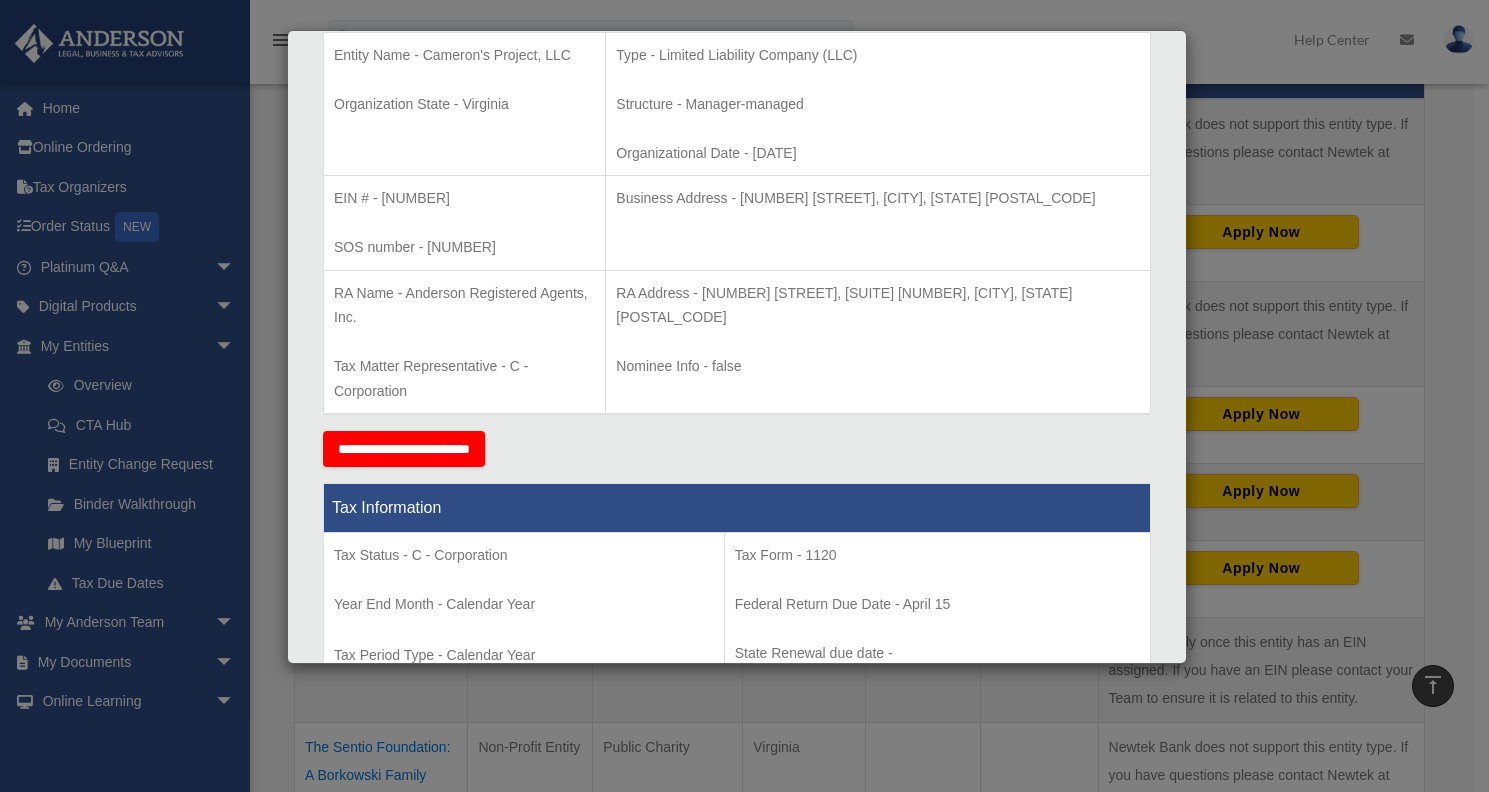 scroll, scrollTop: 436, scrollLeft: 0, axis: vertical 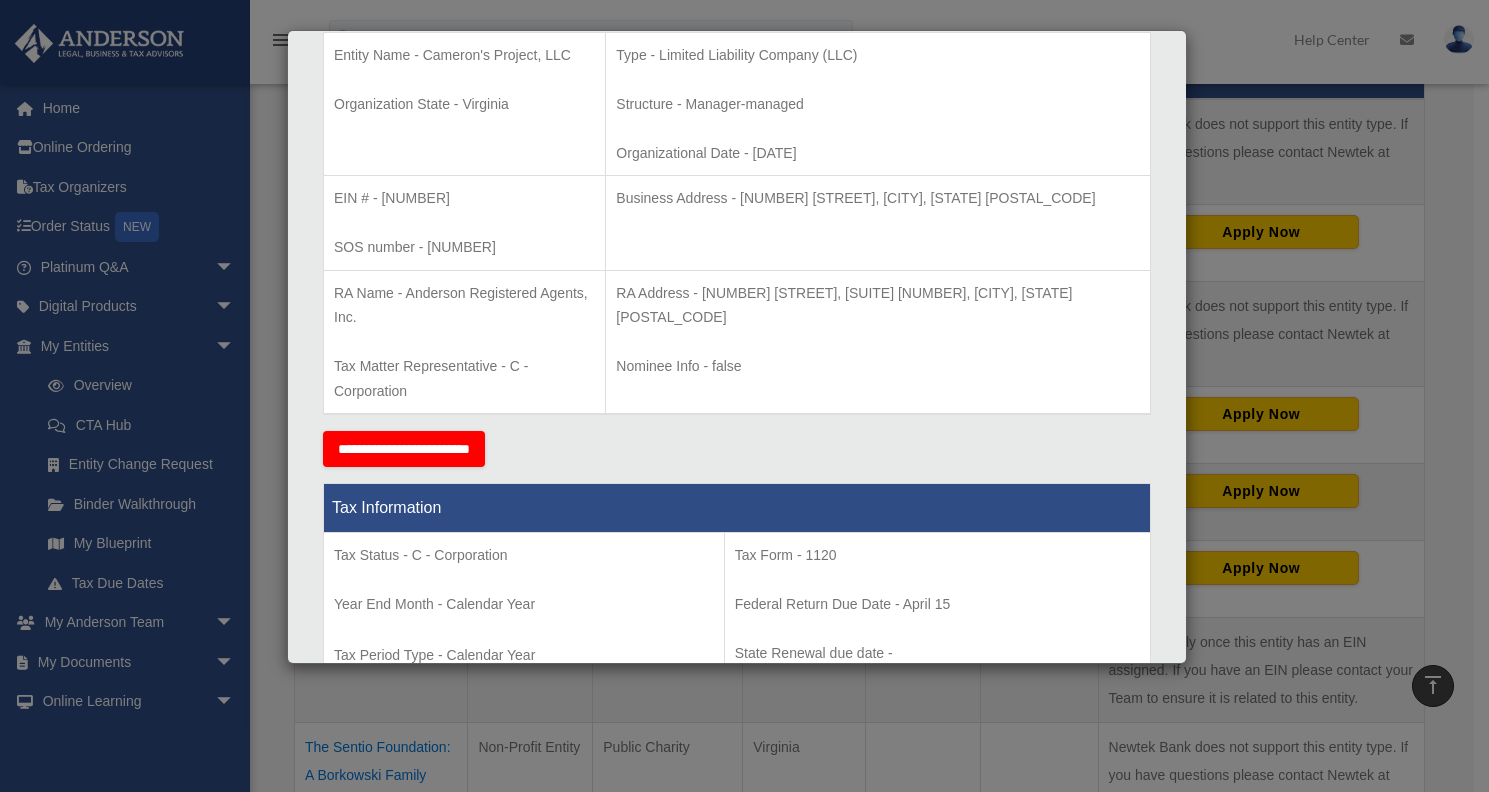 click on "SOS number - 11564412" at bounding box center (464, 247) 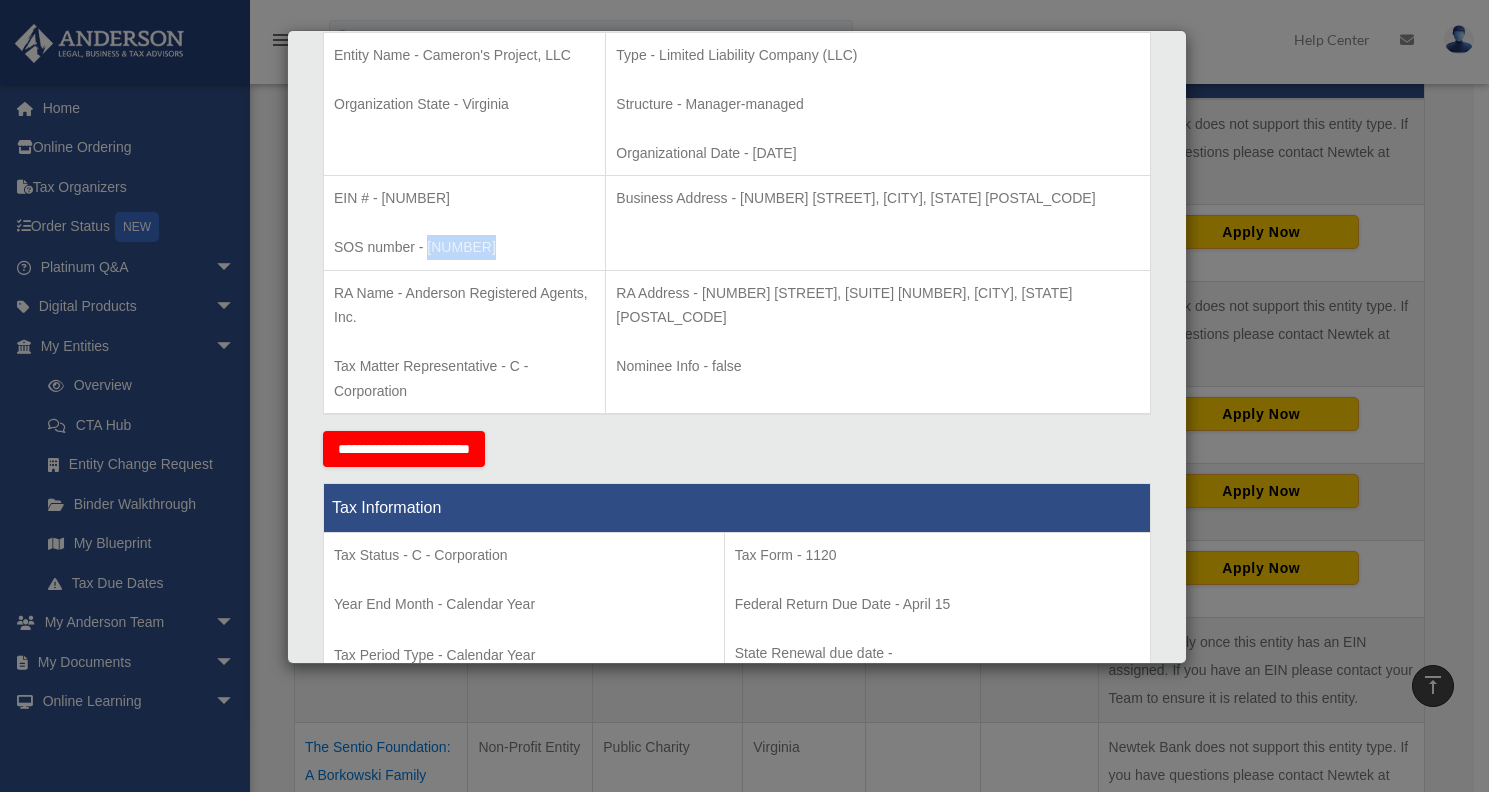 click on "SOS number - 11564412" at bounding box center [464, 247] 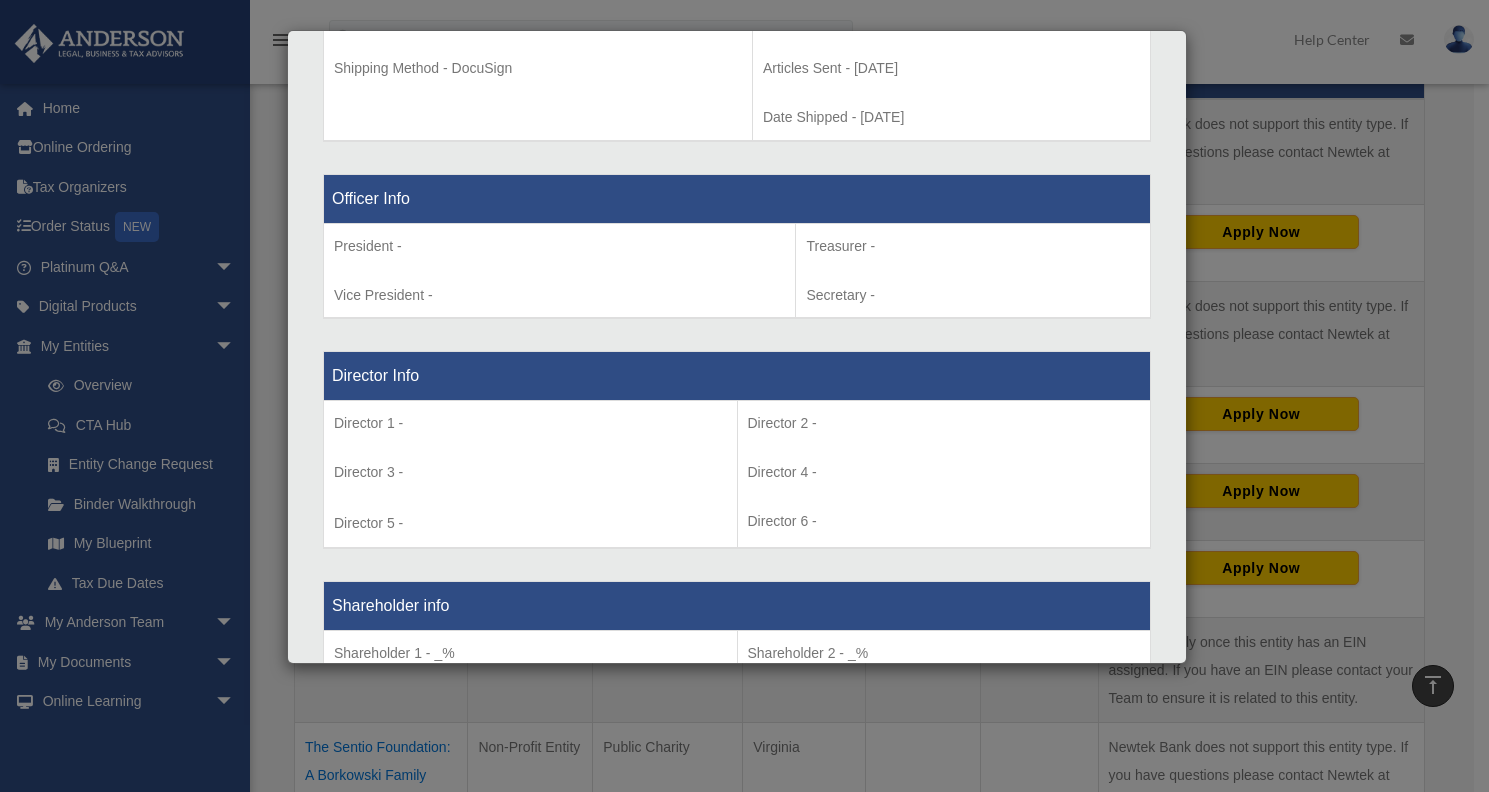 scroll, scrollTop: 1955, scrollLeft: 0, axis: vertical 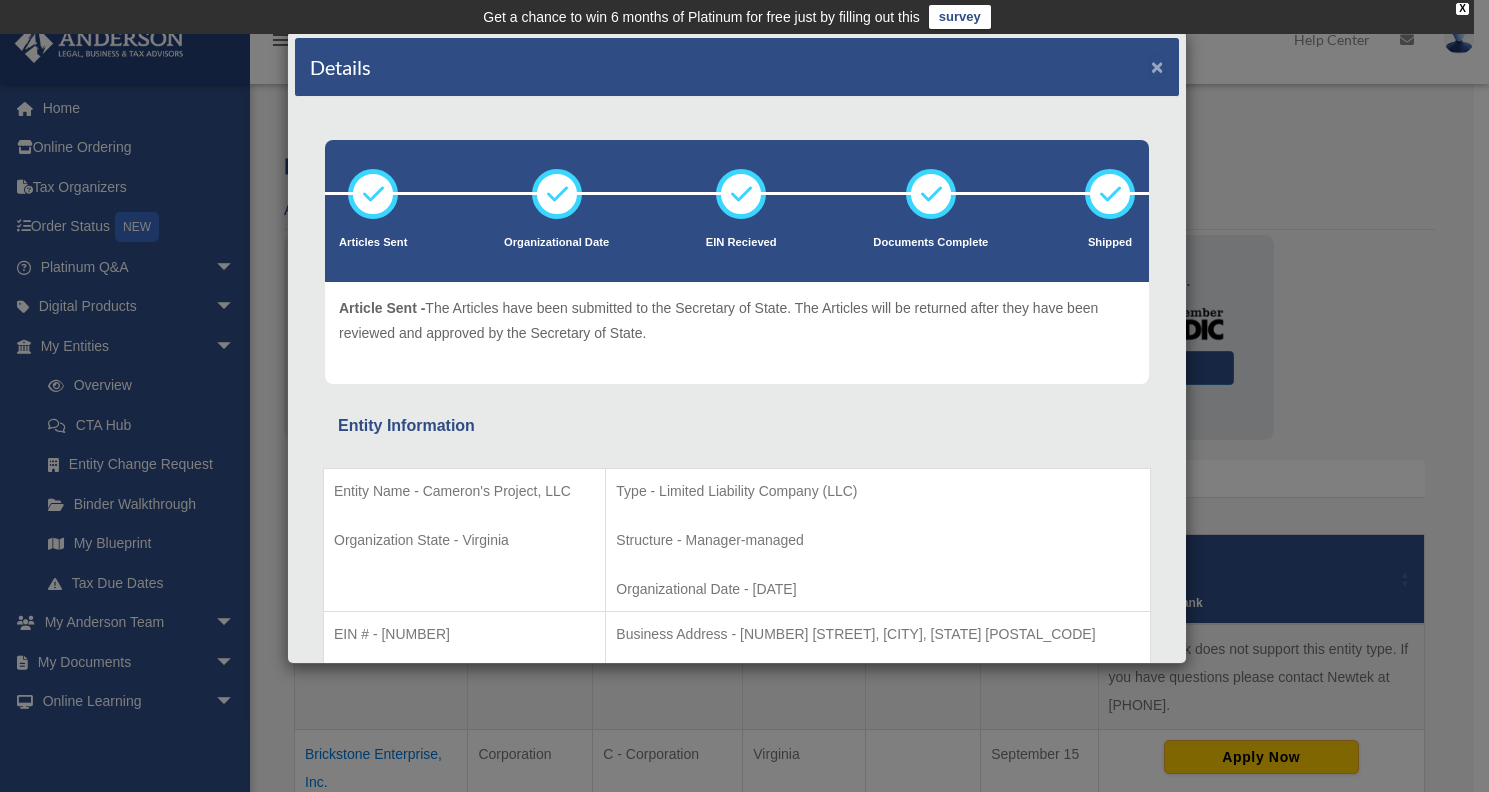 click on "×" at bounding box center (1157, 66) 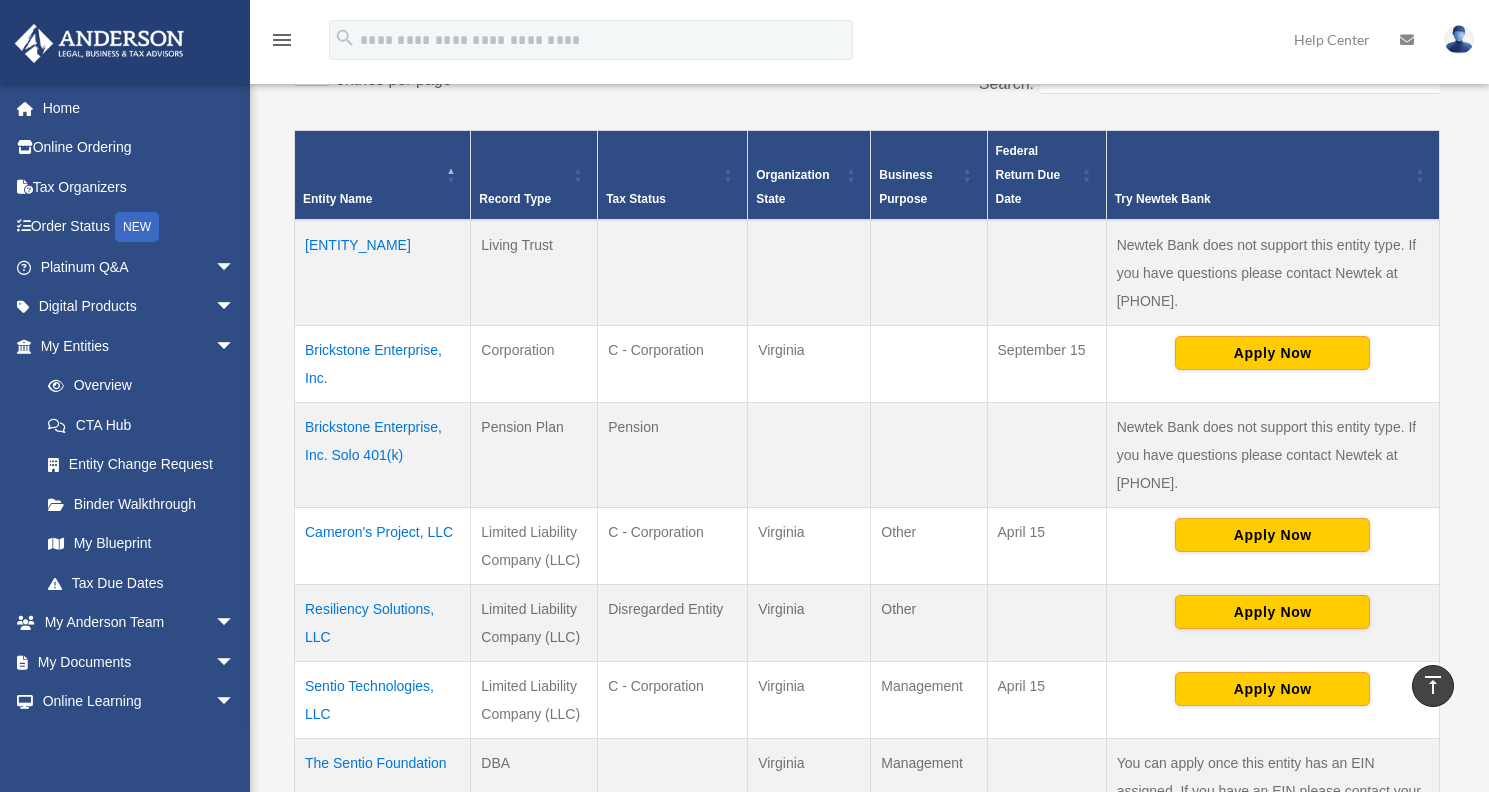 scroll, scrollTop: 410, scrollLeft: 0, axis: vertical 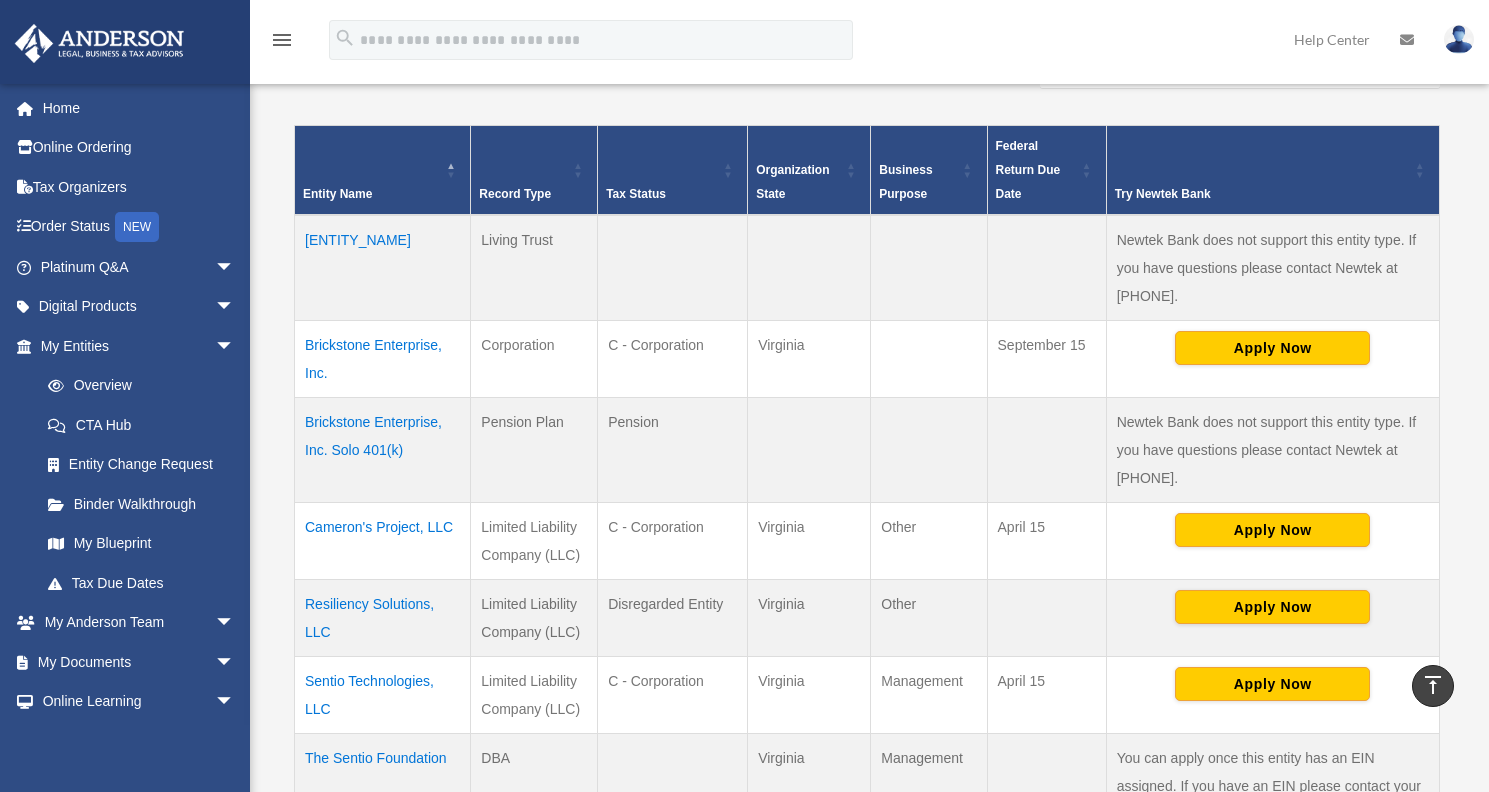 click on "Resiliency Solutions, LLC" at bounding box center (383, 617) 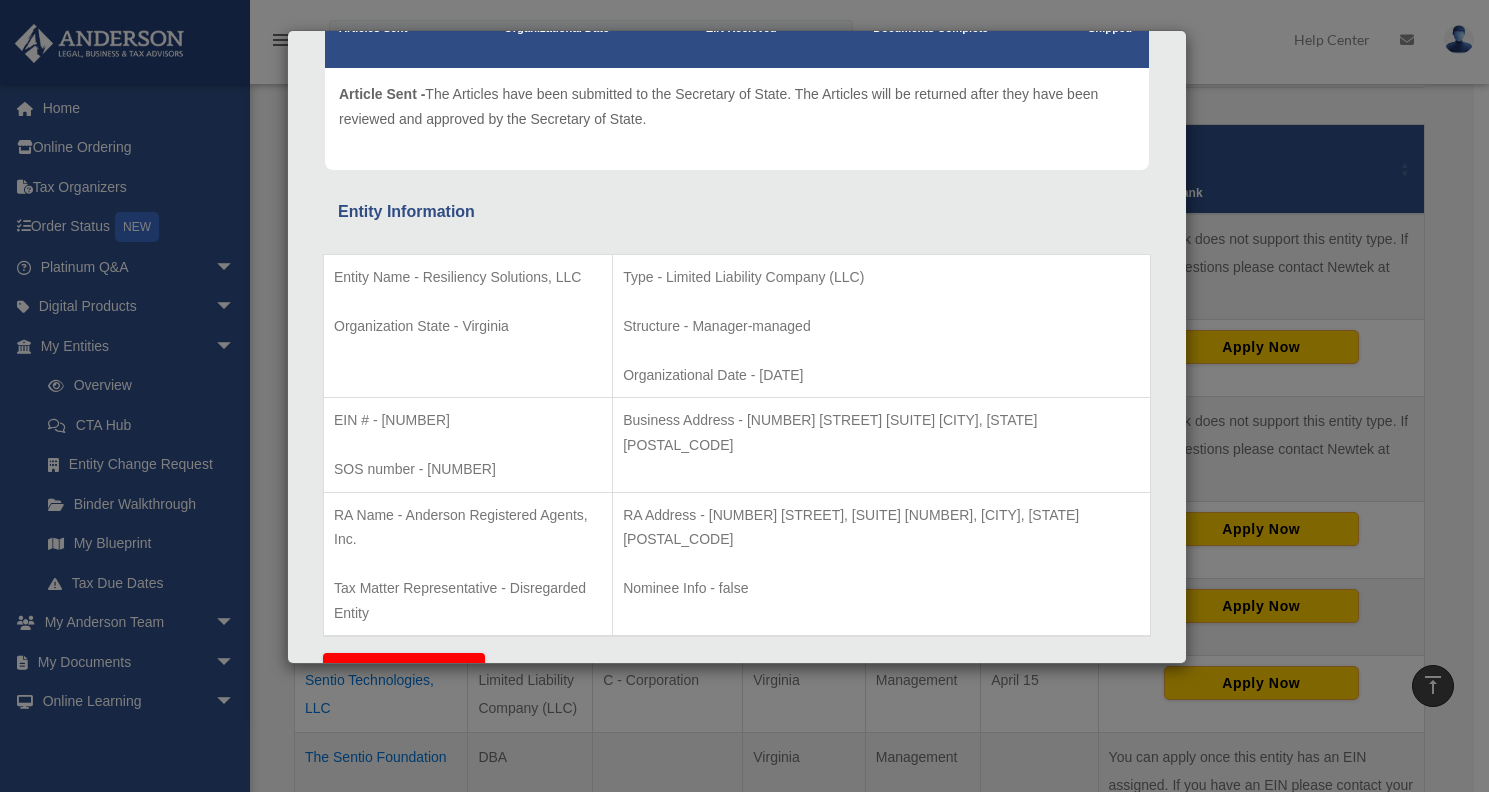 scroll, scrollTop: 224, scrollLeft: 0, axis: vertical 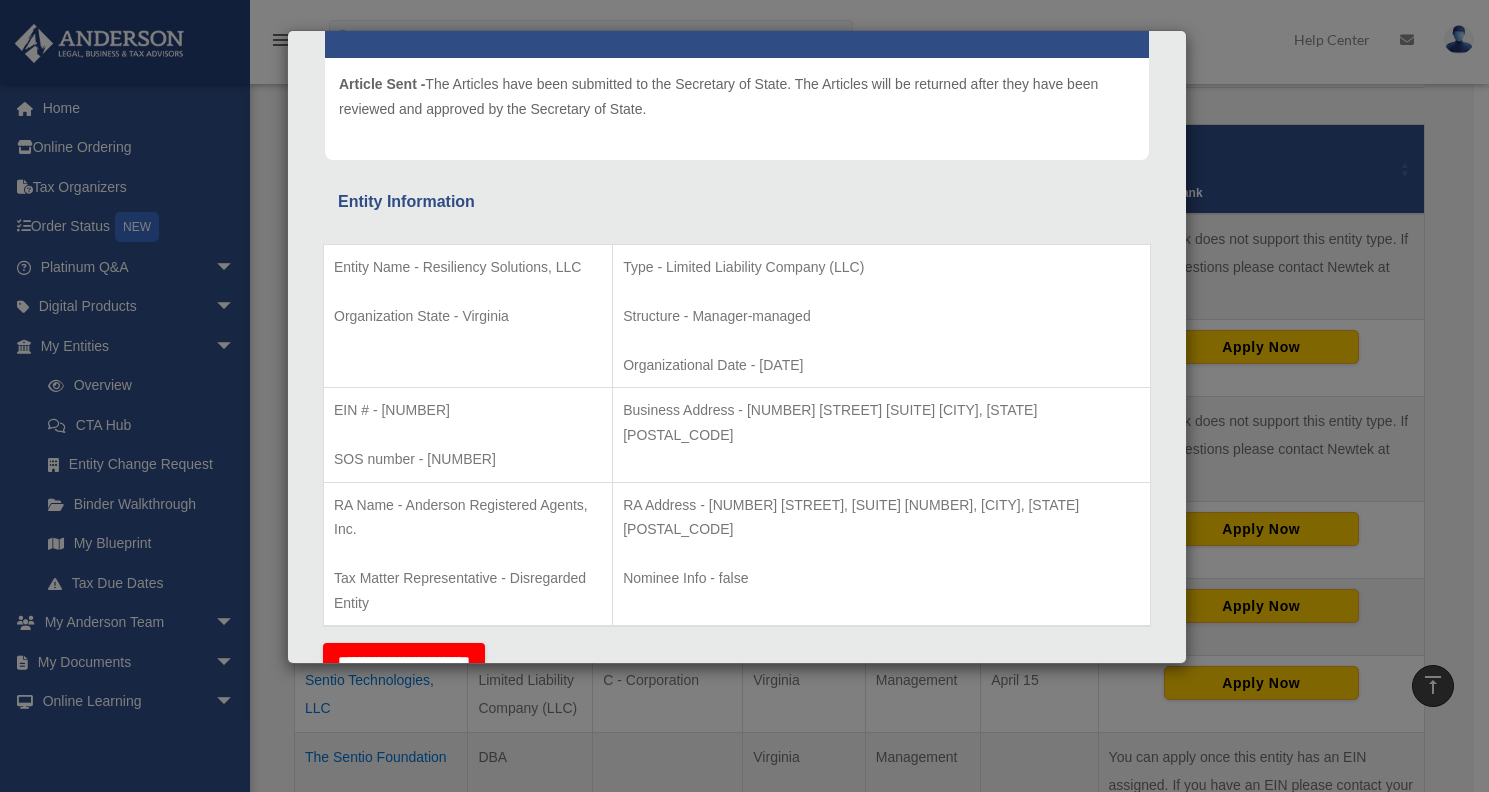 click on "SOS number - S8270987" at bounding box center (468, 459) 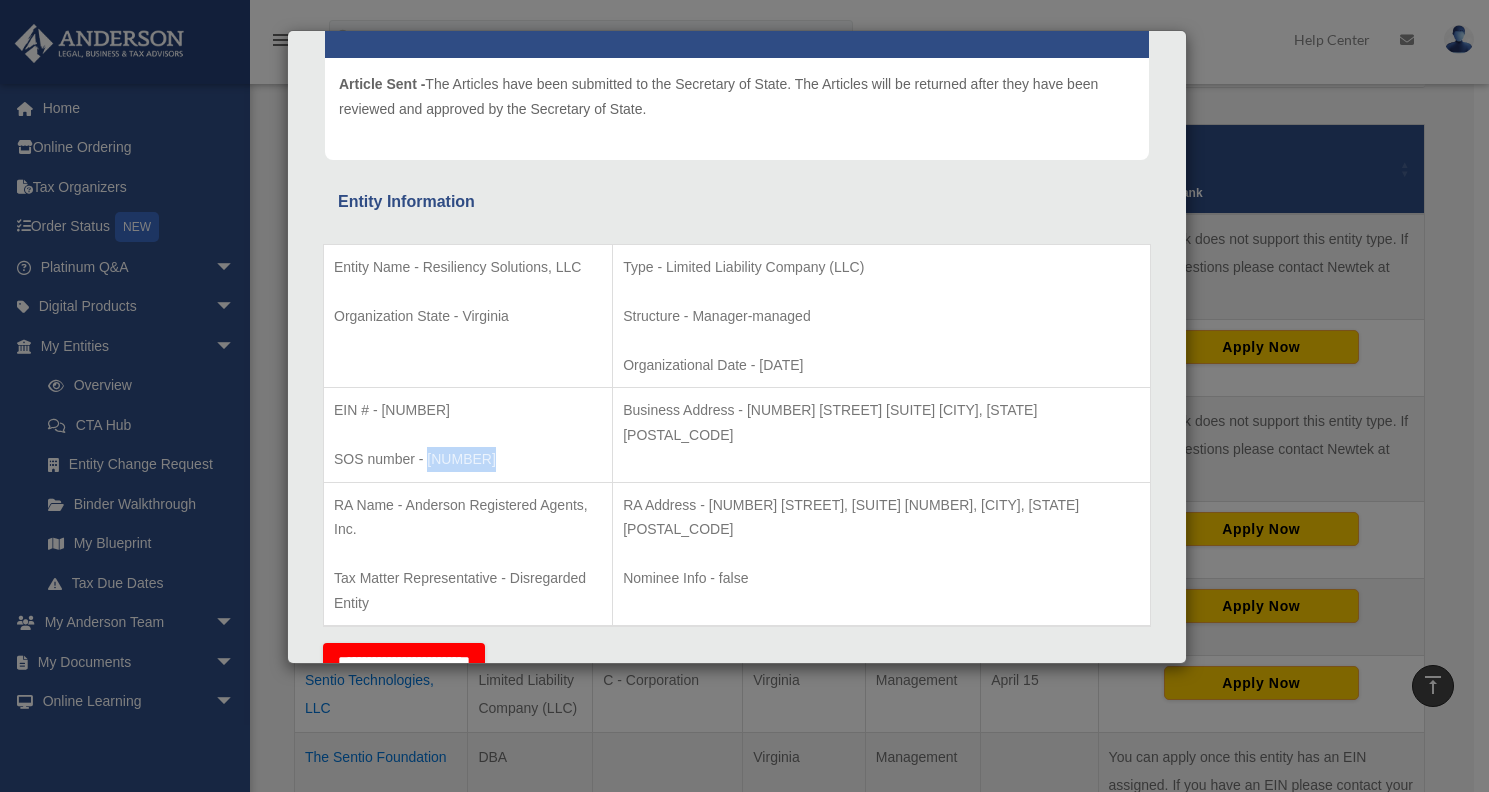 click on "SOS number - S8270987" at bounding box center (468, 459) 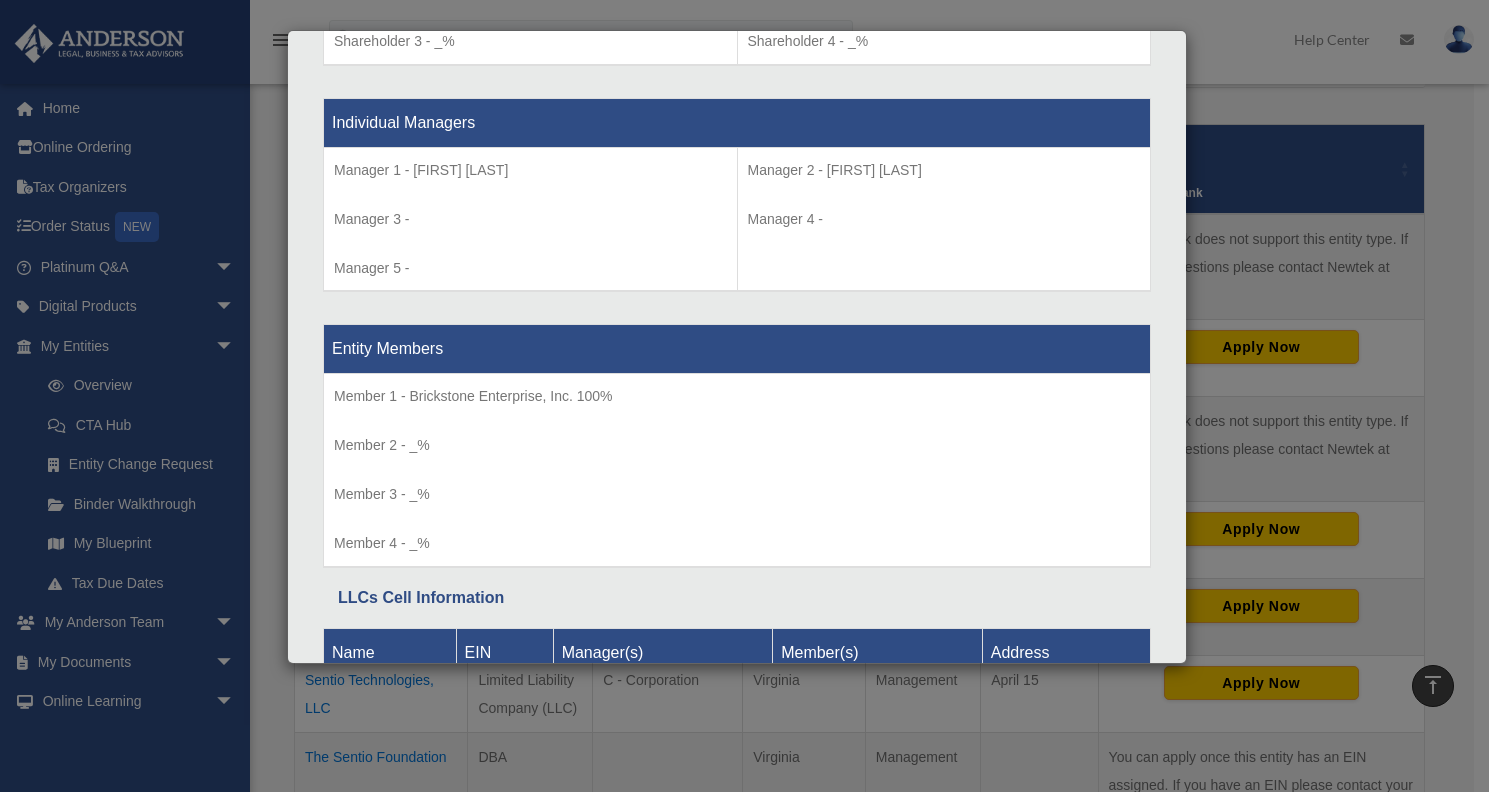 scroll, scrollTop: 1955, scrollLeft: 0, axis: vertical 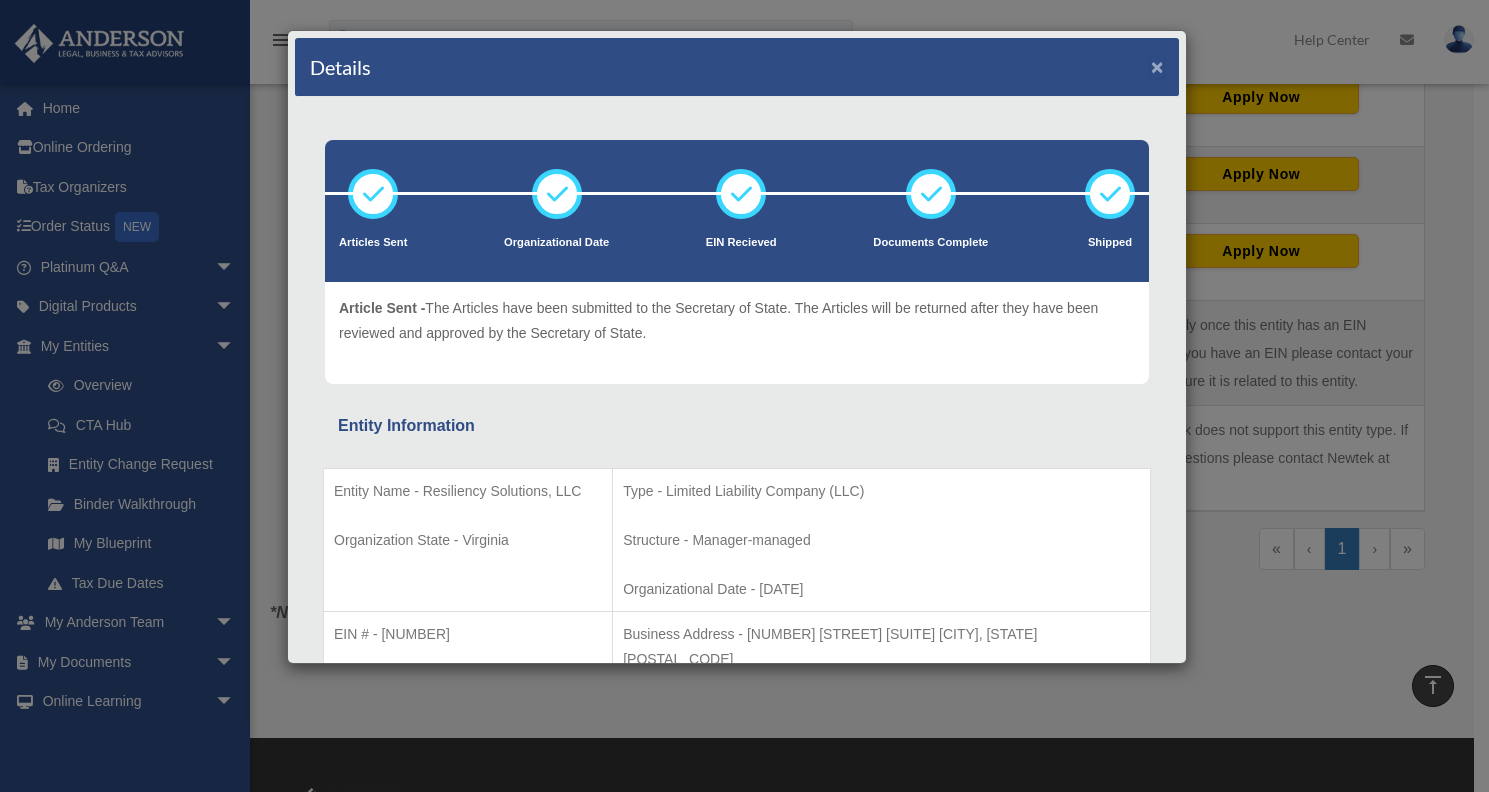 click on "×" at bounding box center [1157, 66] 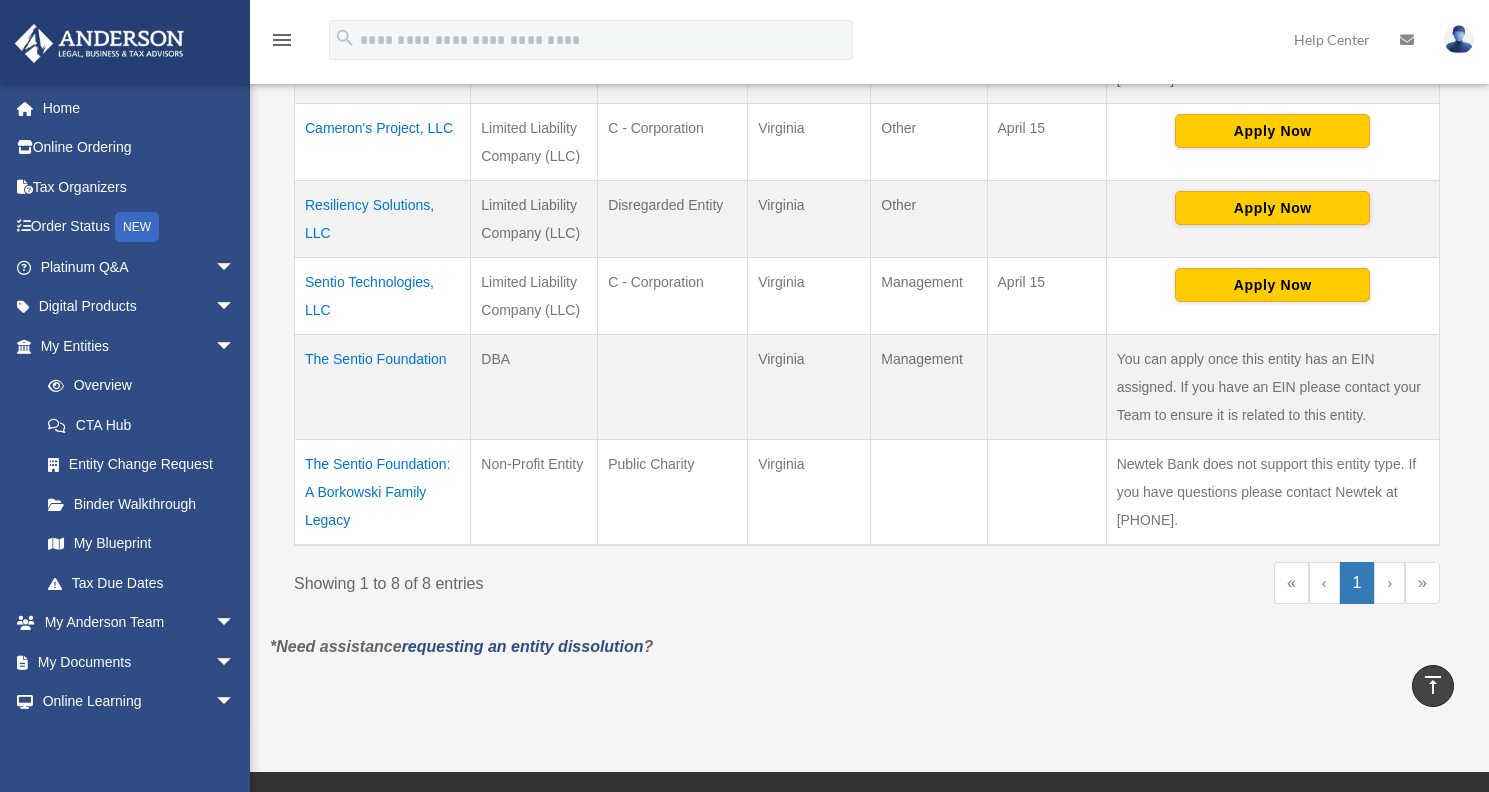 scroll, scrollTop: 801, scrollLeft: 0, axis: vertical 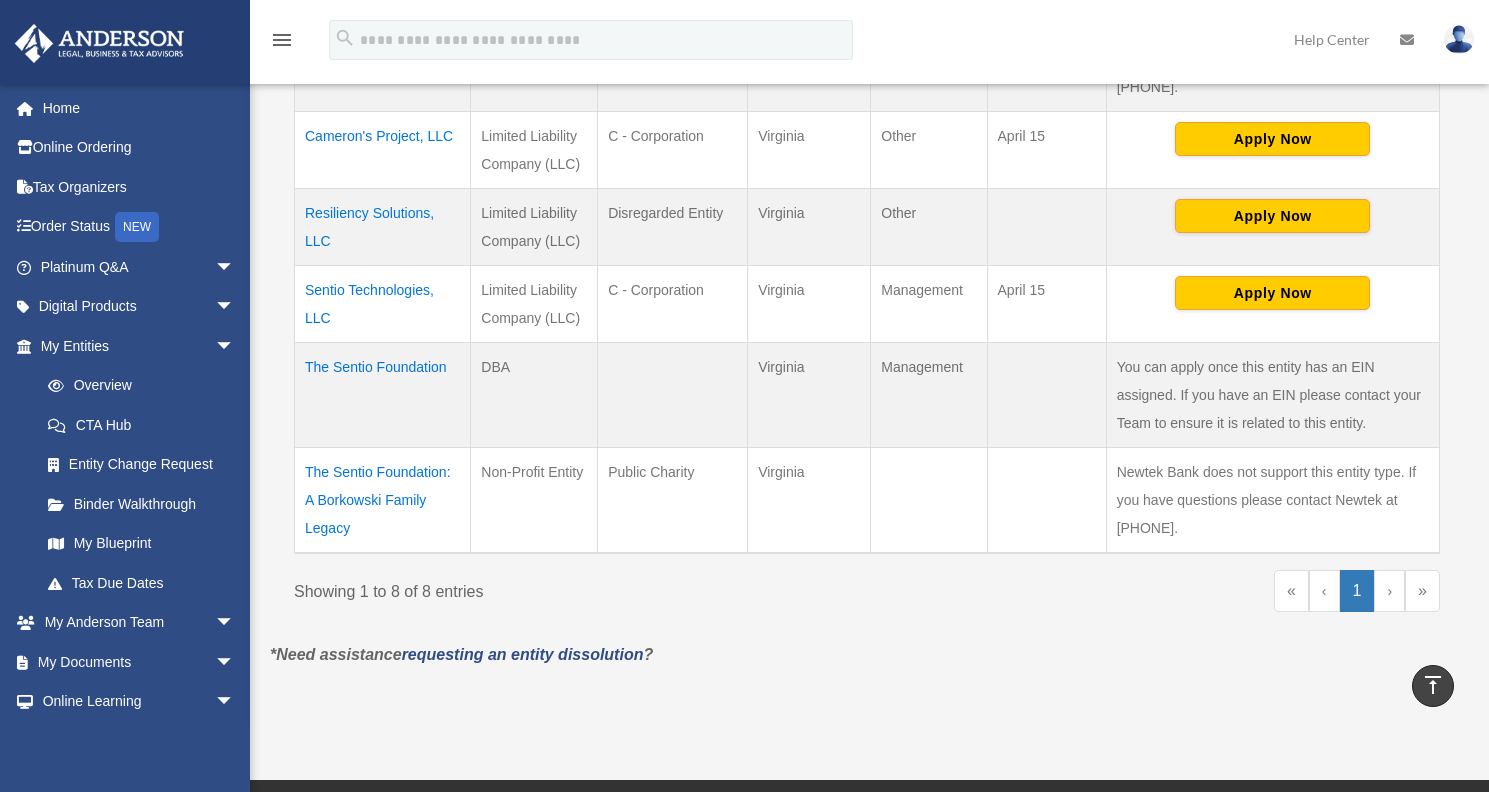 click on "Sentio Technologies, LLC" at bounding box center [383, 303] 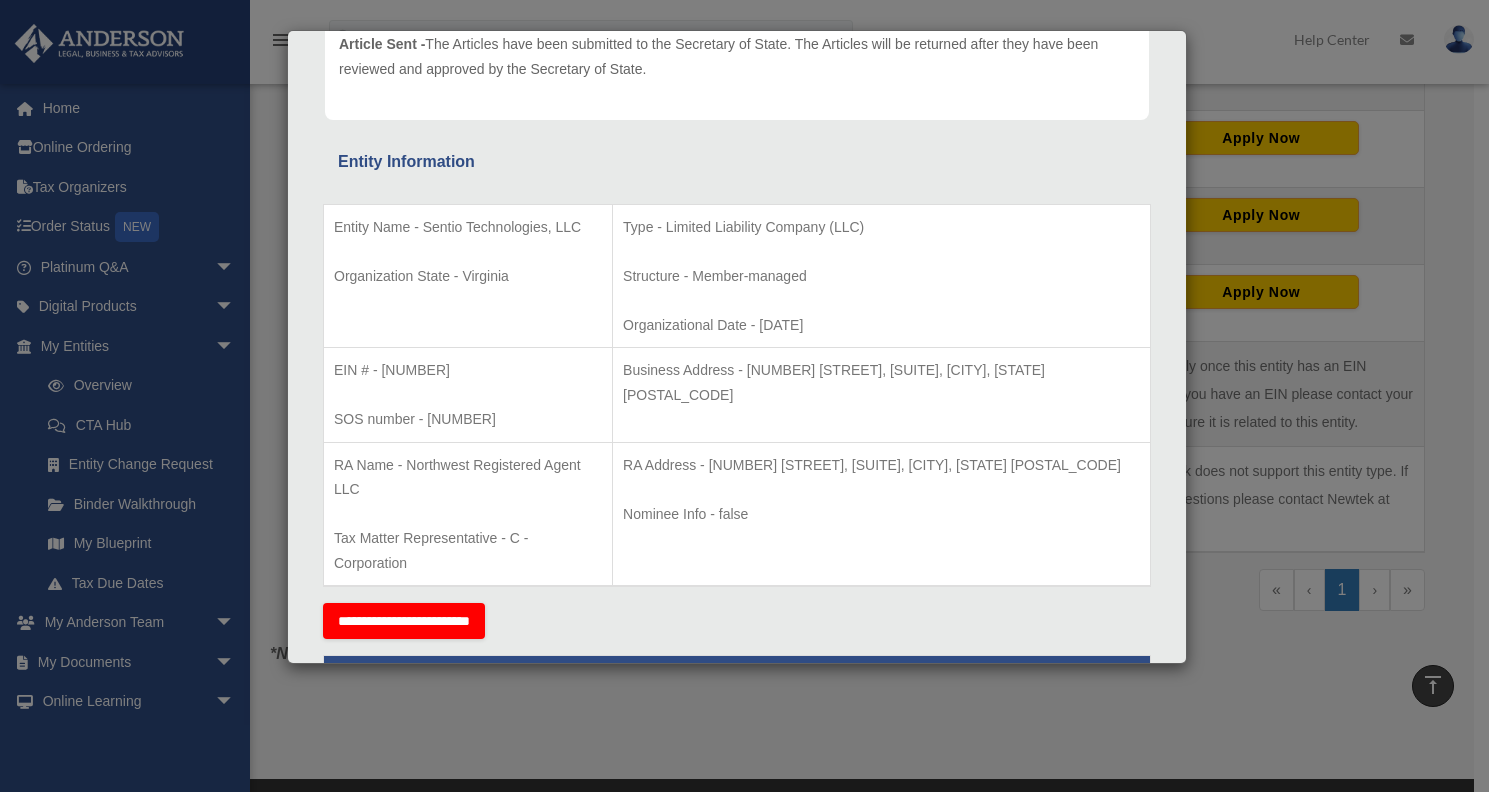 scroll, scrollTop: 0, scrollLeft: 0, axis: both 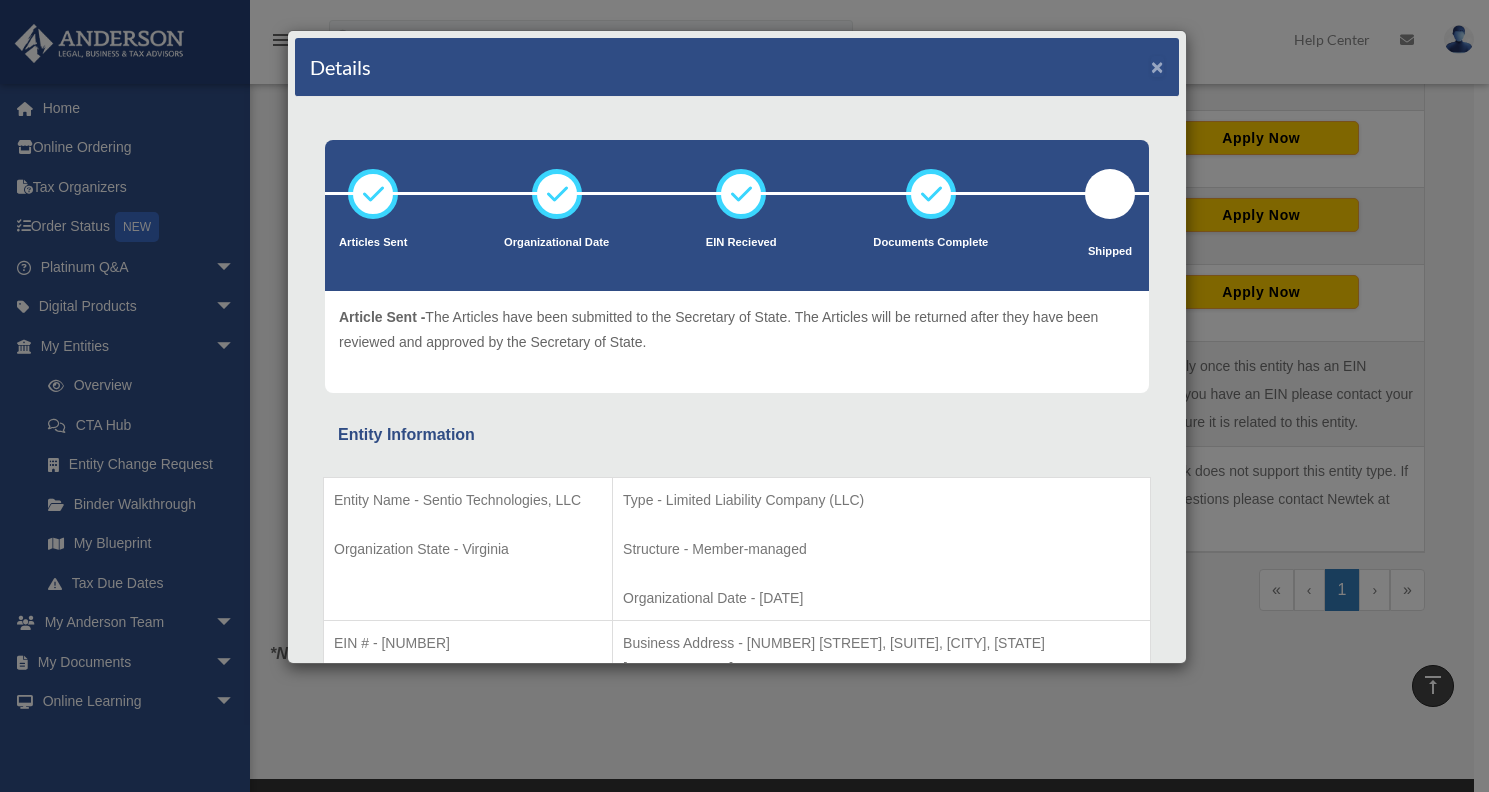click on "×" at bounding box center [1157, 66] 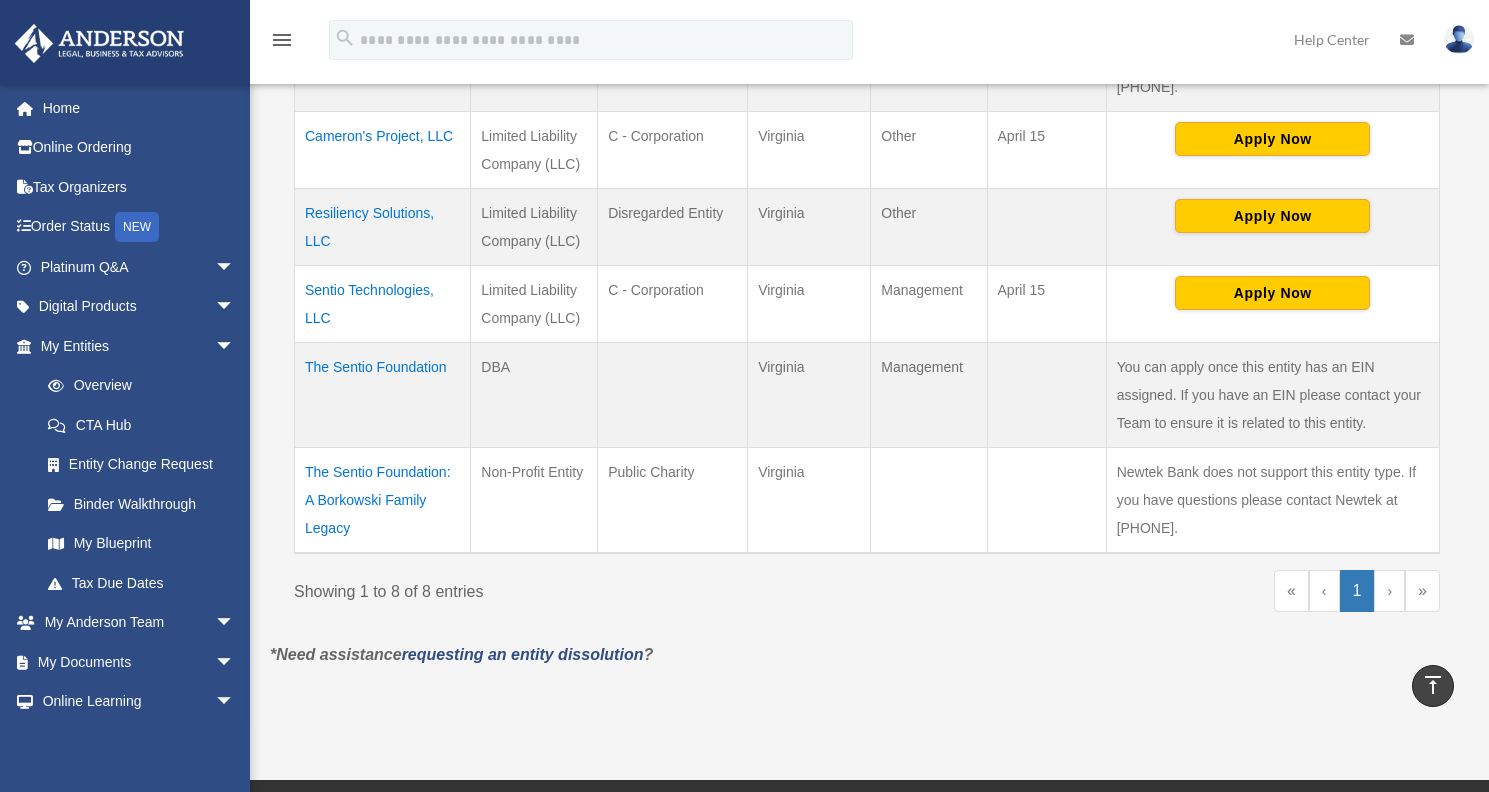 click on "The Sentio Foundation: A Borkowski Family Legacy" at bounding box center (383, 500) 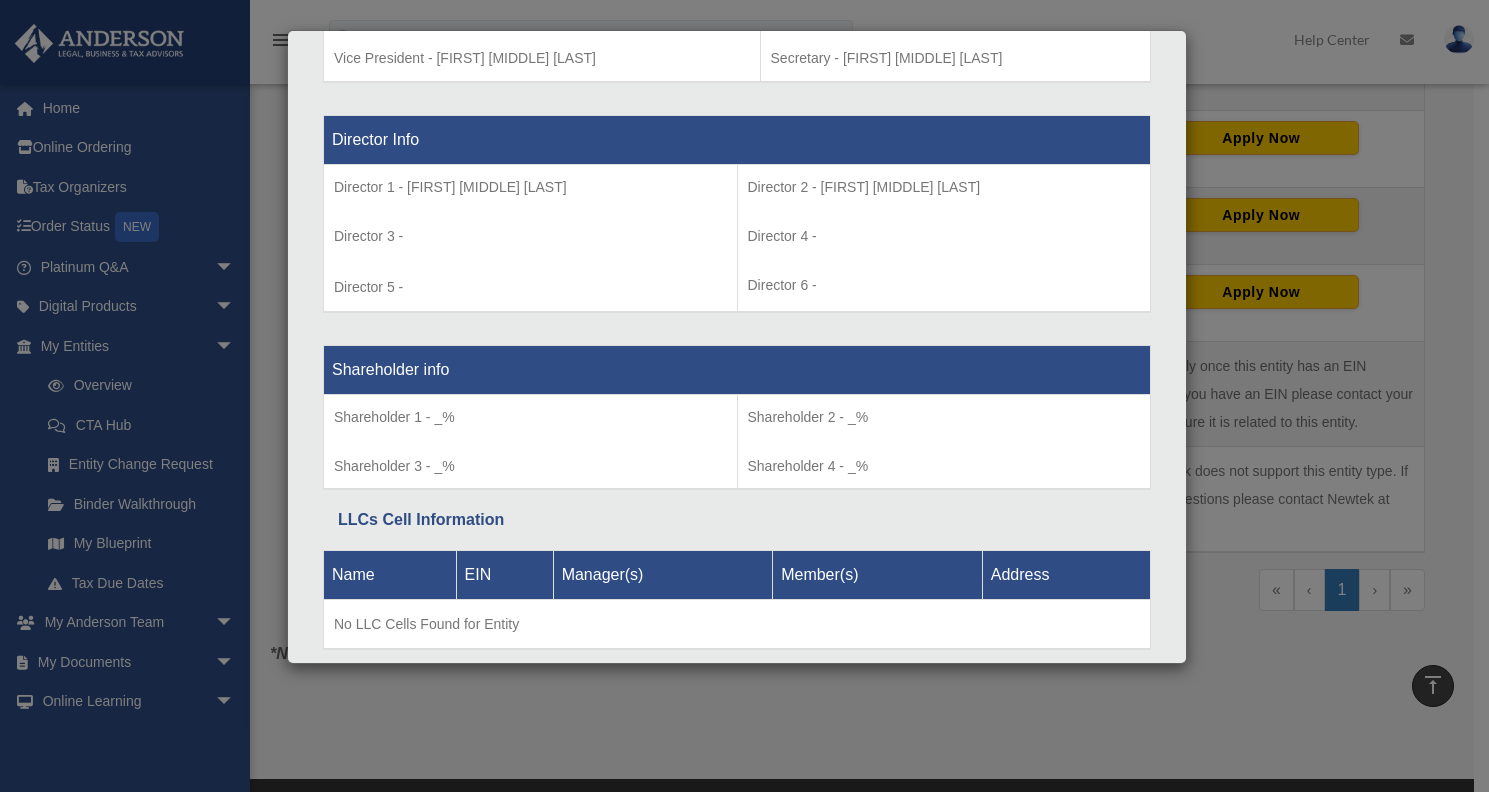 scroll, scrollTop: 1477, scrollLeft: 0, axis: vertical 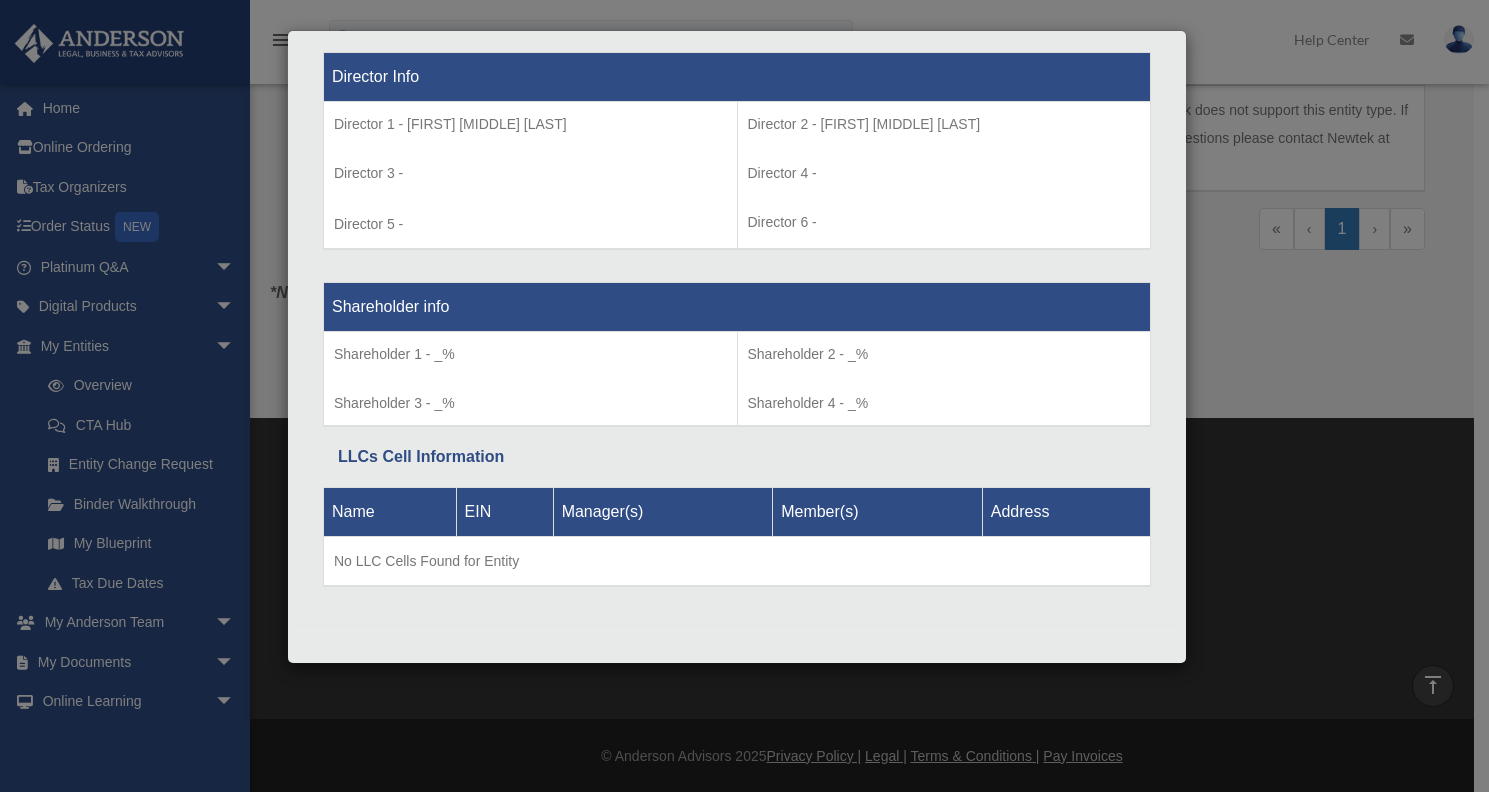 click on "Details
×
Articles Sent
Organizational Date" at bounding box center (744, 396) 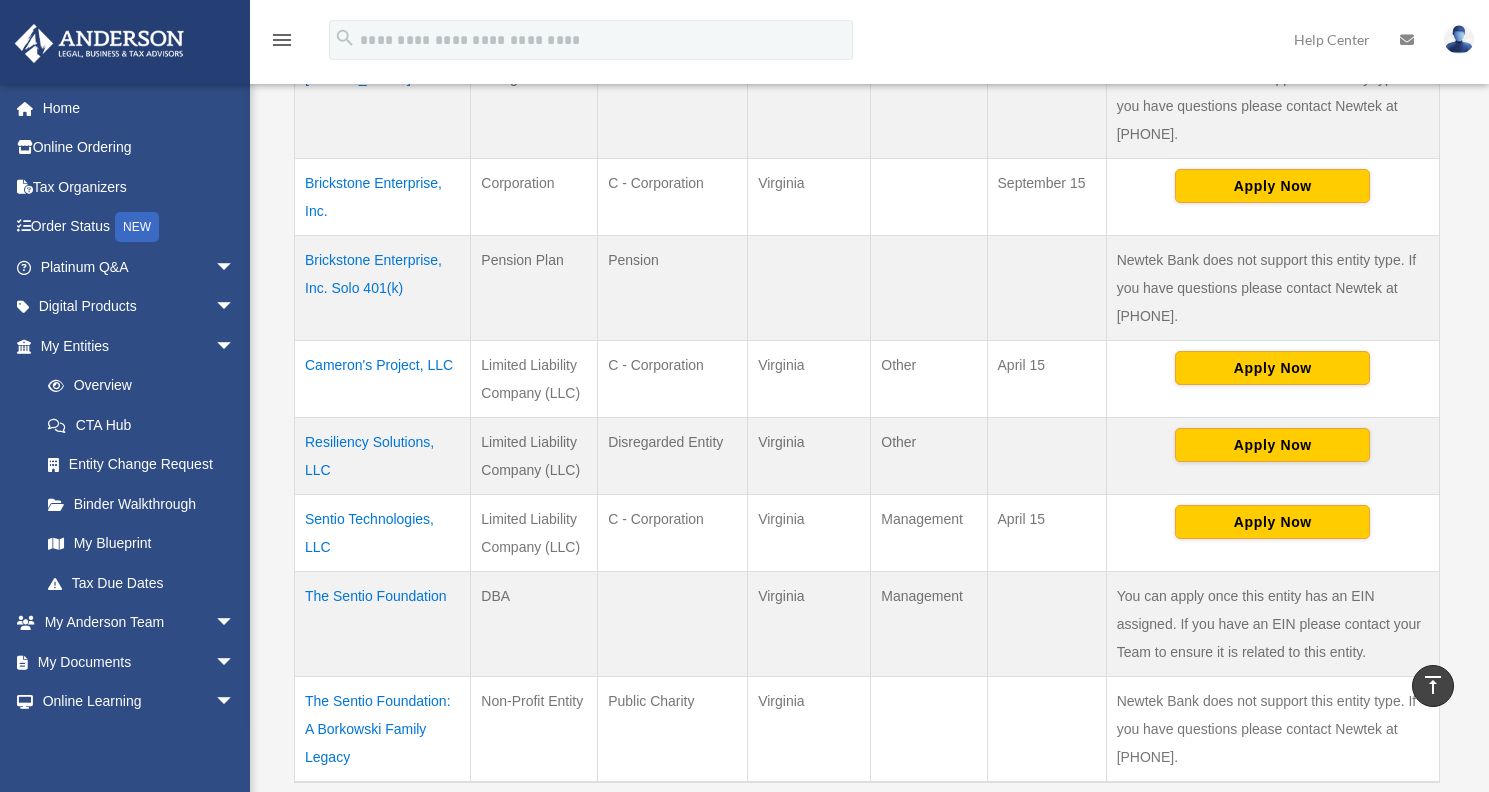 scroll, scrollTop: 341, scrollLeft: 0, axis: vertical 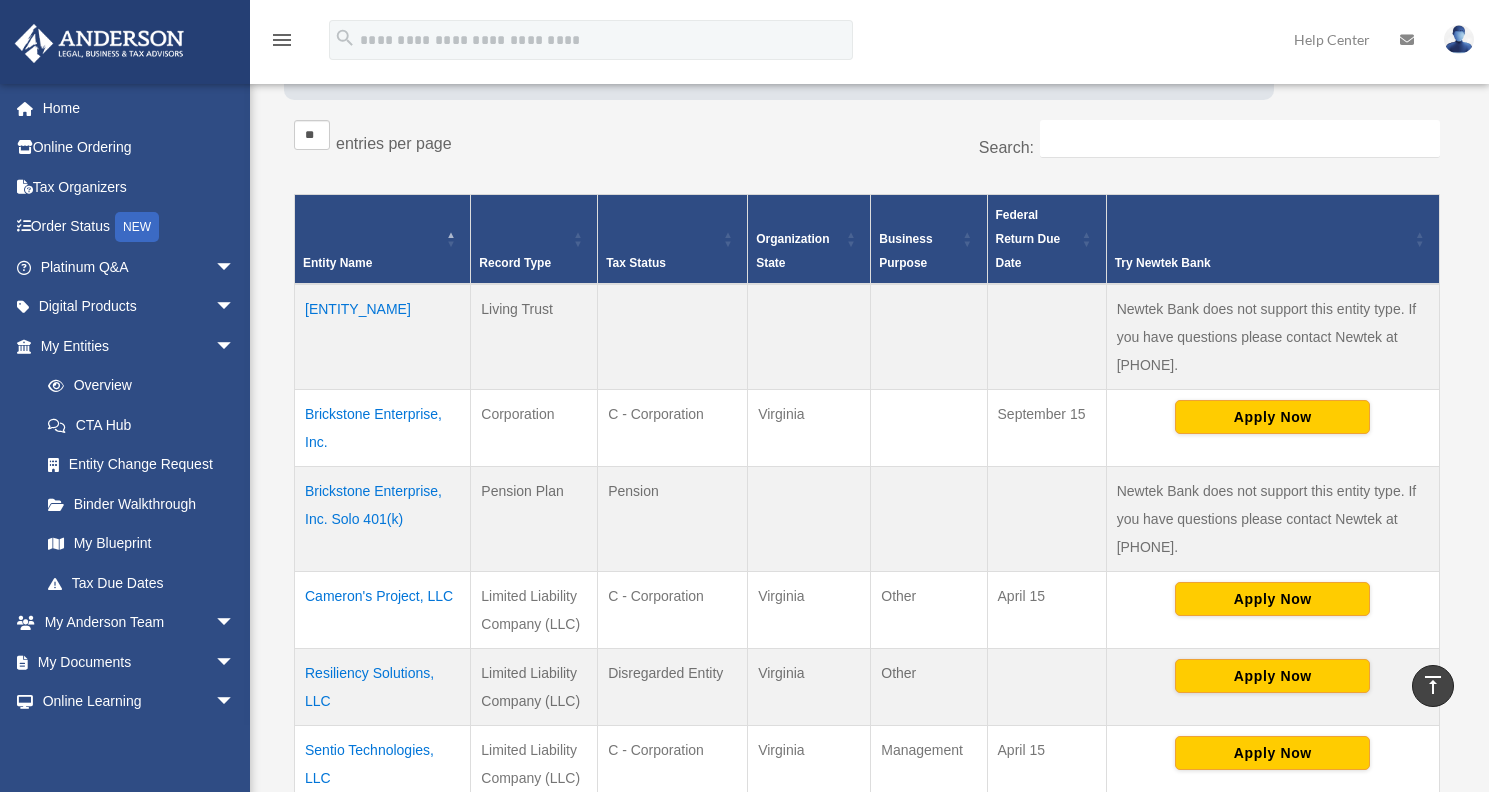 click on "Borkowski Living Trust" at bounding box center (383, 337) 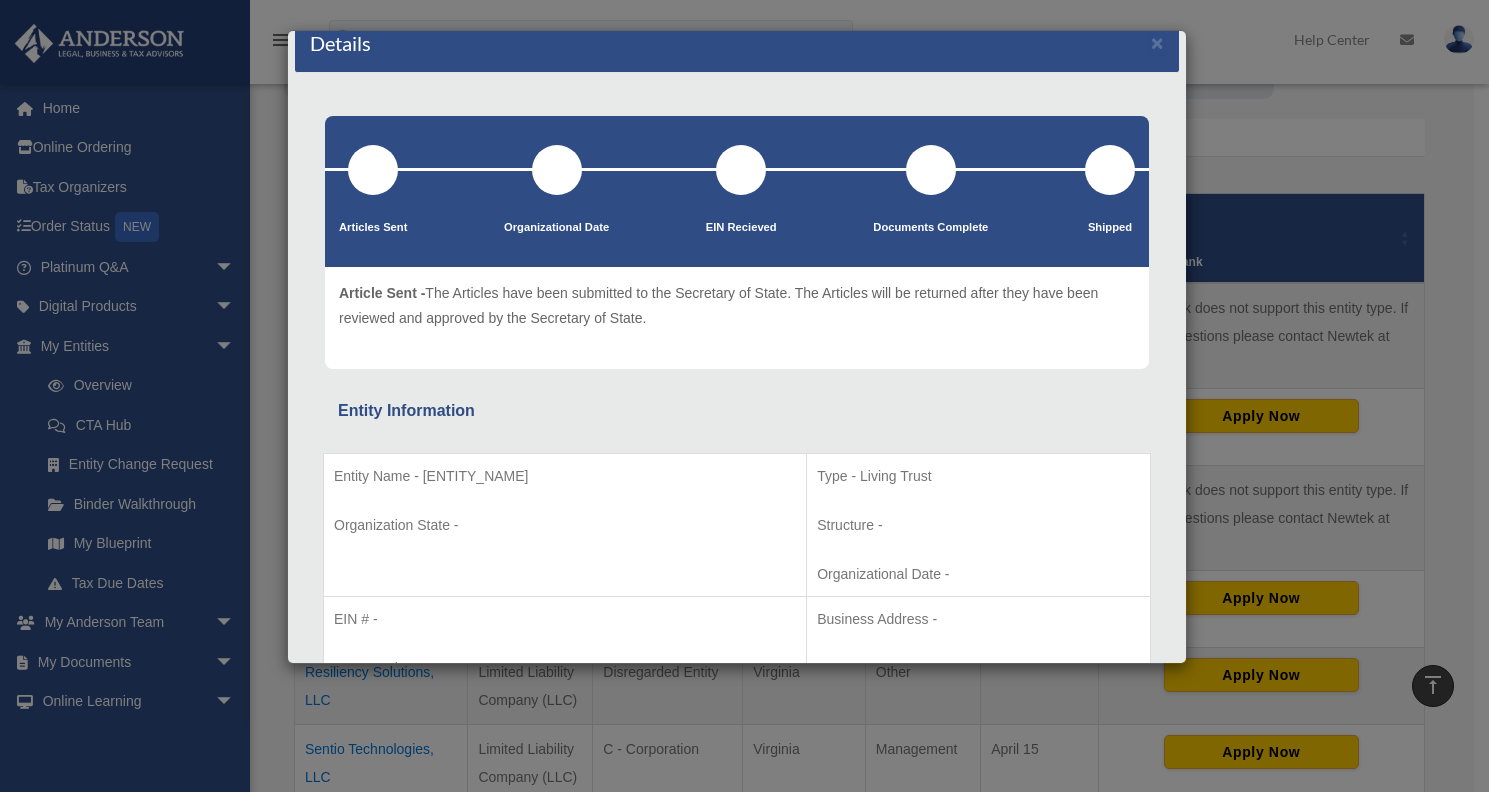 scroll, scrollTop: 0, scrollLeft: 0, axis: both 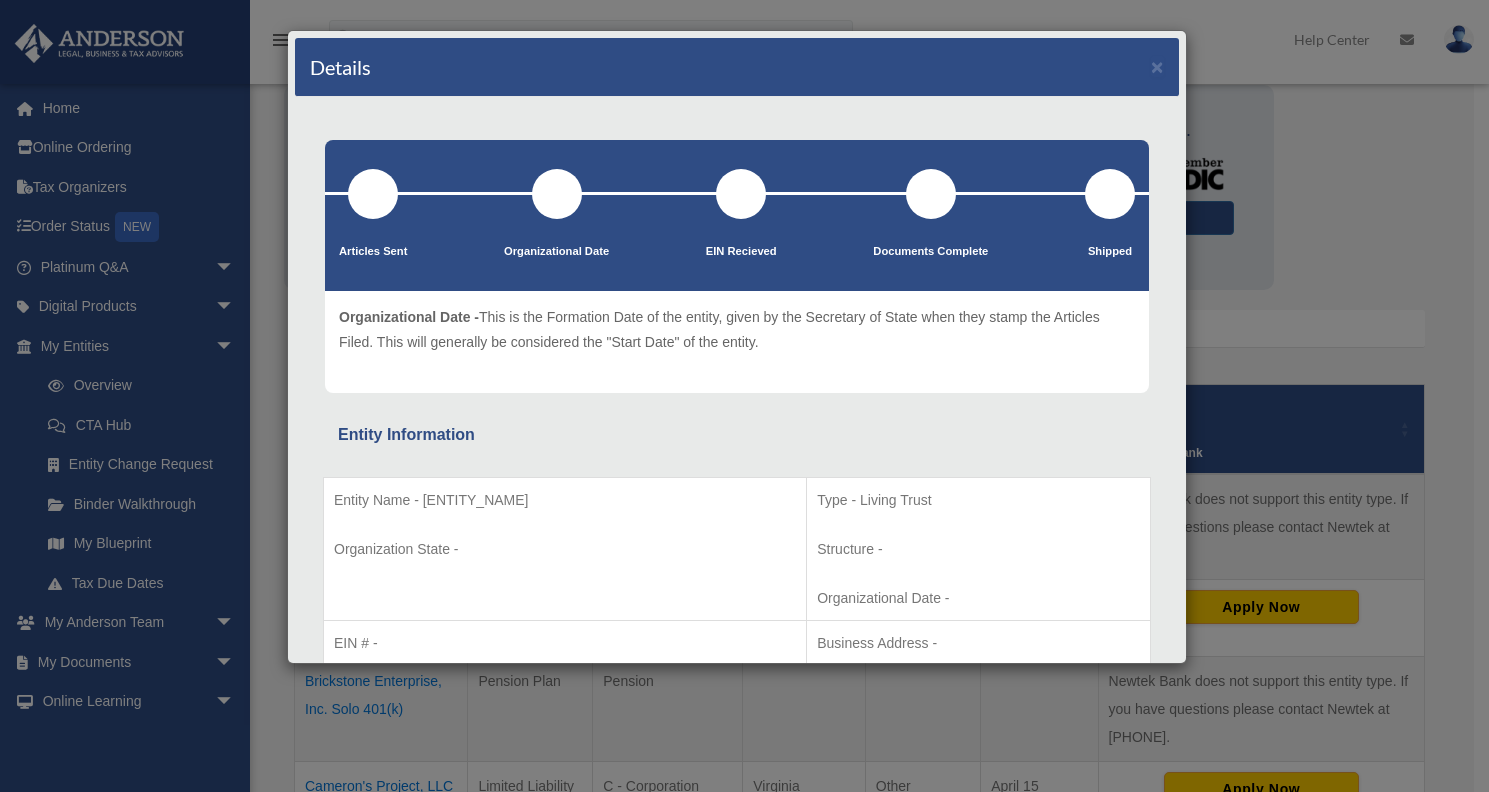 click on "Details
×" at bounding box center (737, 67) 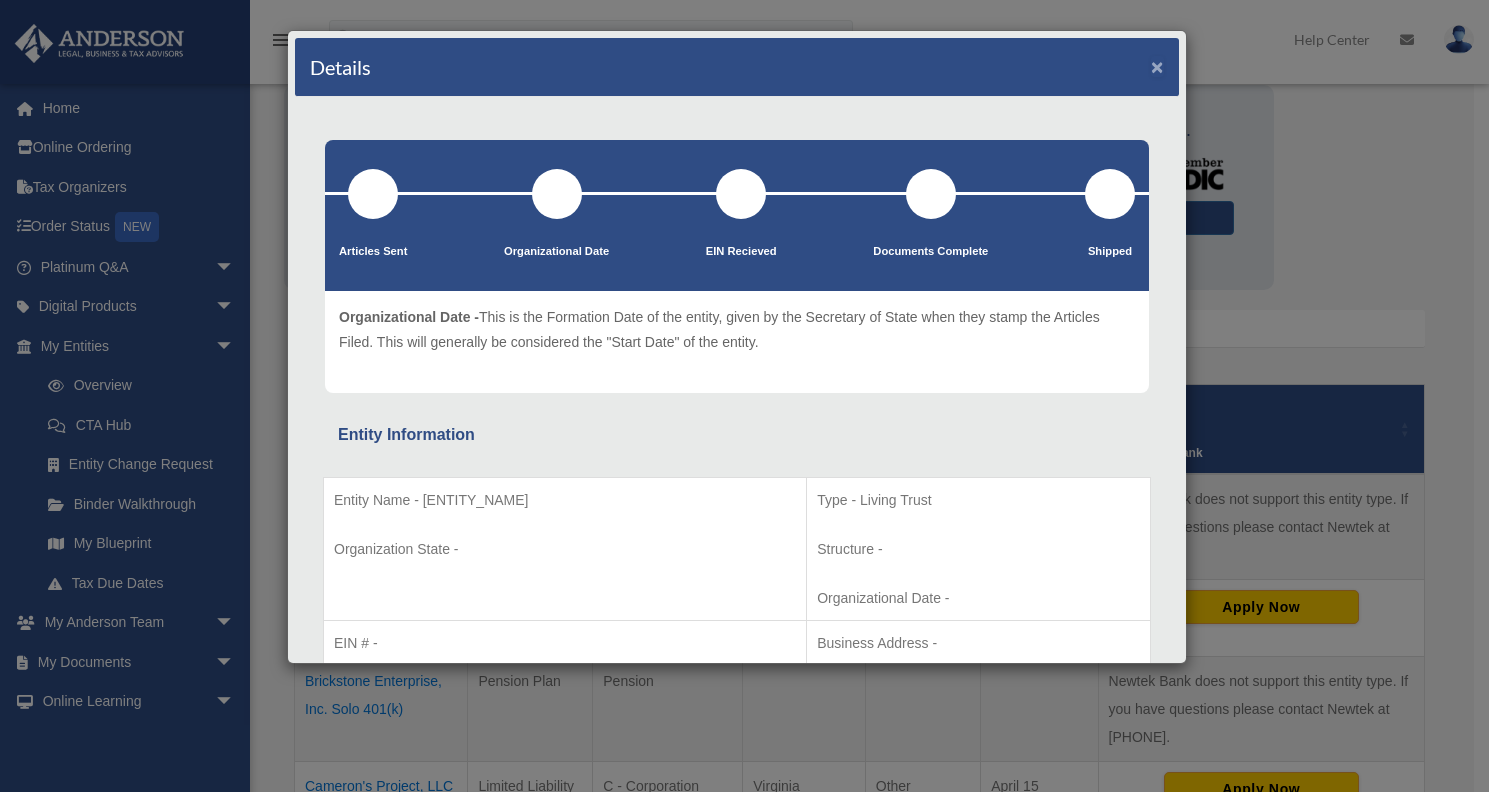 click on "×" at bounding box center (1157, 66) 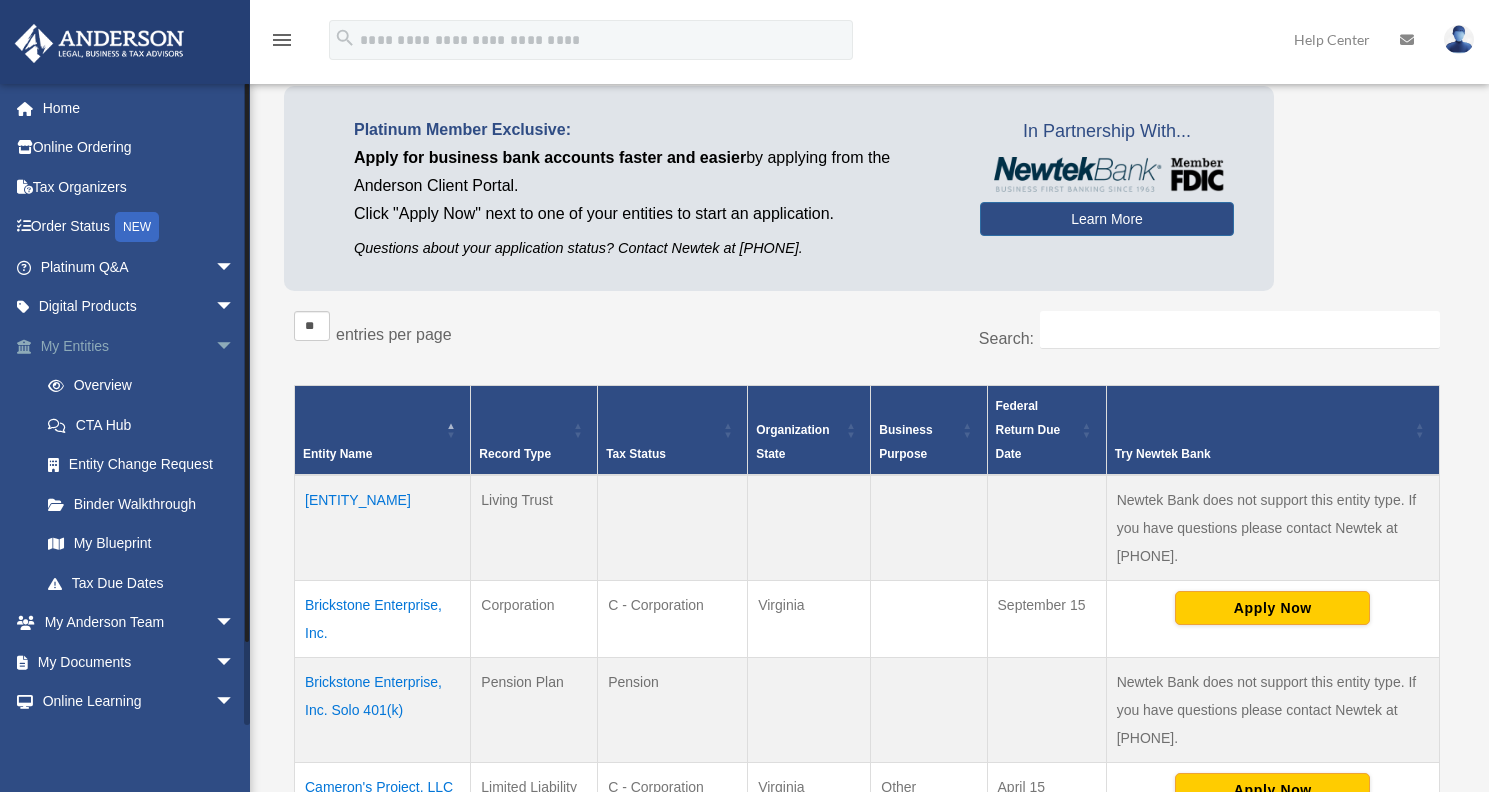 click on "My Entities arrow_drop_down" at bounding box center [139, 346] 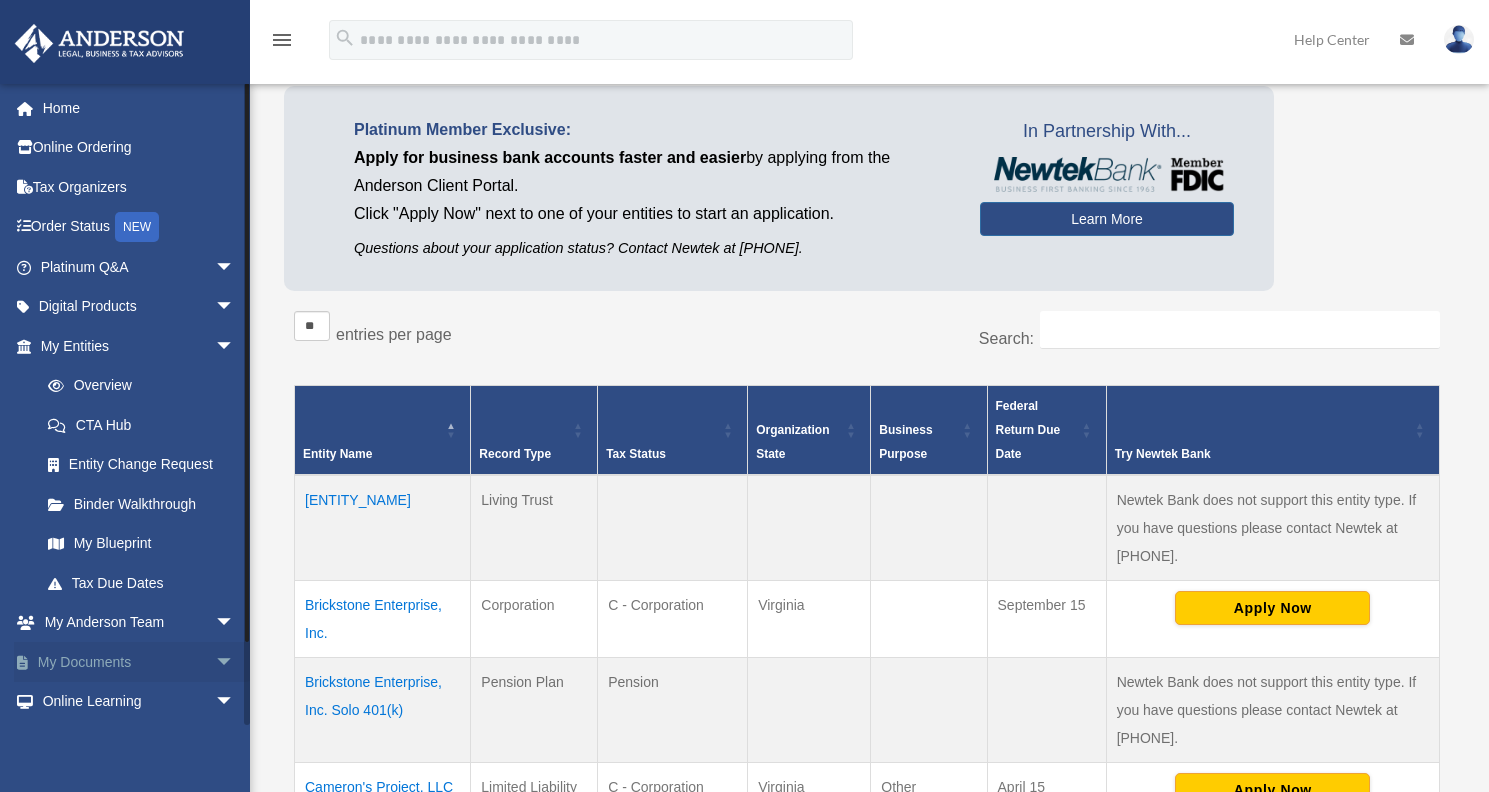 click on "My Documents arrow_drop_down" at bounding box center [139, 662] 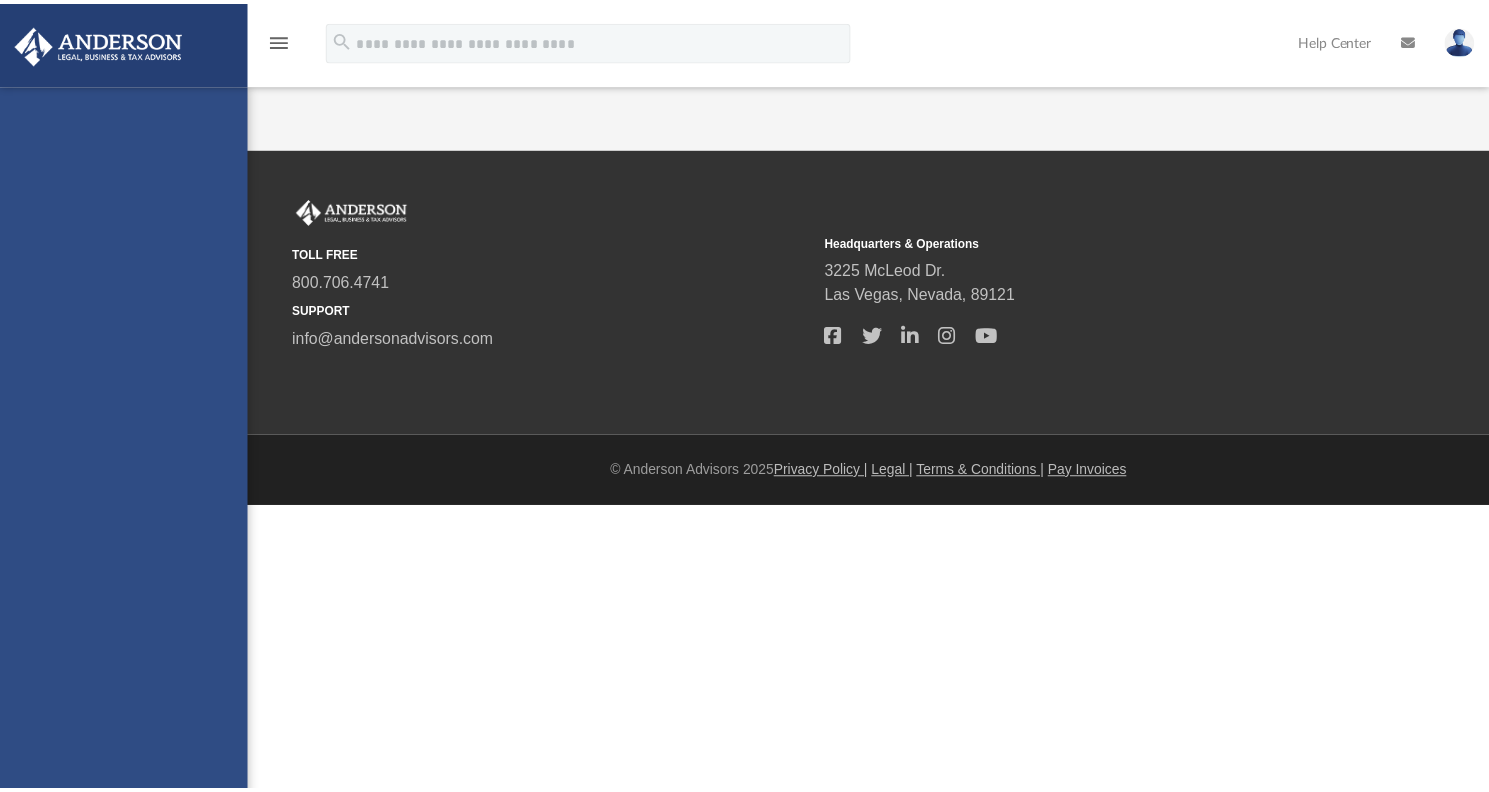 scroll, scrollTop: 0, scrollLeft: 0, axis: both 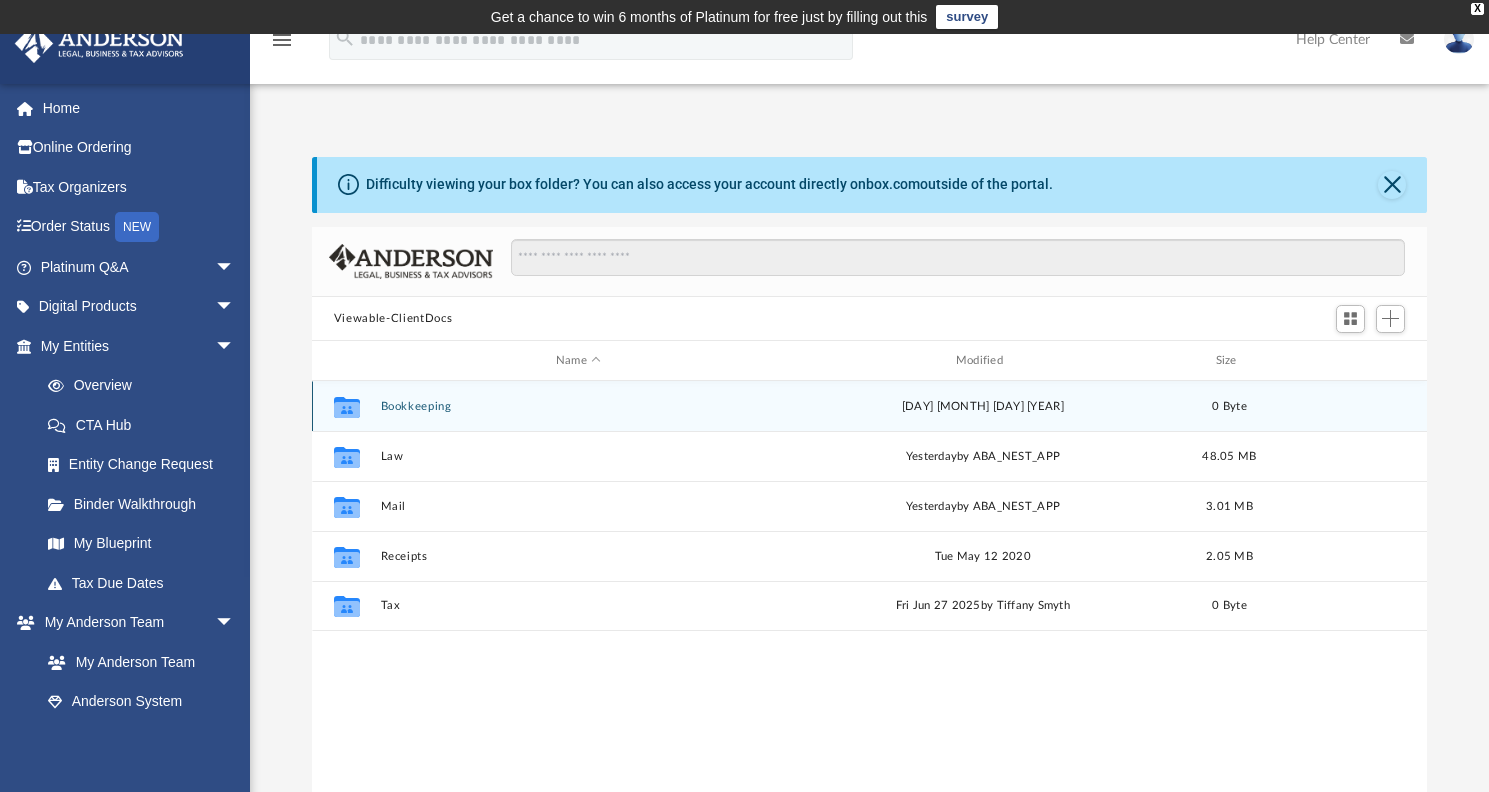 click on "Bookkeeping" at bounding box center (578, 406) 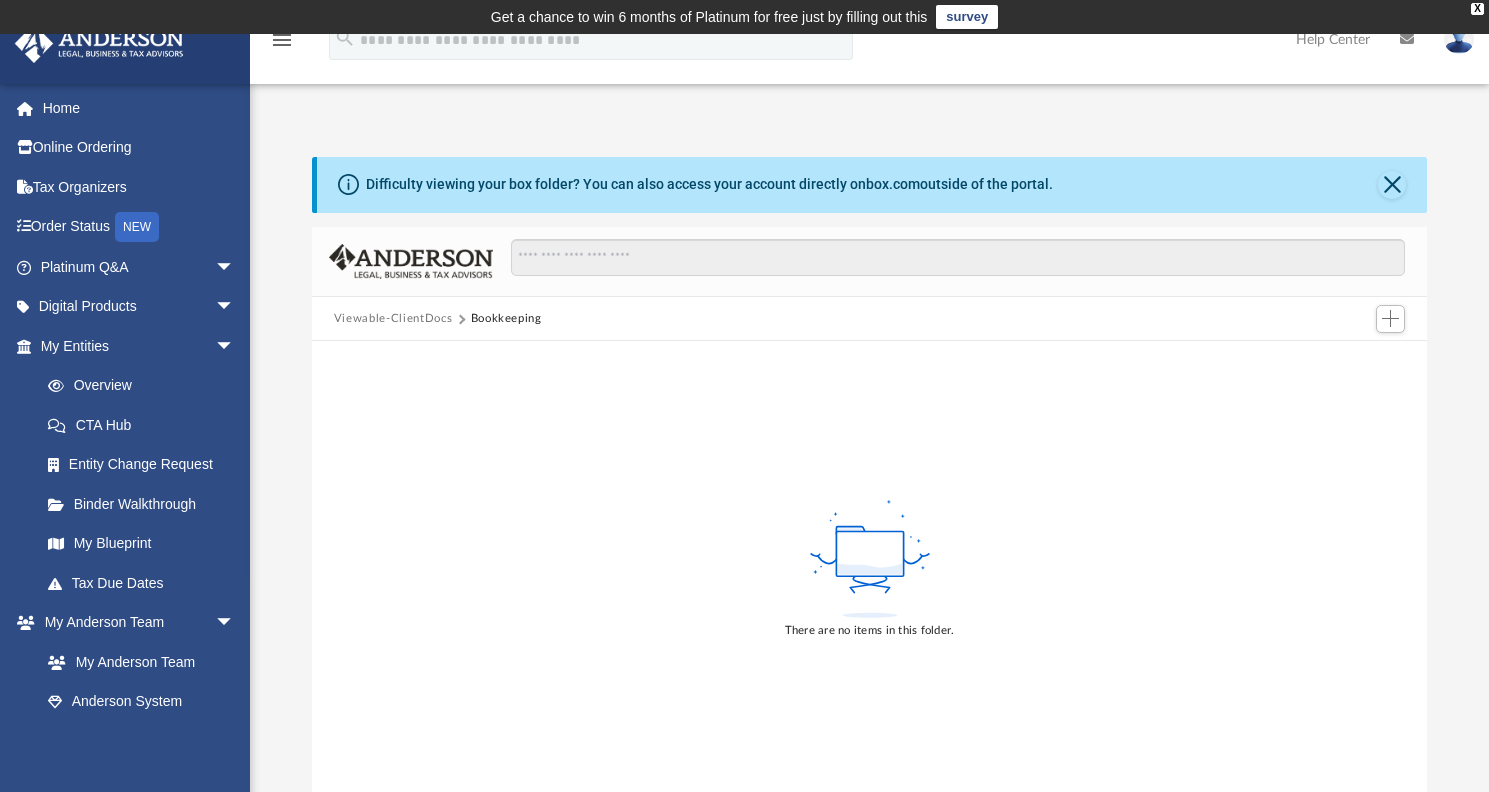 click on "Viewable-ClientDocs" at bounding box center [393, 319] 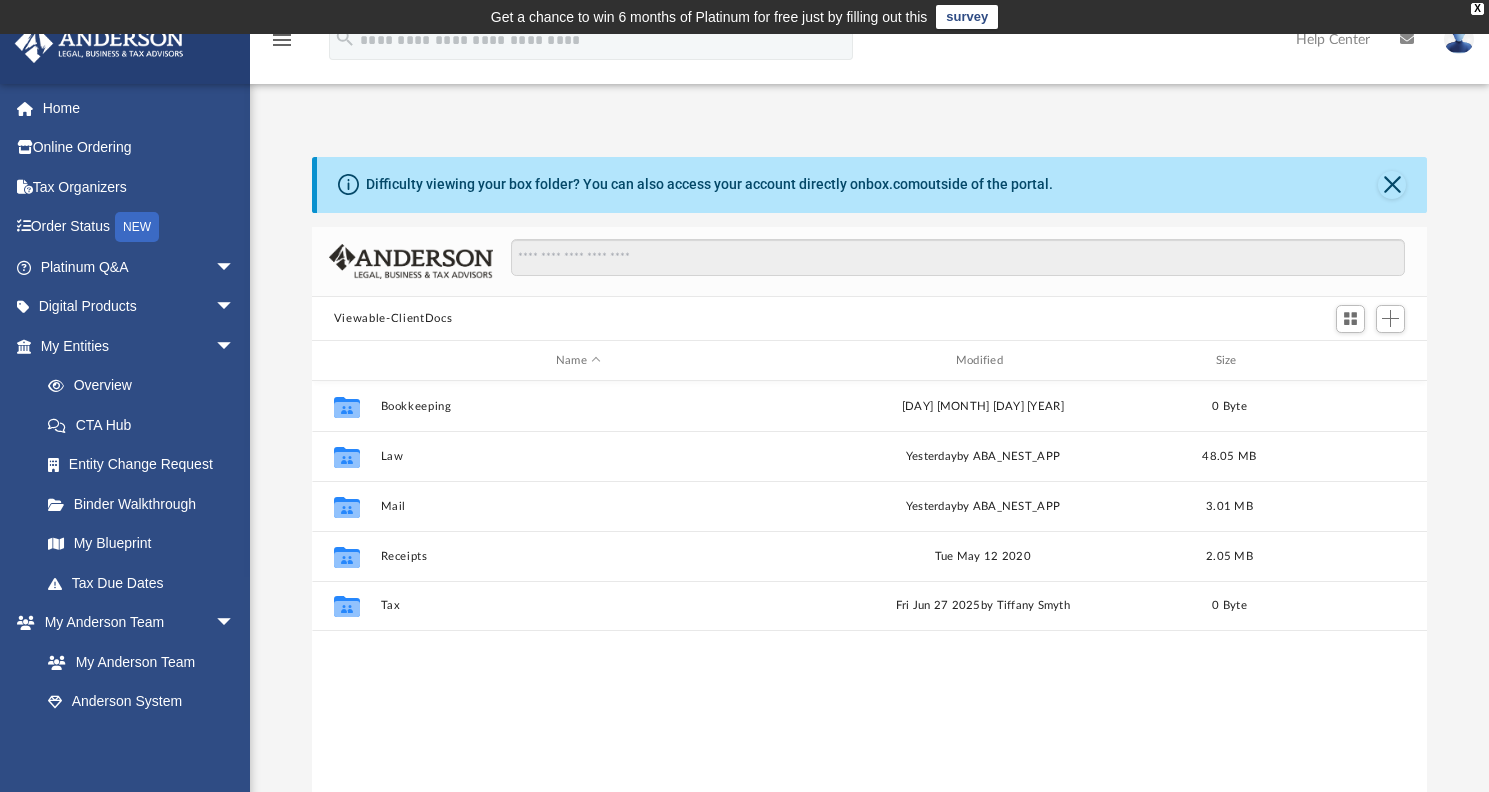 scroll, scrollTop: 16, scrollLeft: 16, axis: both 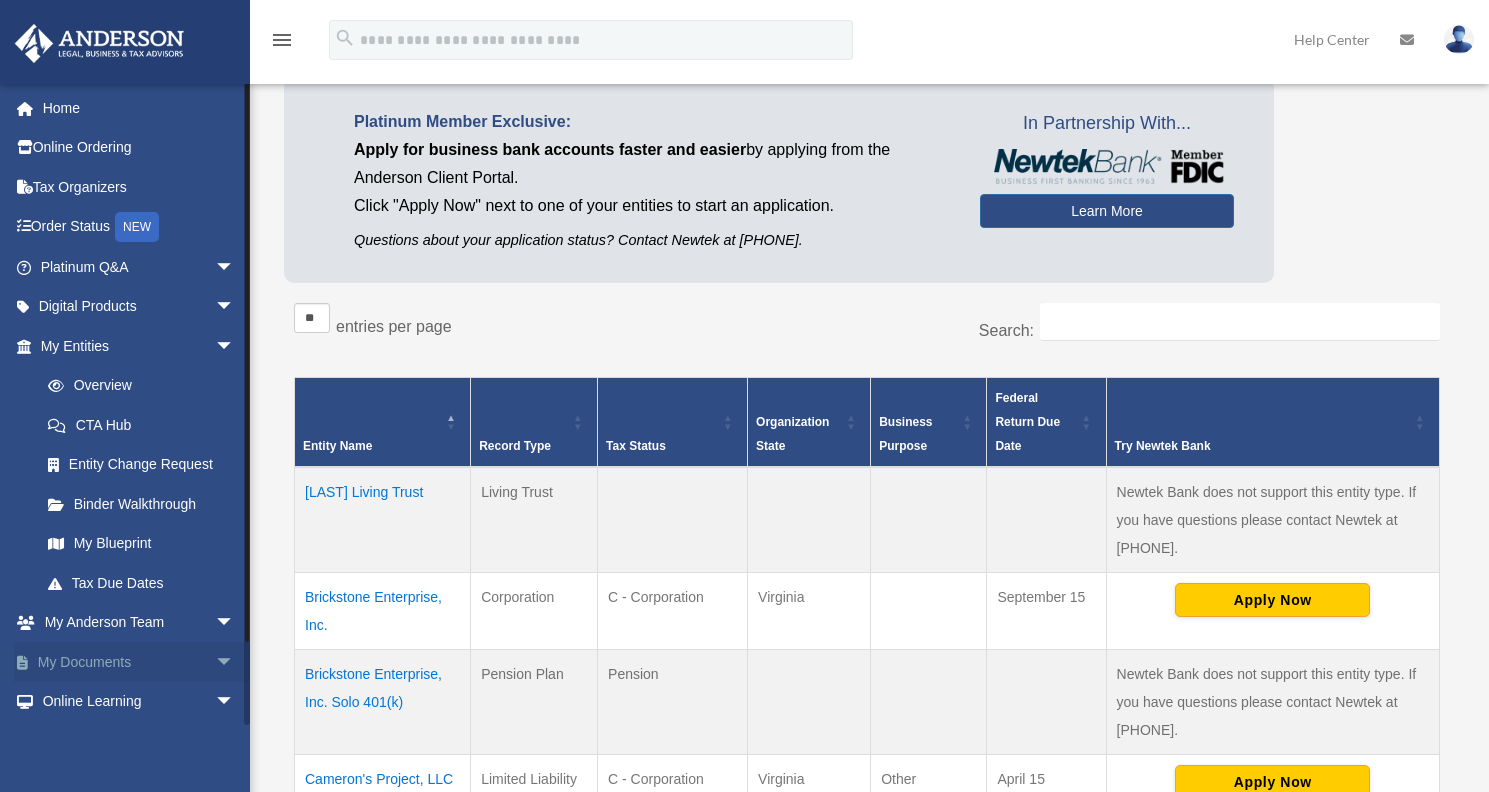 click on "My Documents arrow_drop_down" at bounding box center [139, 662] 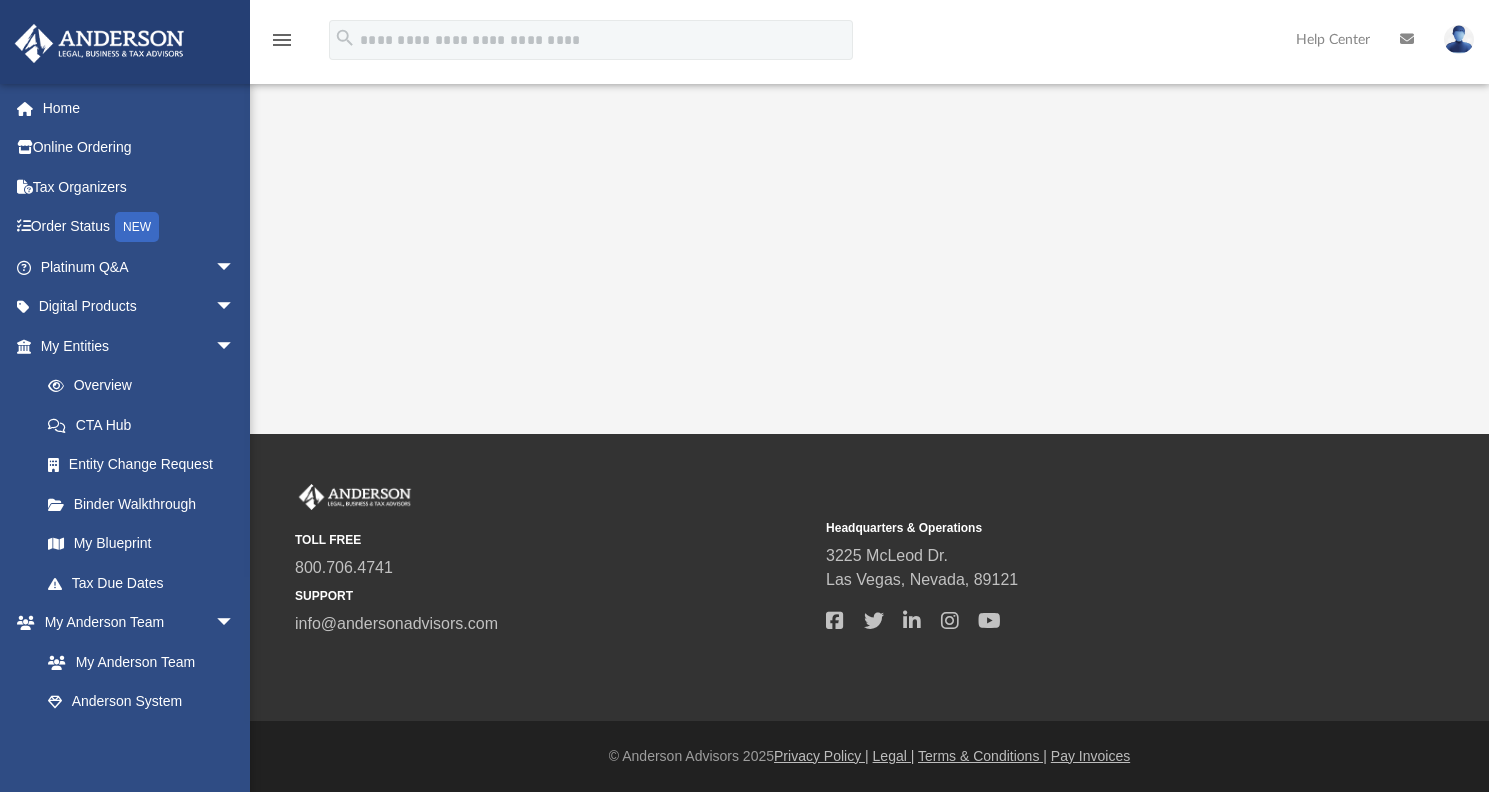 scroll, scrollTop: 0, scrollLeft: 0, axis: both 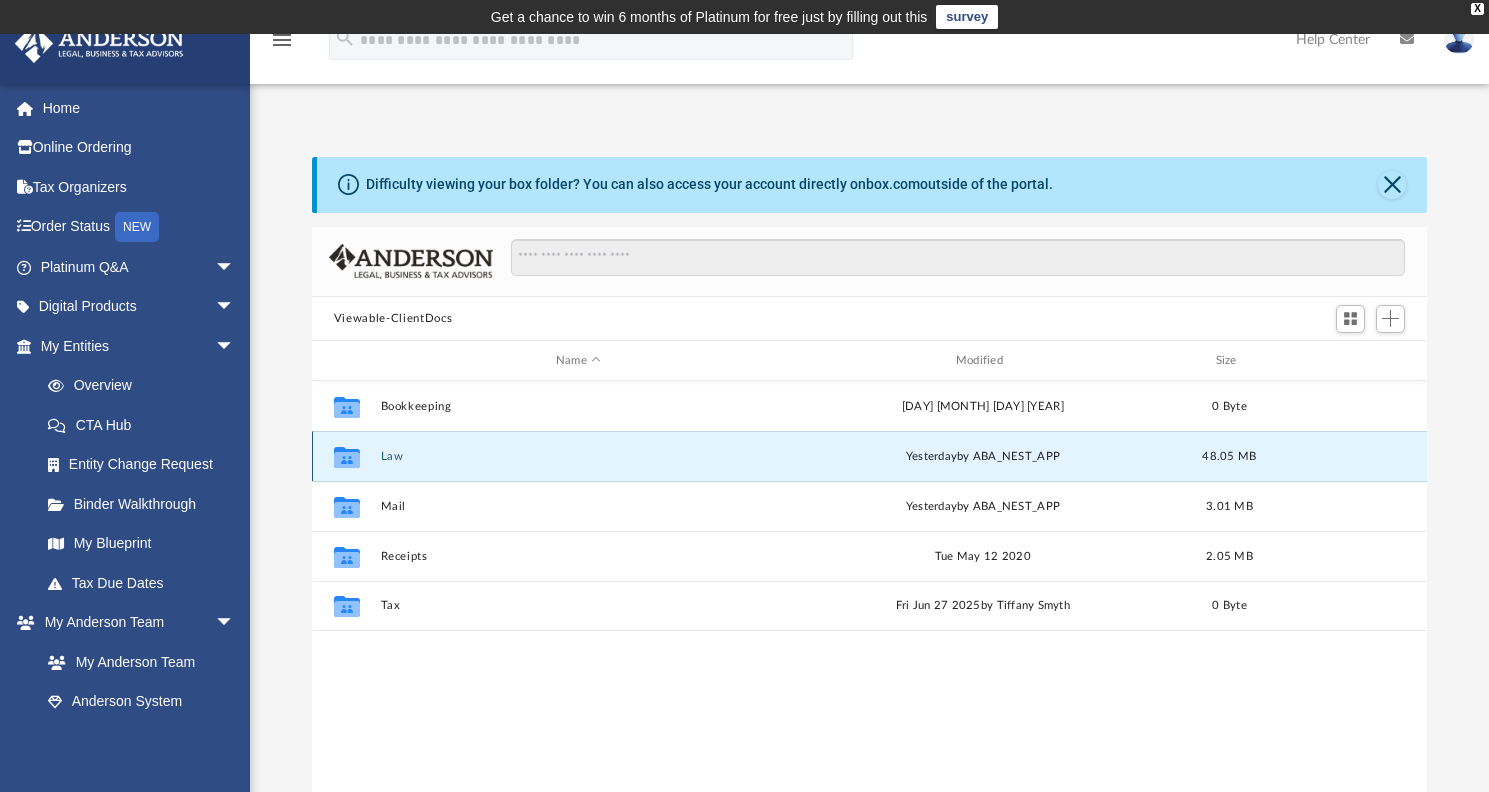 click on "Law" at bounding box center [578, 456] 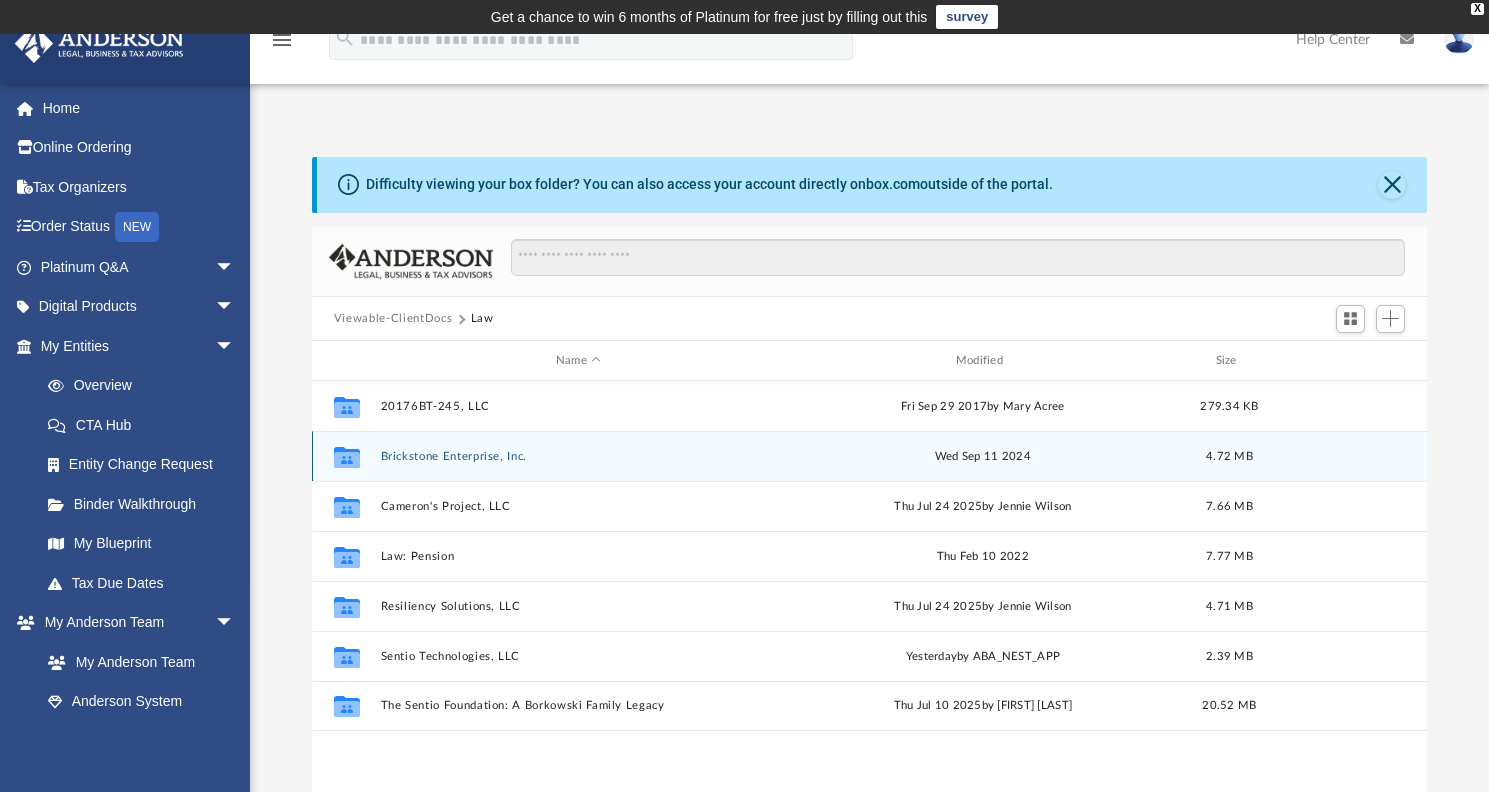 click on "Brickstone Enterprise, Inc." at bounding box center (578, 456) 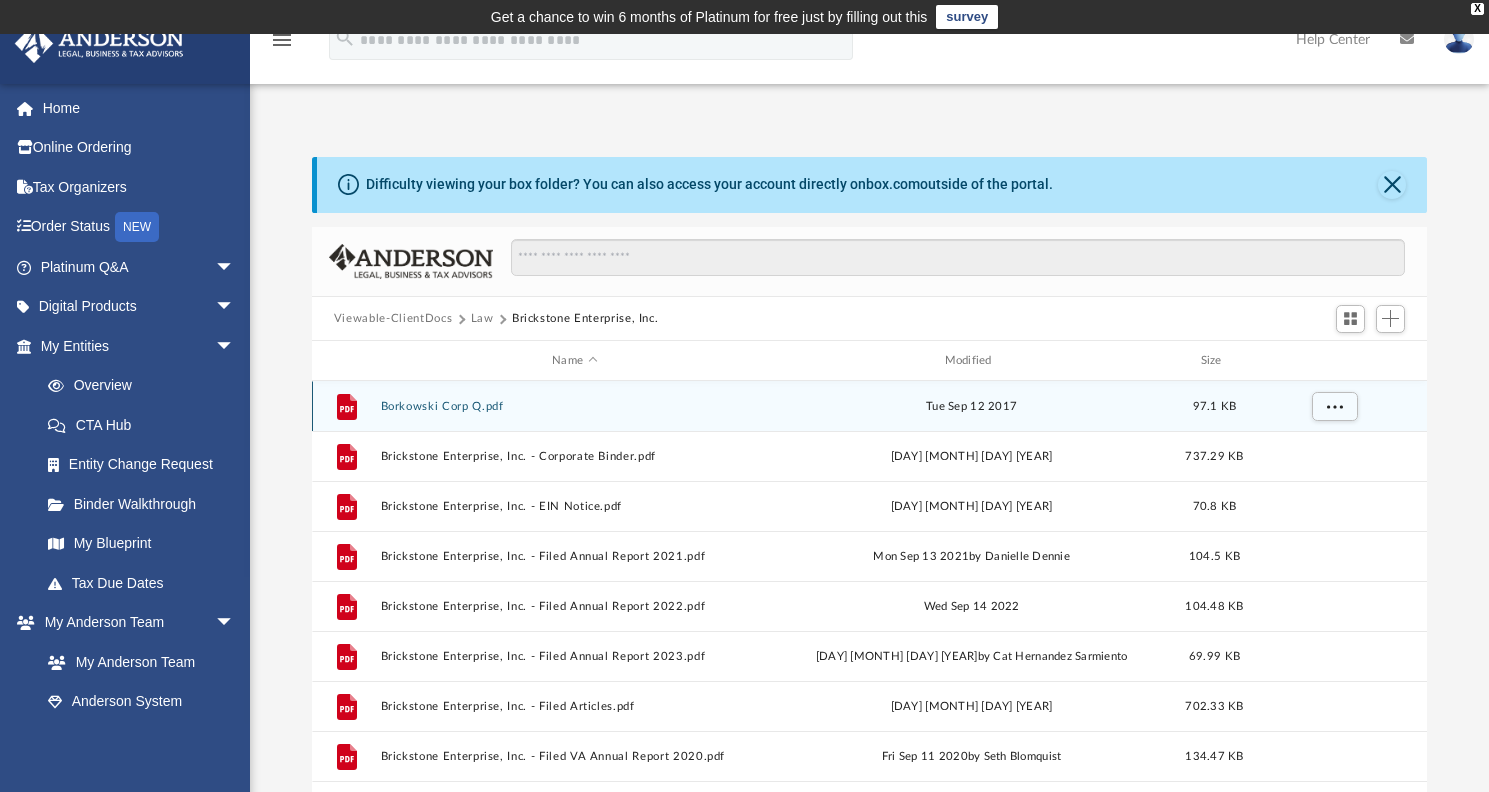 click on "File Borkowski Corp Q.pdf Tue Sep 12 2017 97.1 KB" at bounding box center [869, 406] 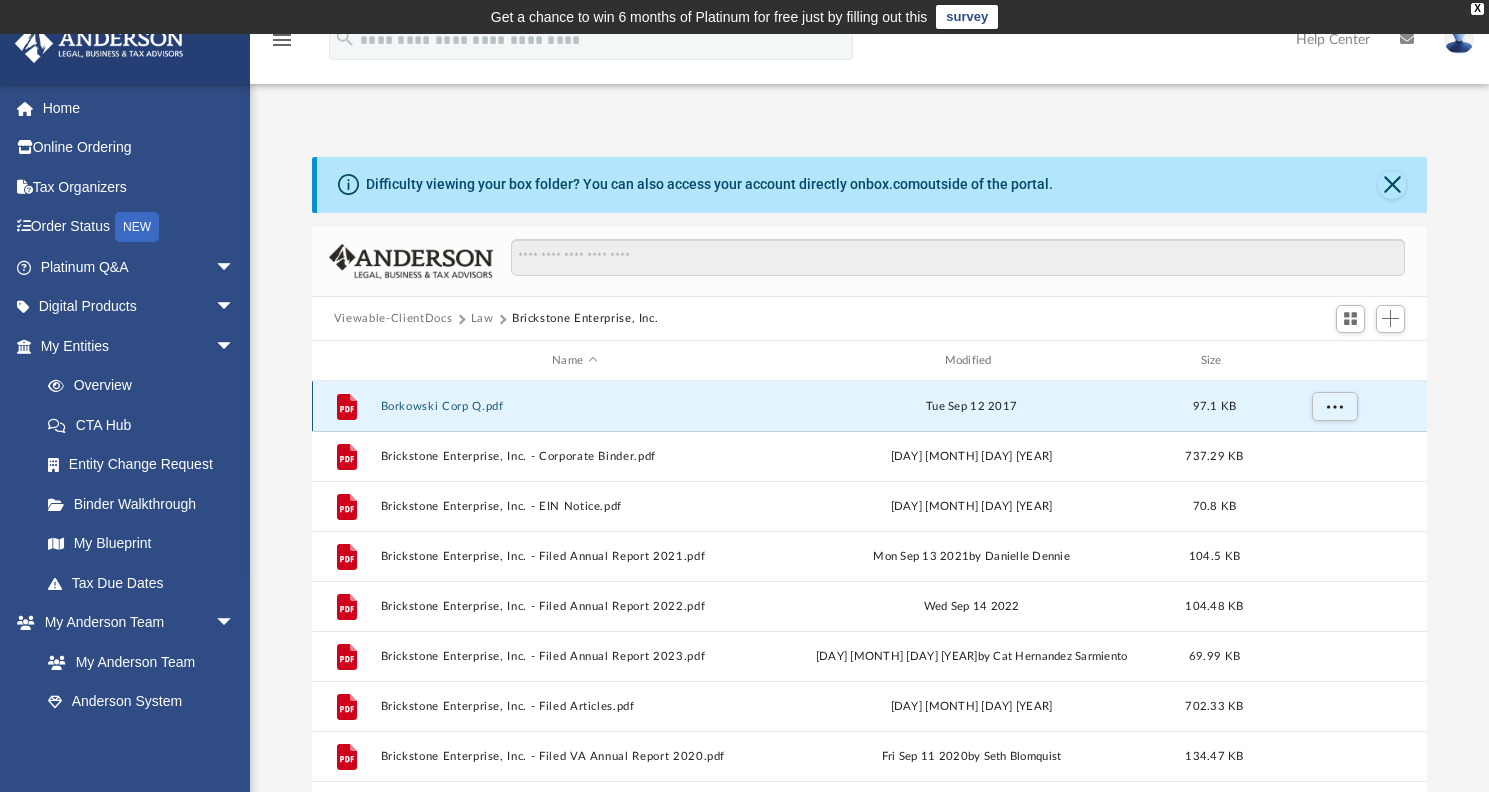 click on "Borkowski Corp Q.pdf" at bounding box center [574, 406] 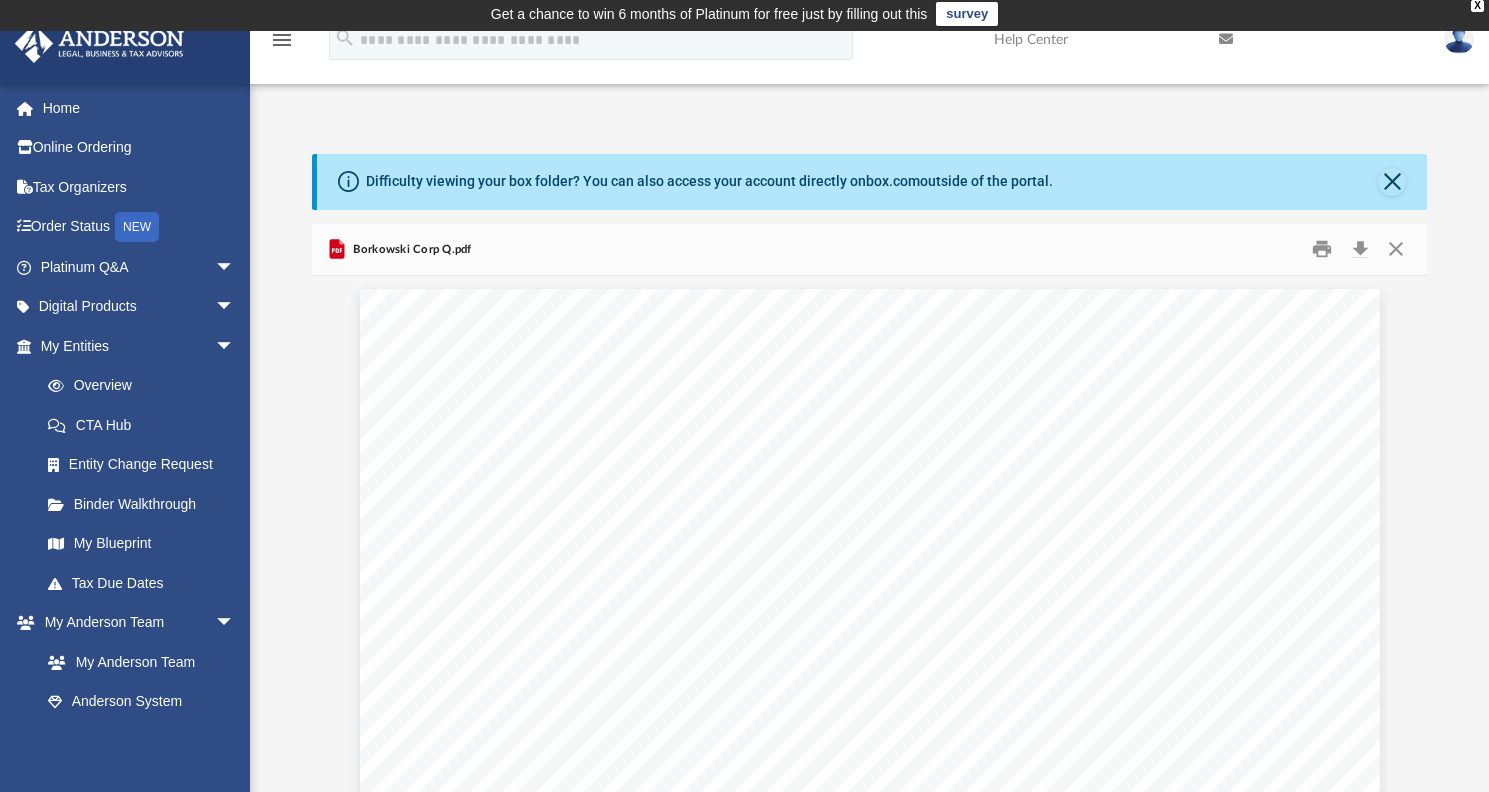 scroll, scrollTop: 0, scrollLeft: 0, axis: both 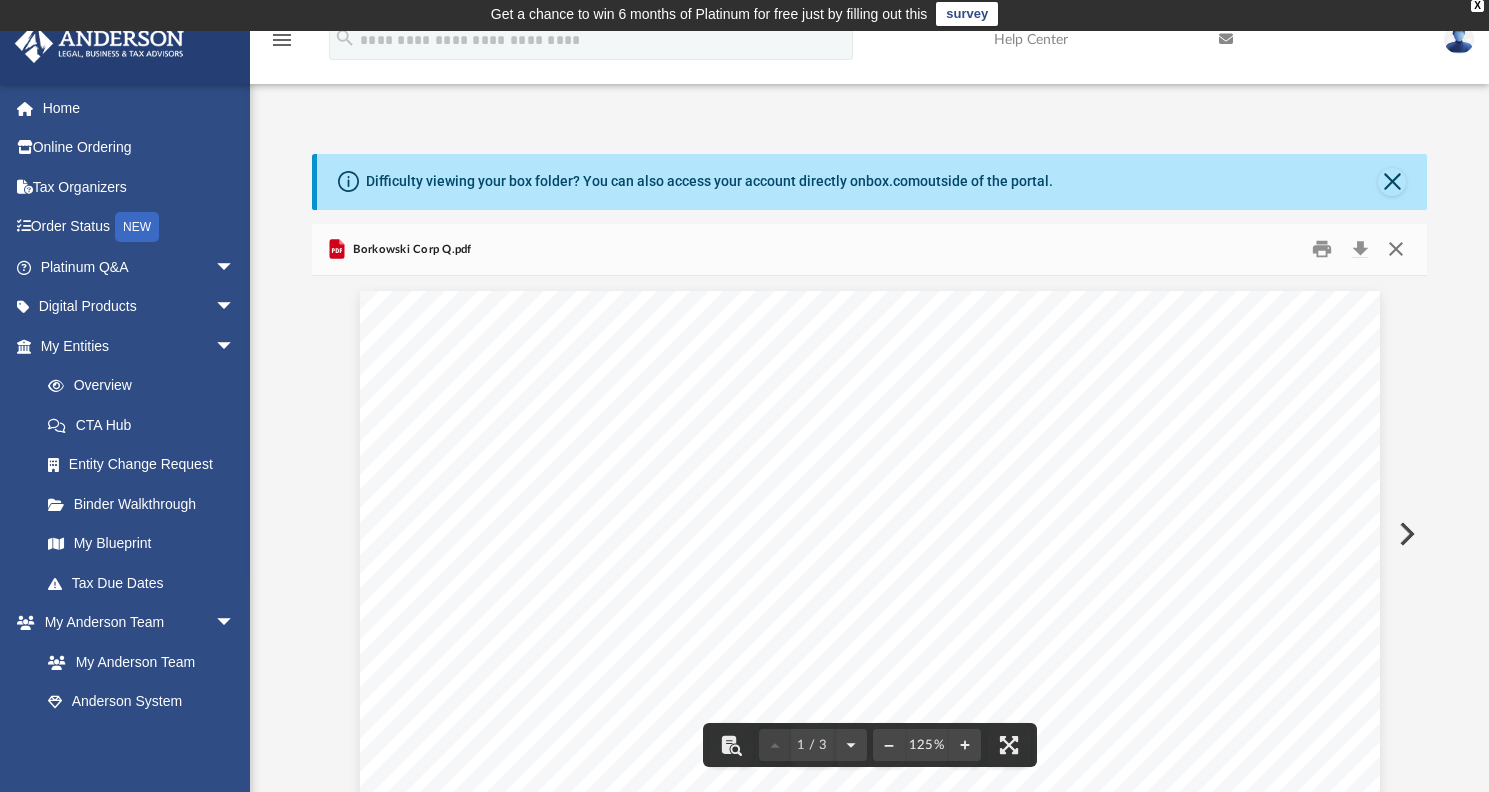 click at bounding box center (1396, 249) 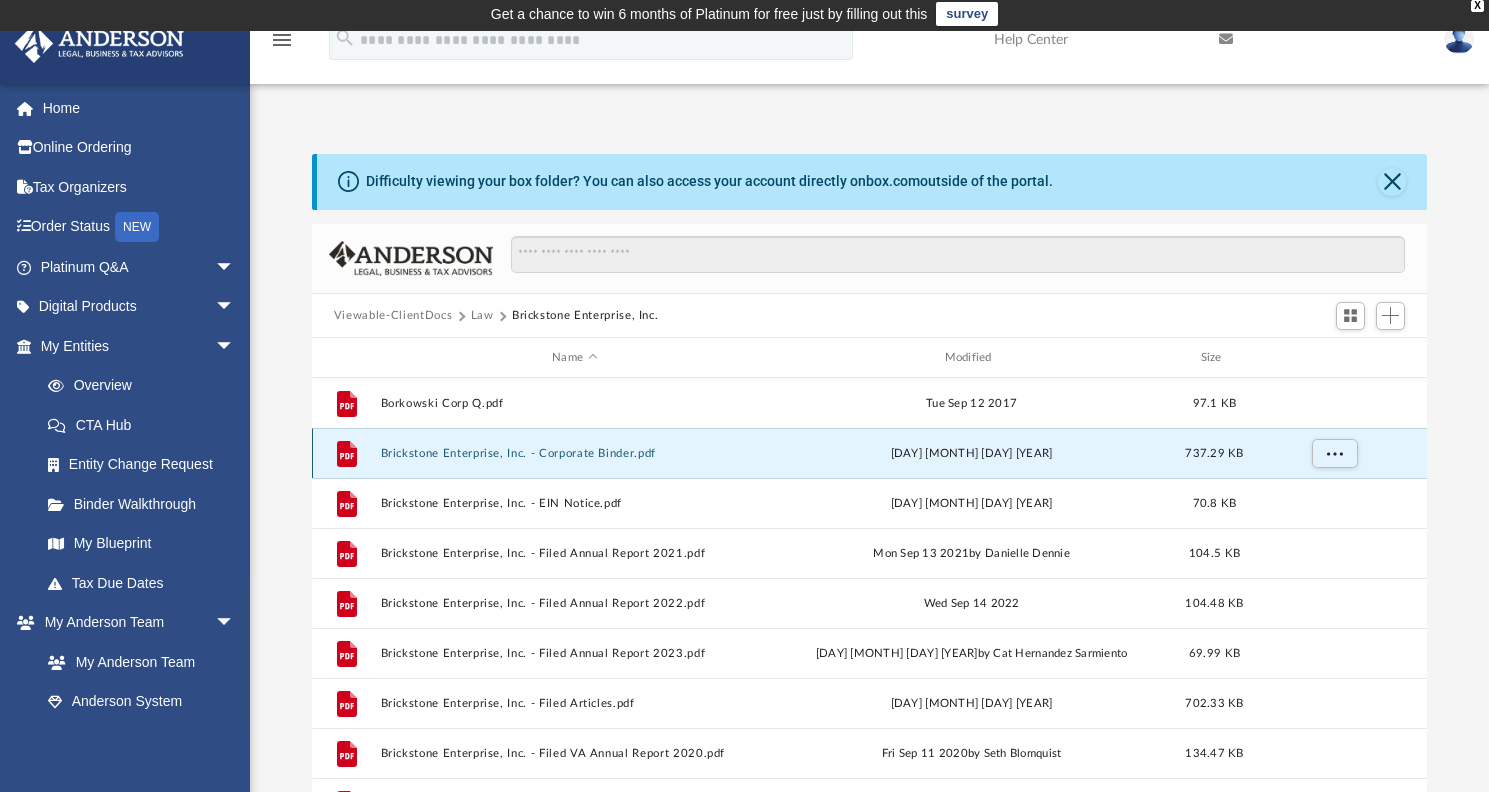 click on "Brickstone Enterprise, Inc. - Corporate Binder.pdf" at bounding box center [574, 453] 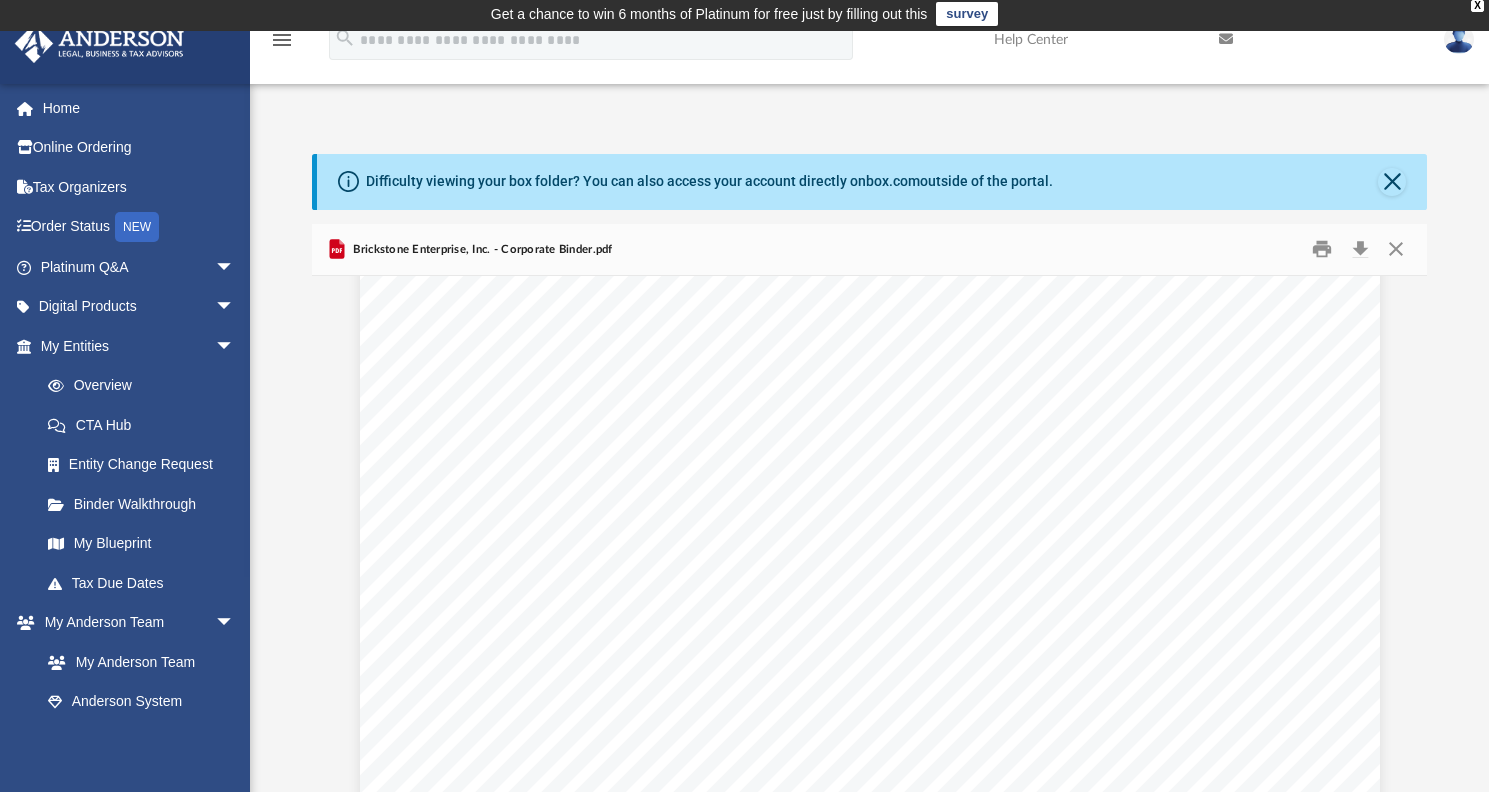 scroll, scrollTop: 0, scrollLeft: 0, axis: both 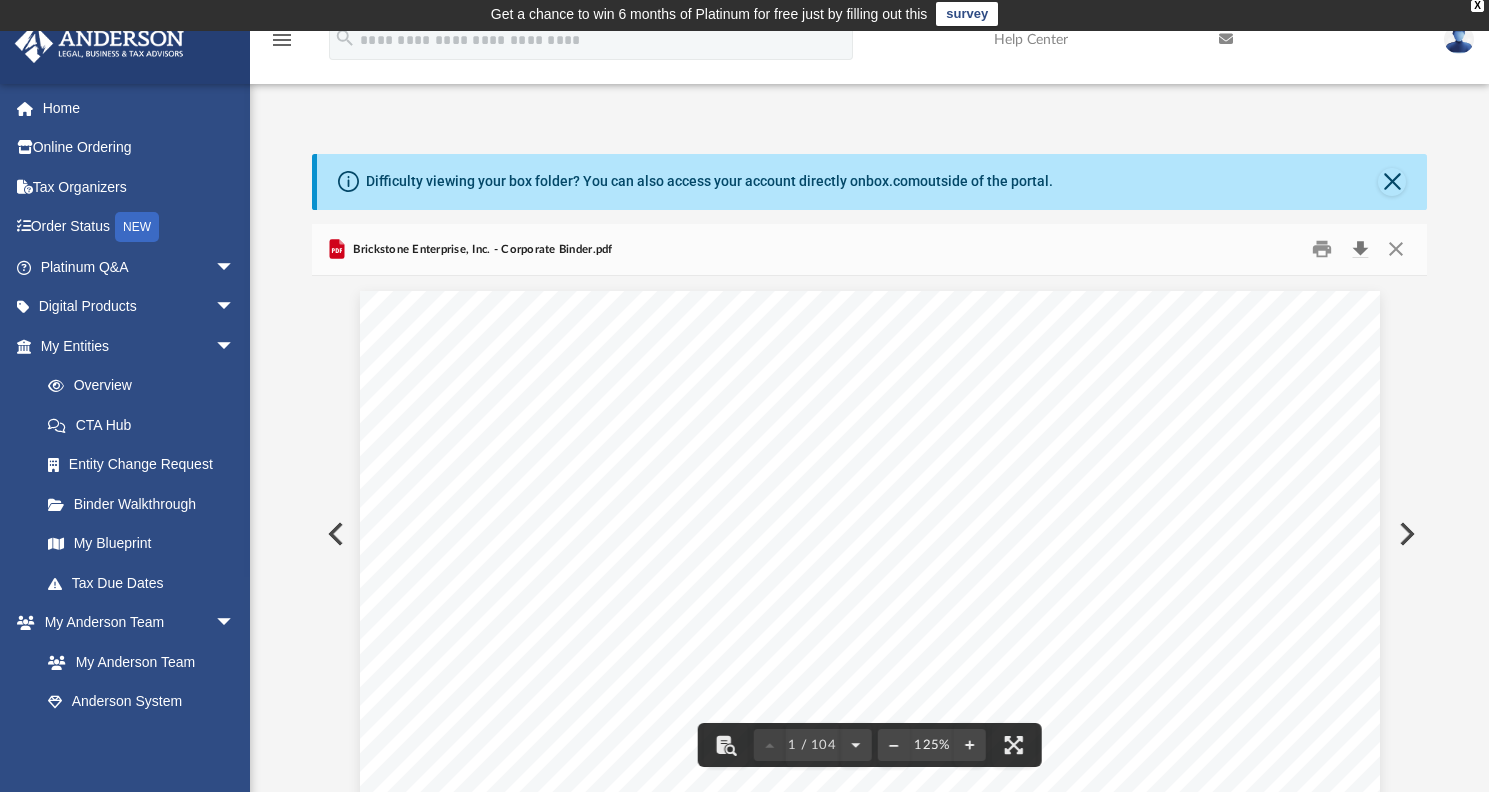 click at bounding box center [1360, 249] 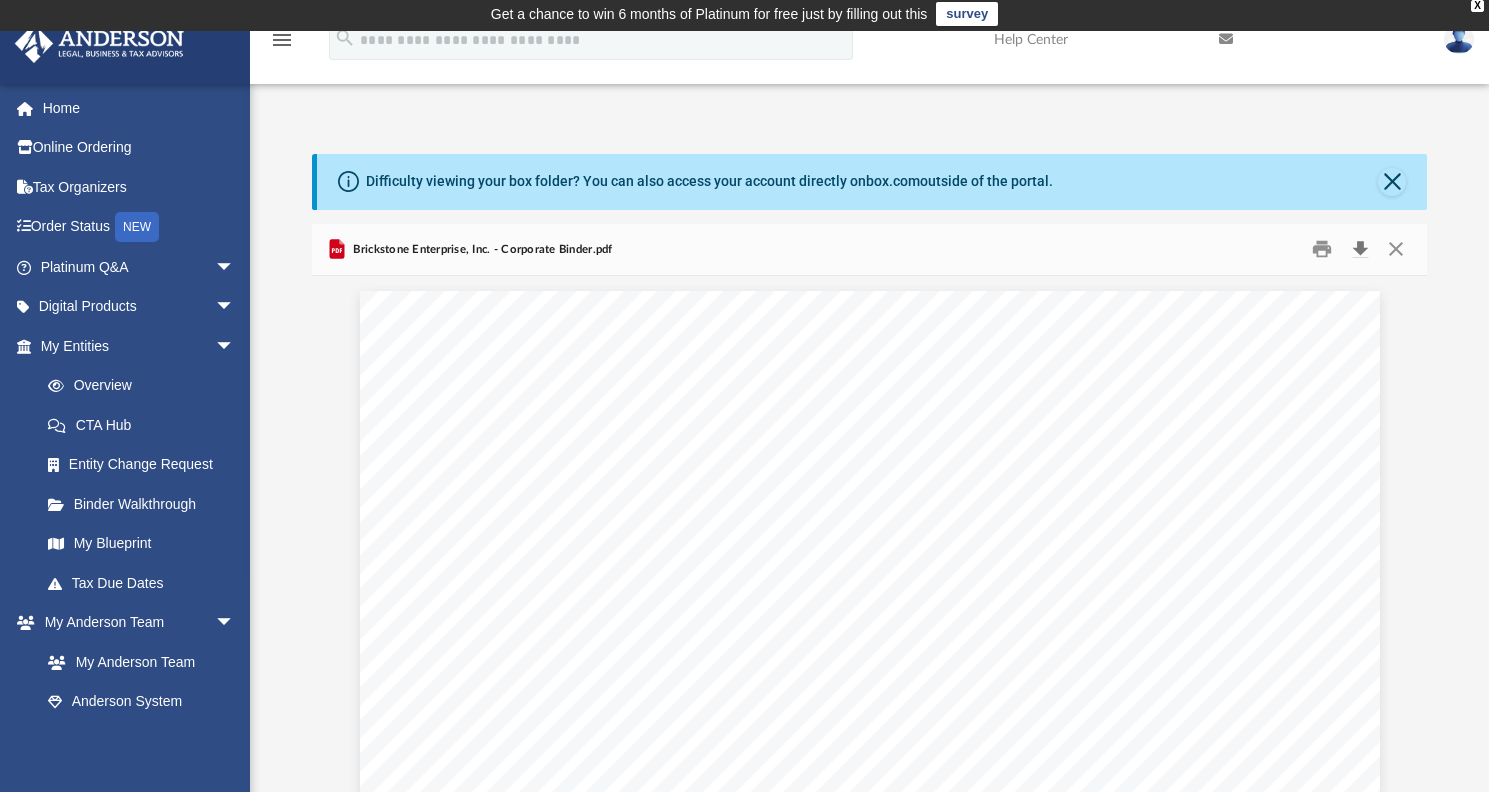 type 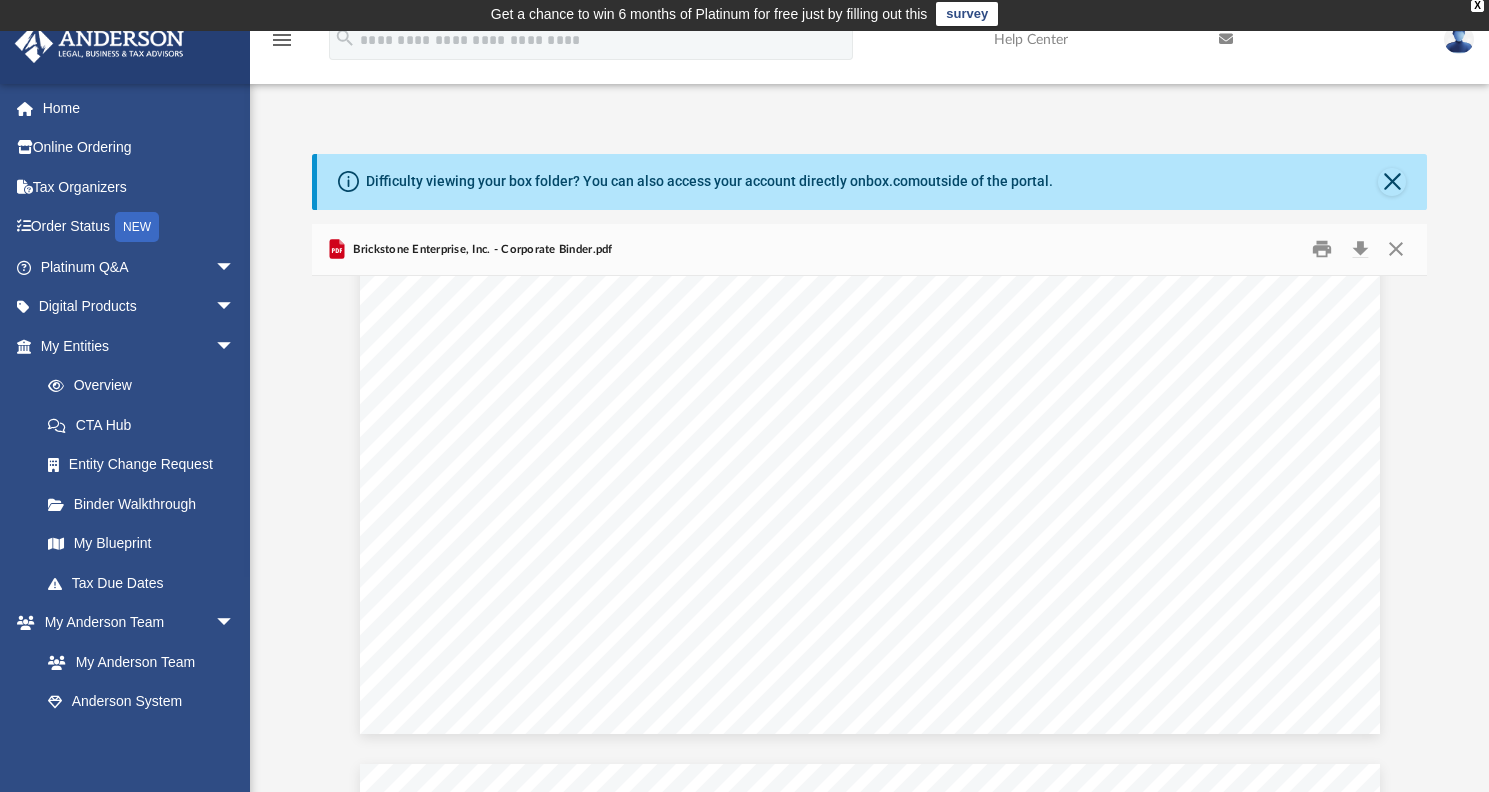 scroll, scrollTop: 1811, scrollLeft: 0, axis: vertical 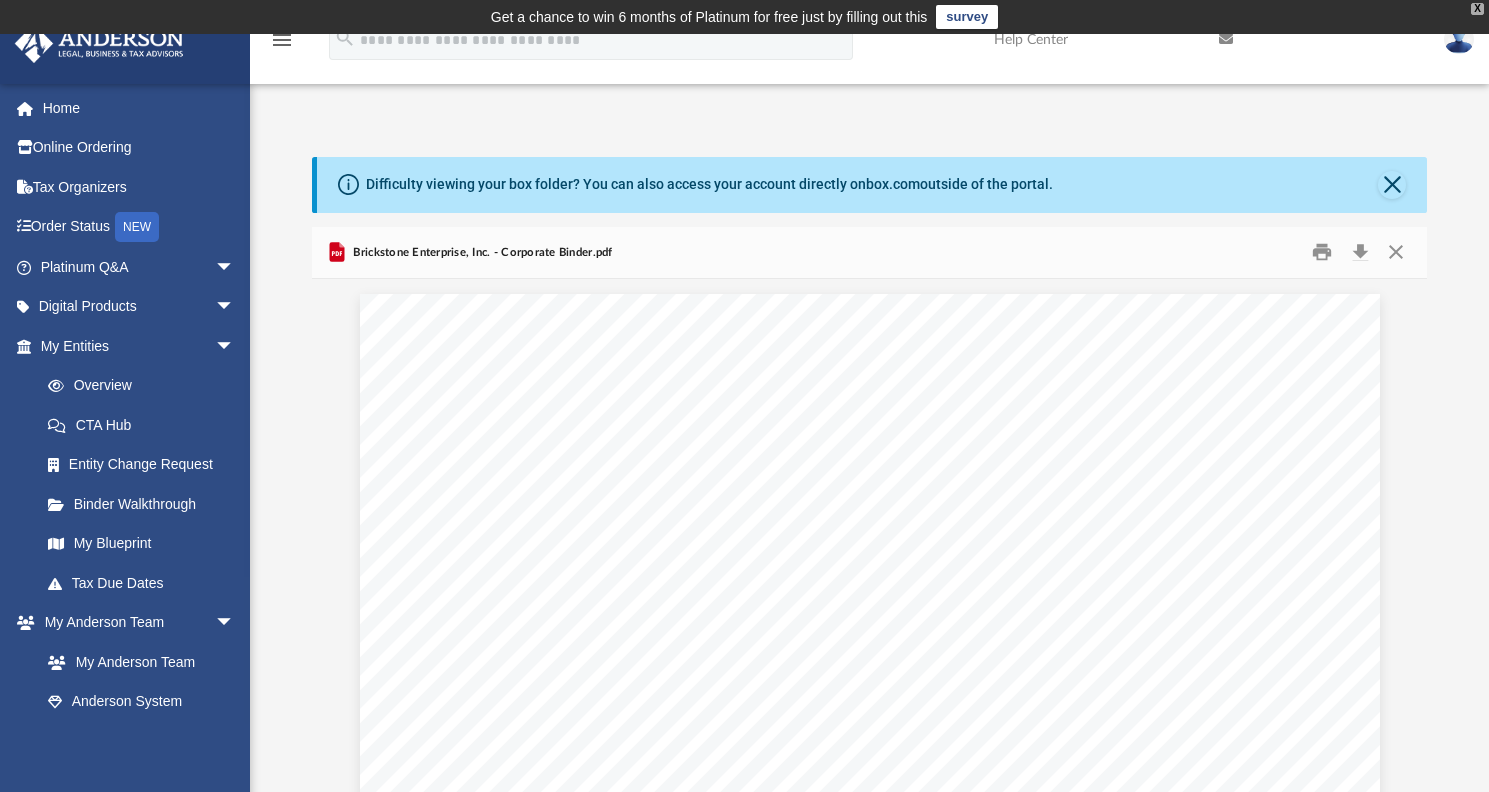 click on "X" at bounding box center (1477, 9) 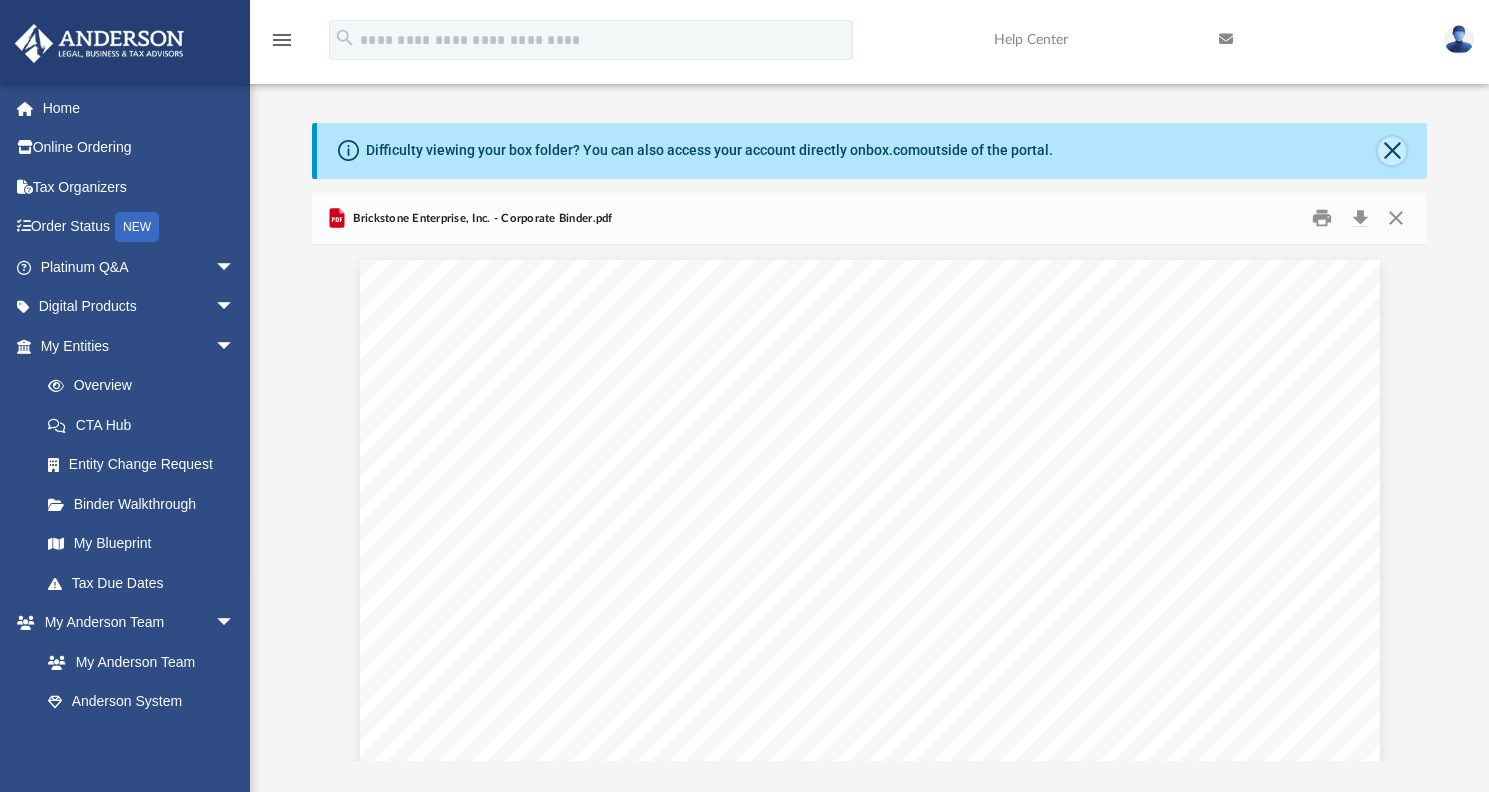 click 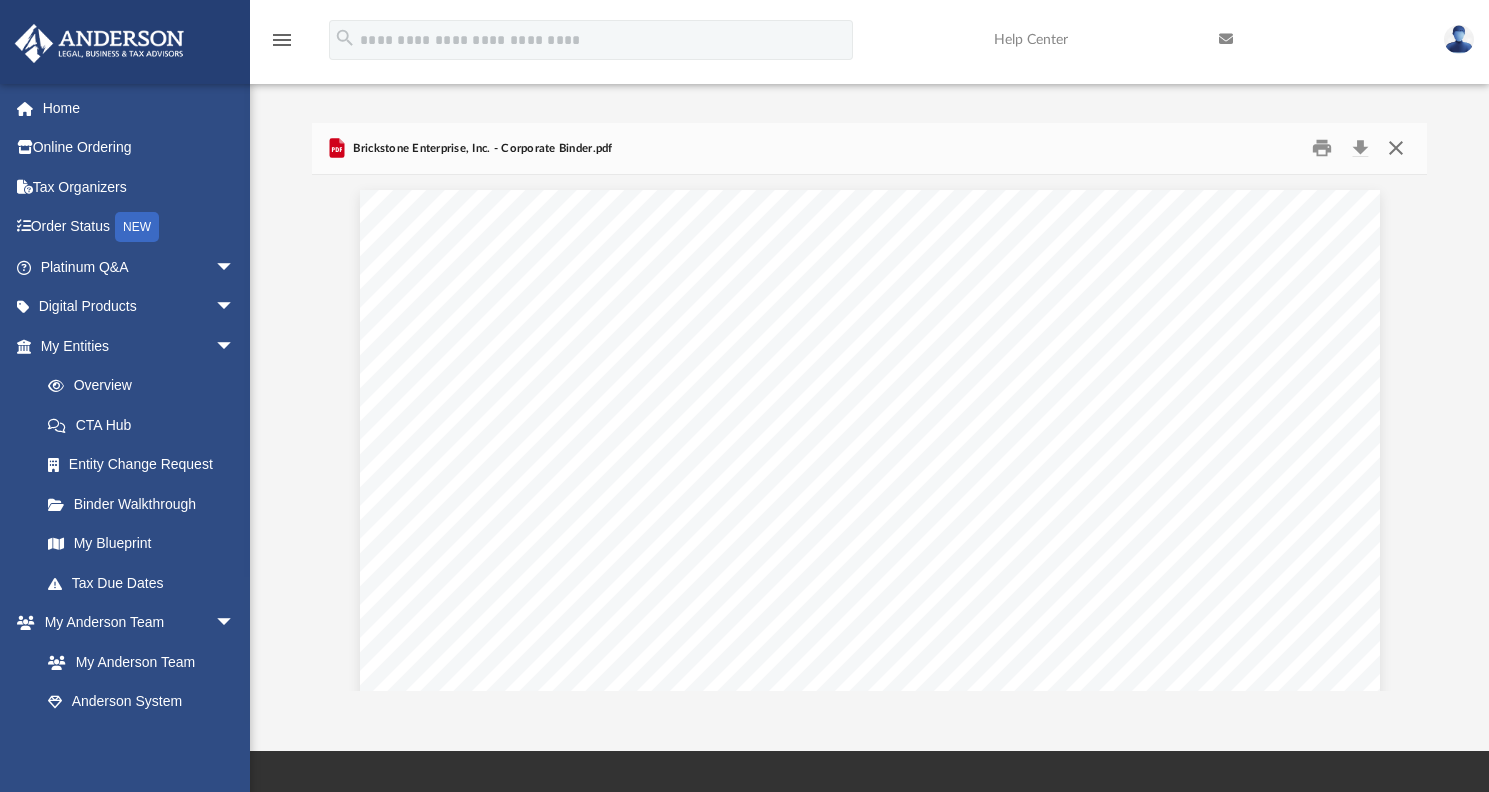 click at bounding box center (1396, 148) 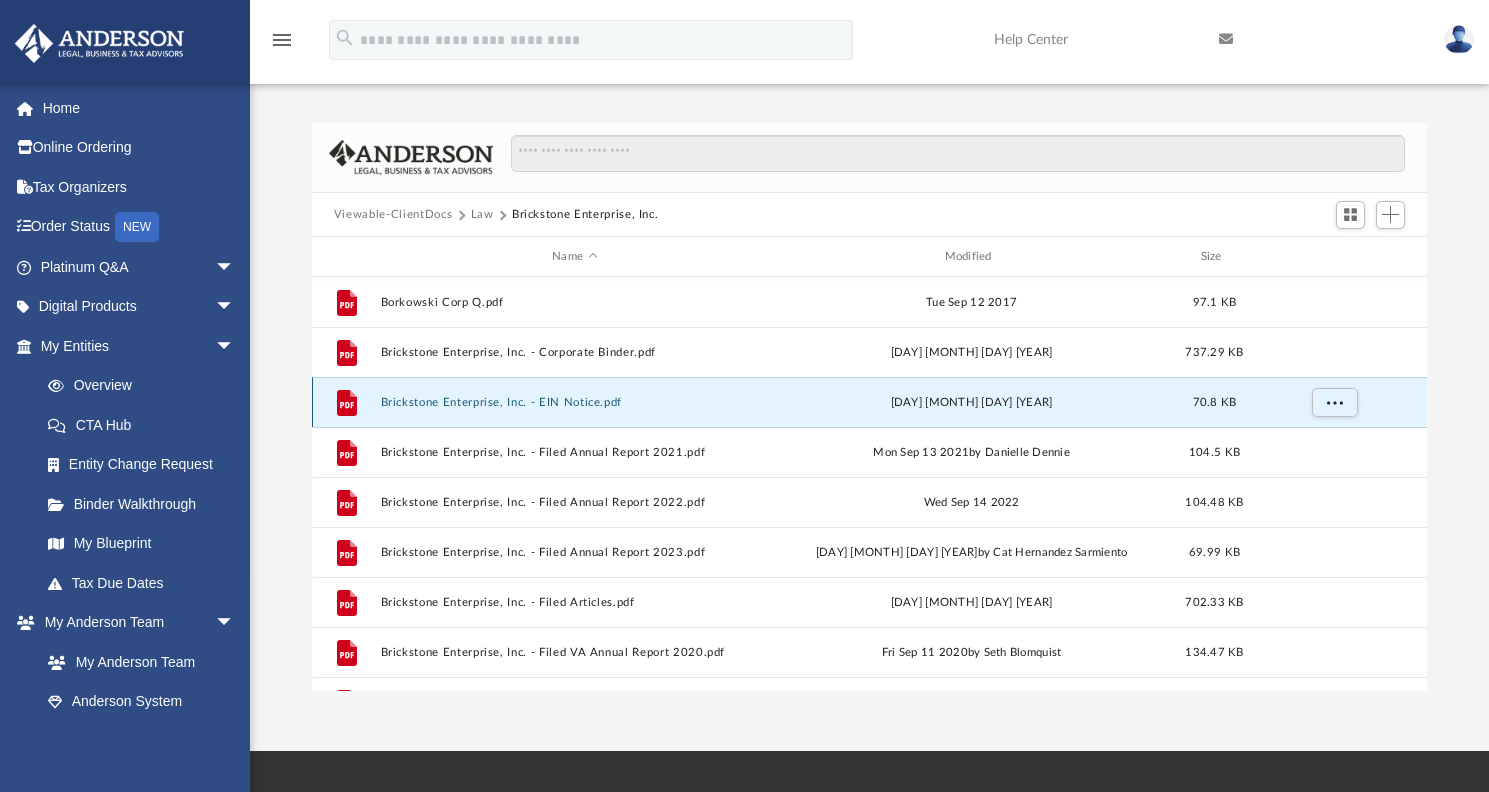 click on "Brickstone Enterprise, Inc. - EIN Notice.pdf" at bounding box center (574, 402) 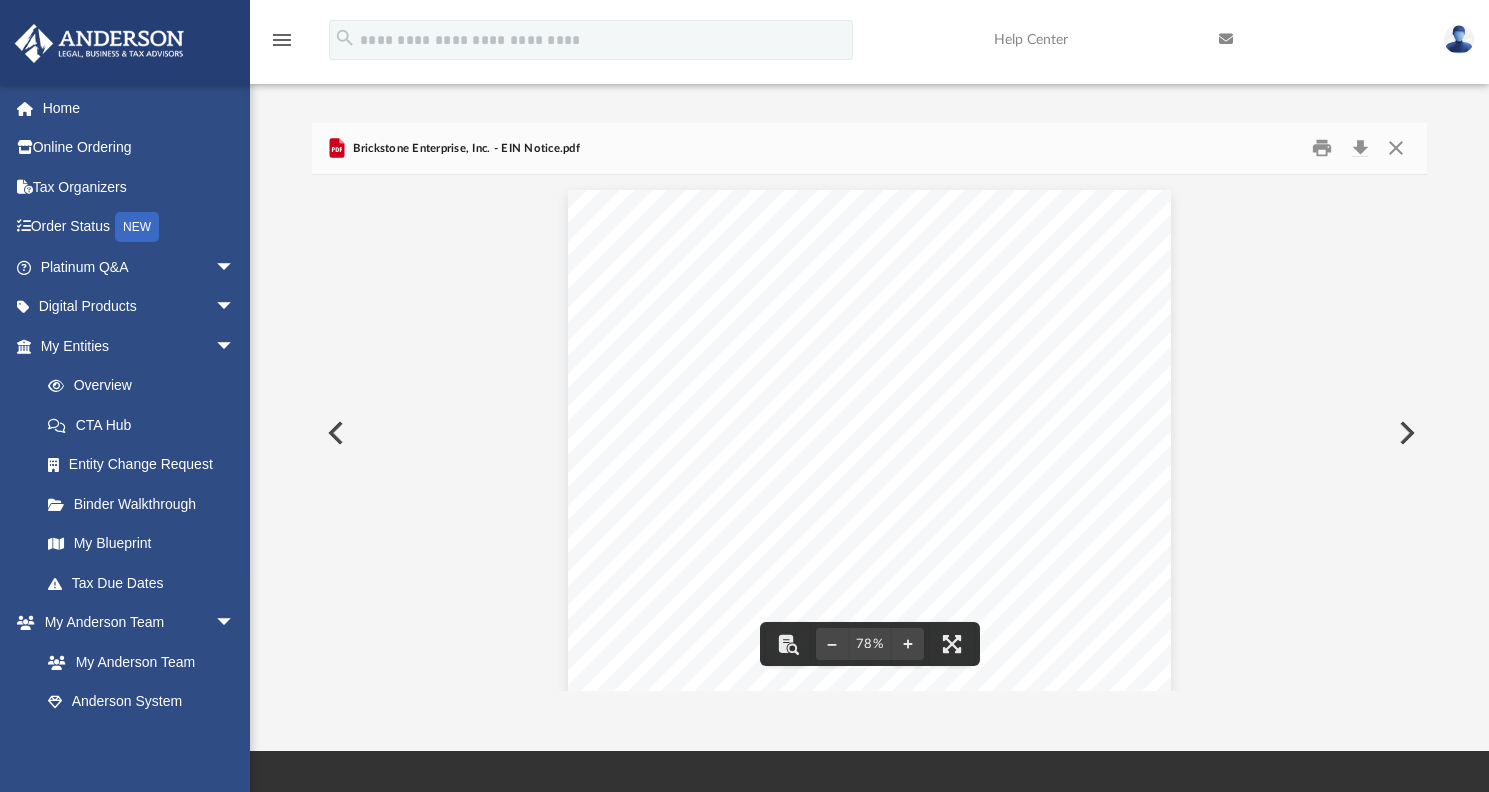 scroll, scrollTop: 0, scrollLeft: 0, axis: both 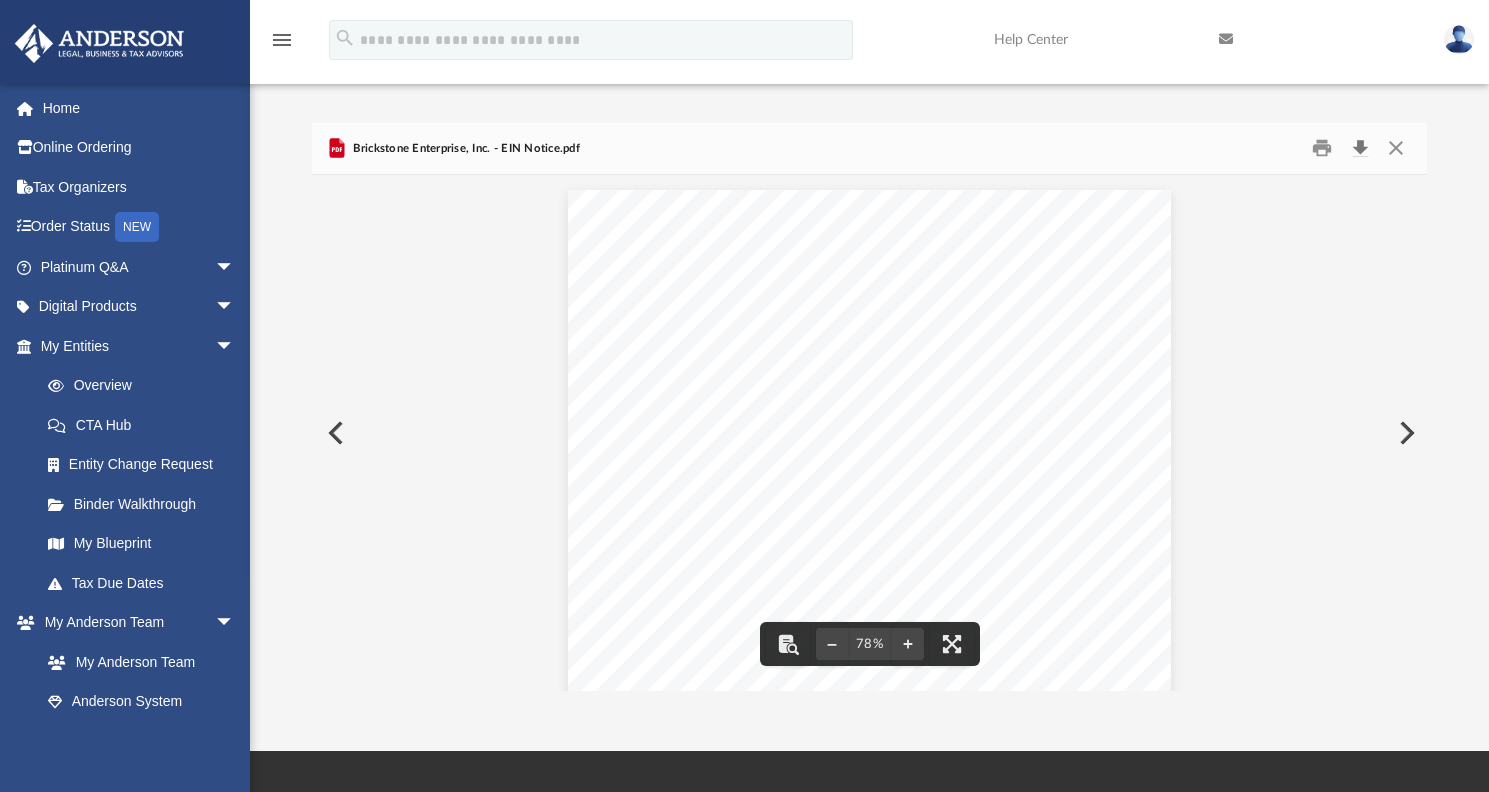 click at bounding box center (1360, 148) 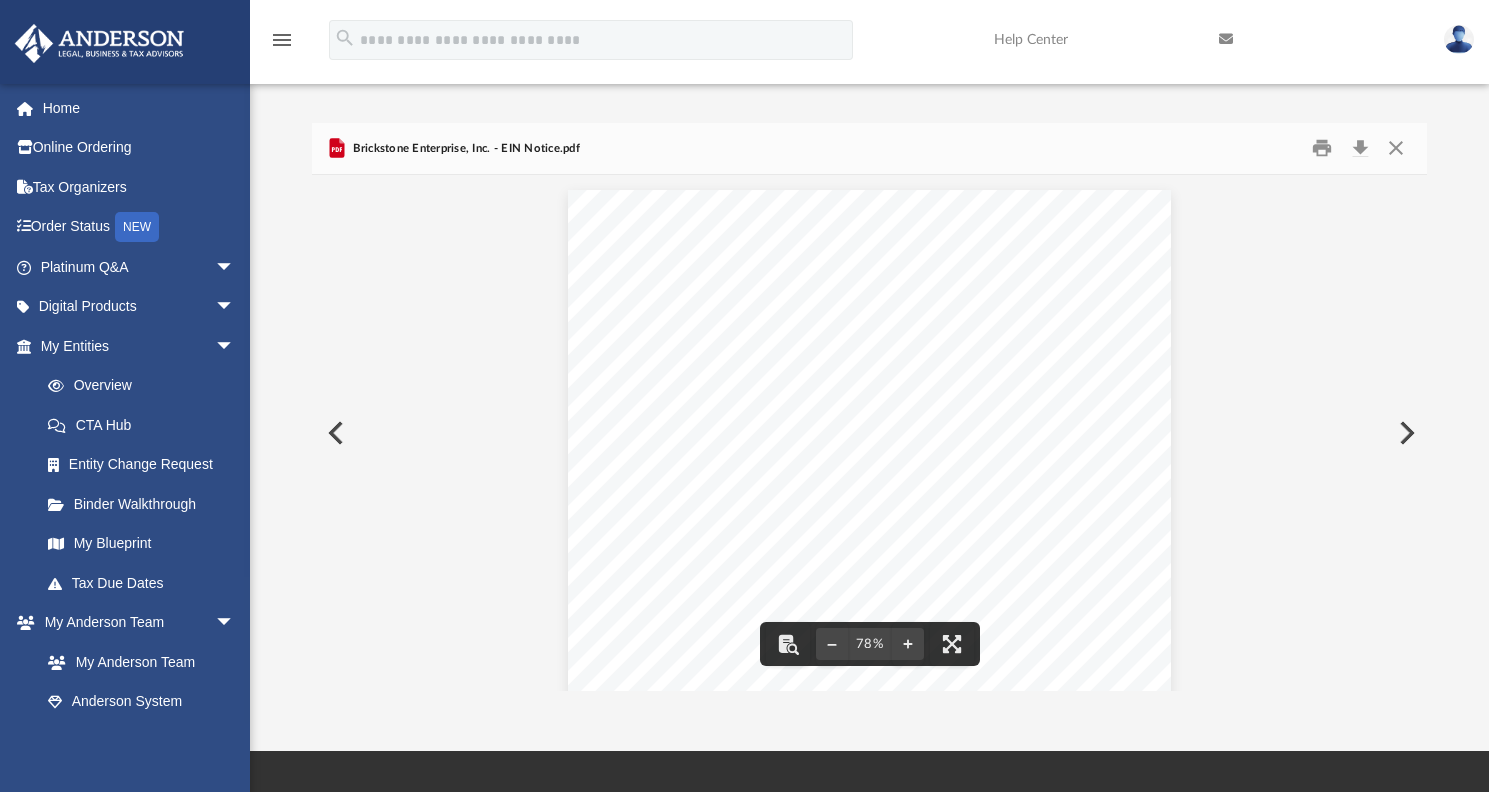 click at bounding box center (1405, 433) 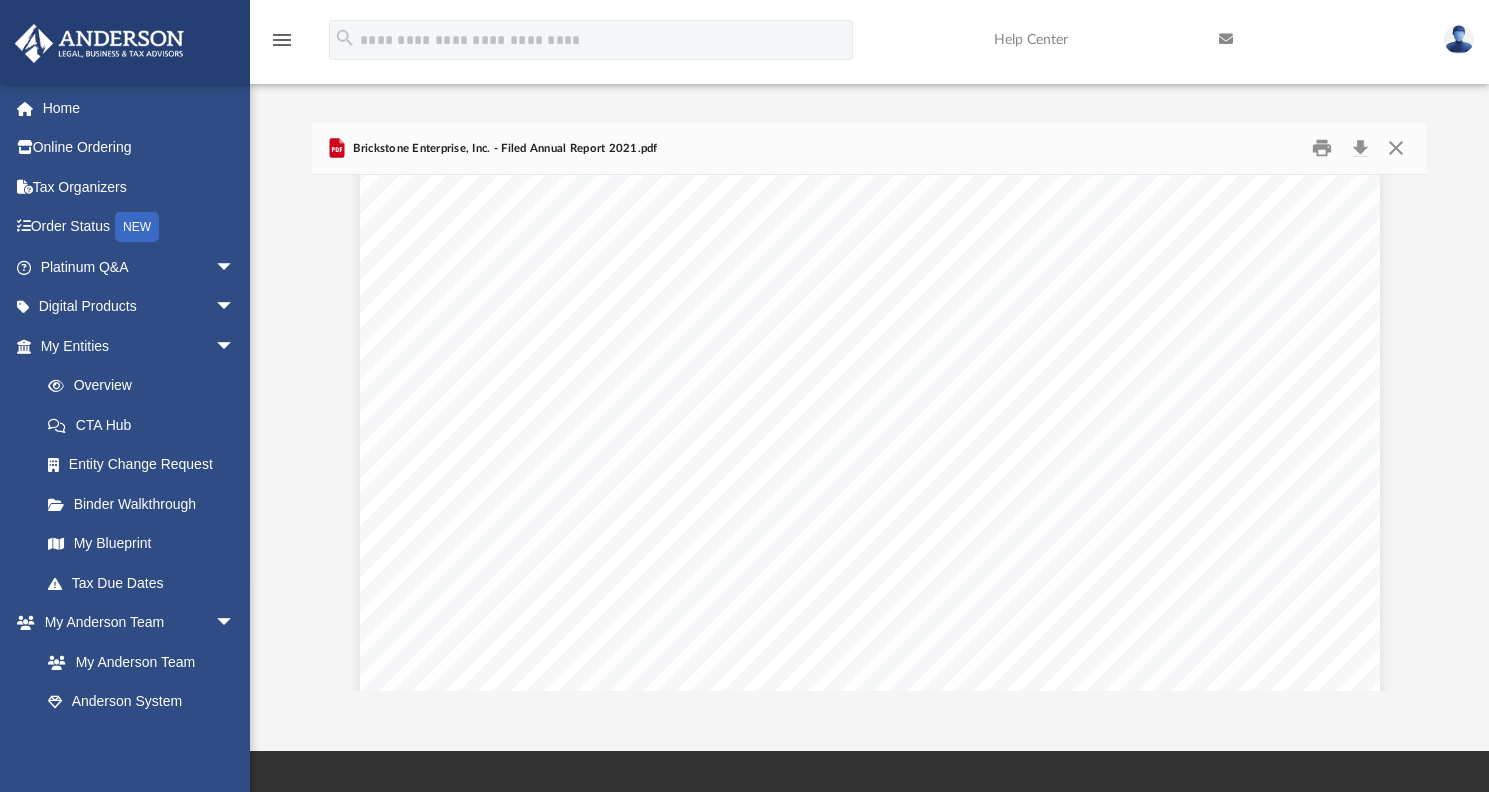 scroll, scrollTop: 0, scrollLeft: 0, axis: both 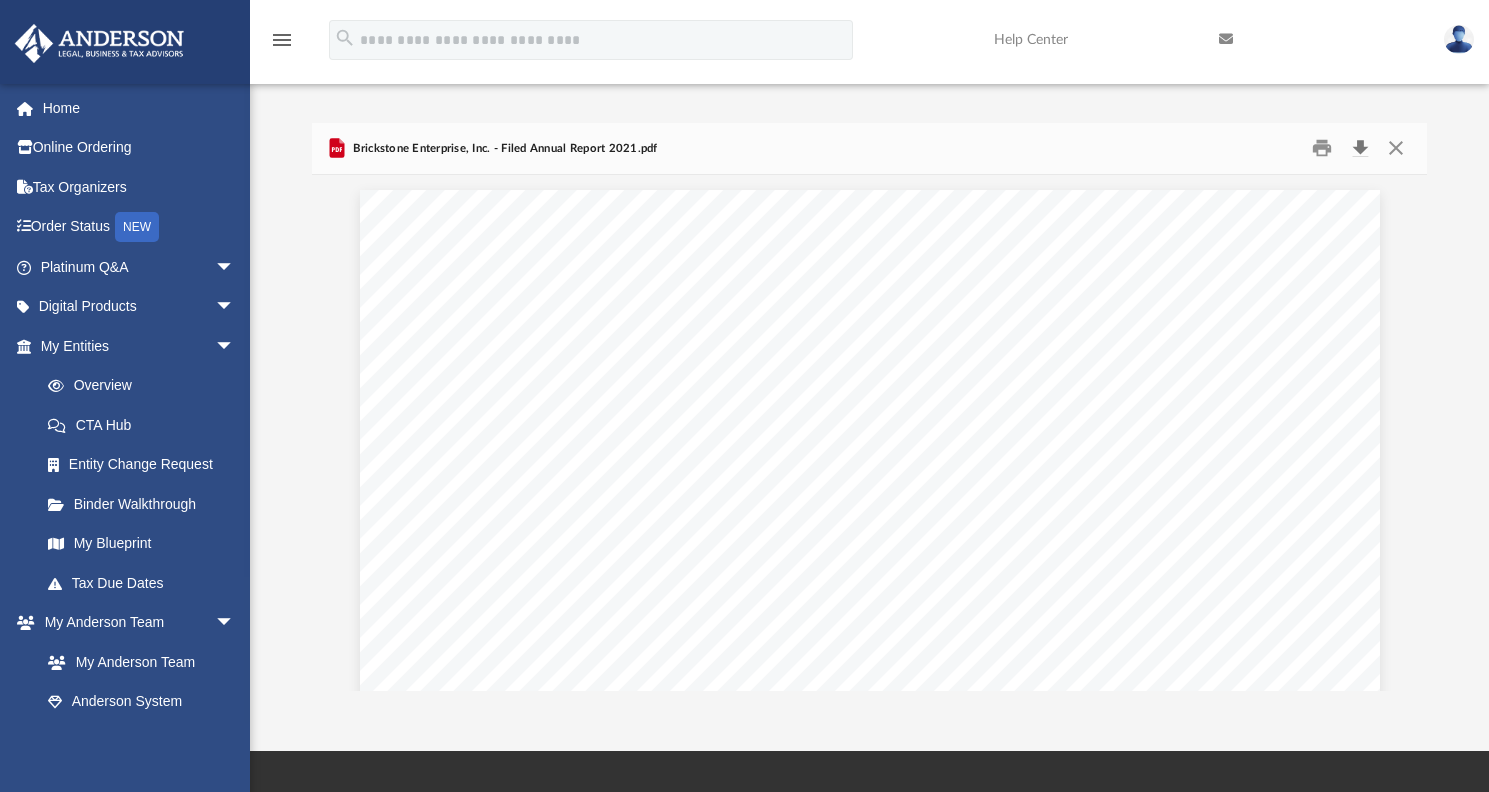 click at bounding box center (1360, 148) 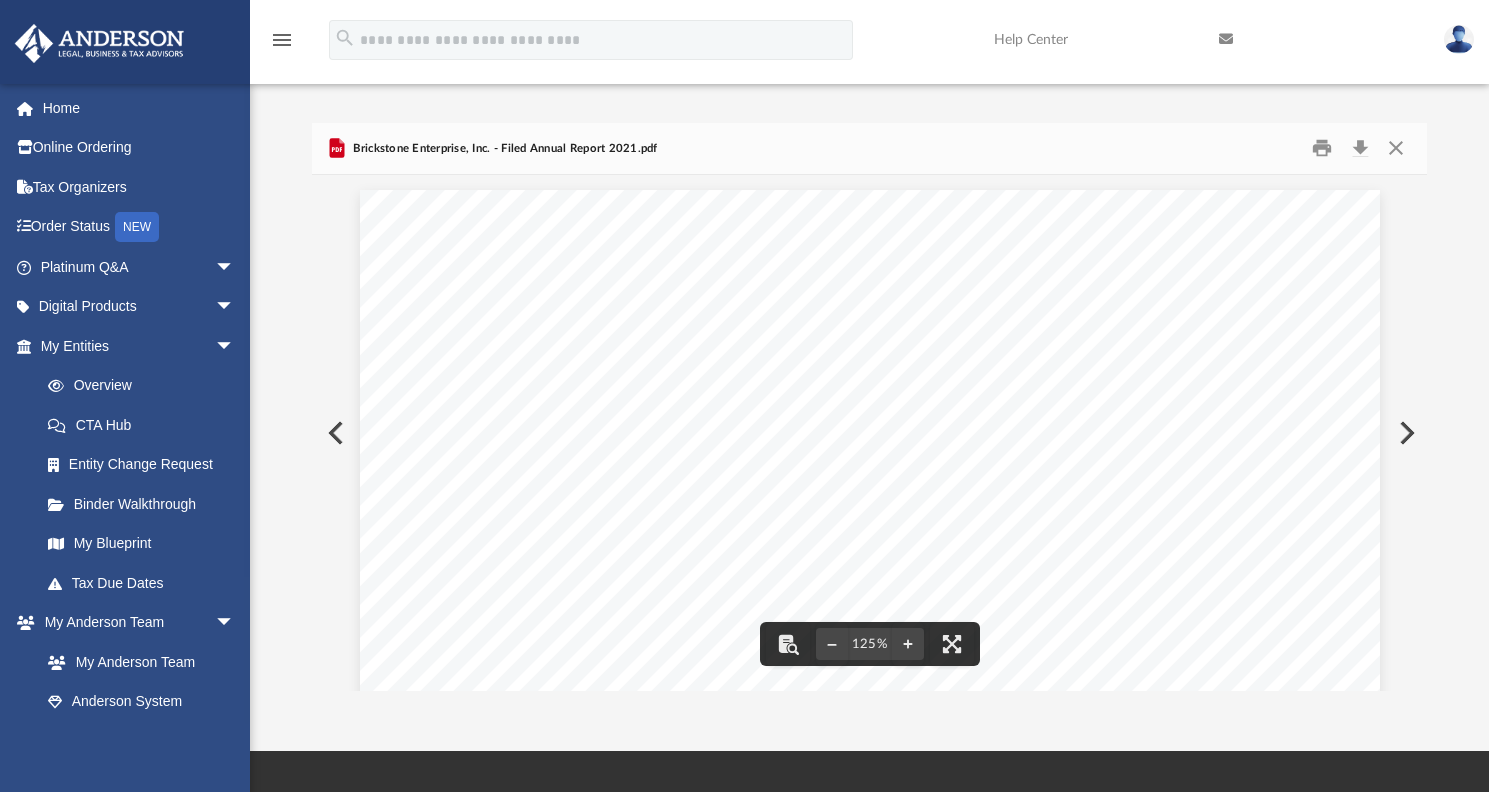click at bounding box center [1405, 433] 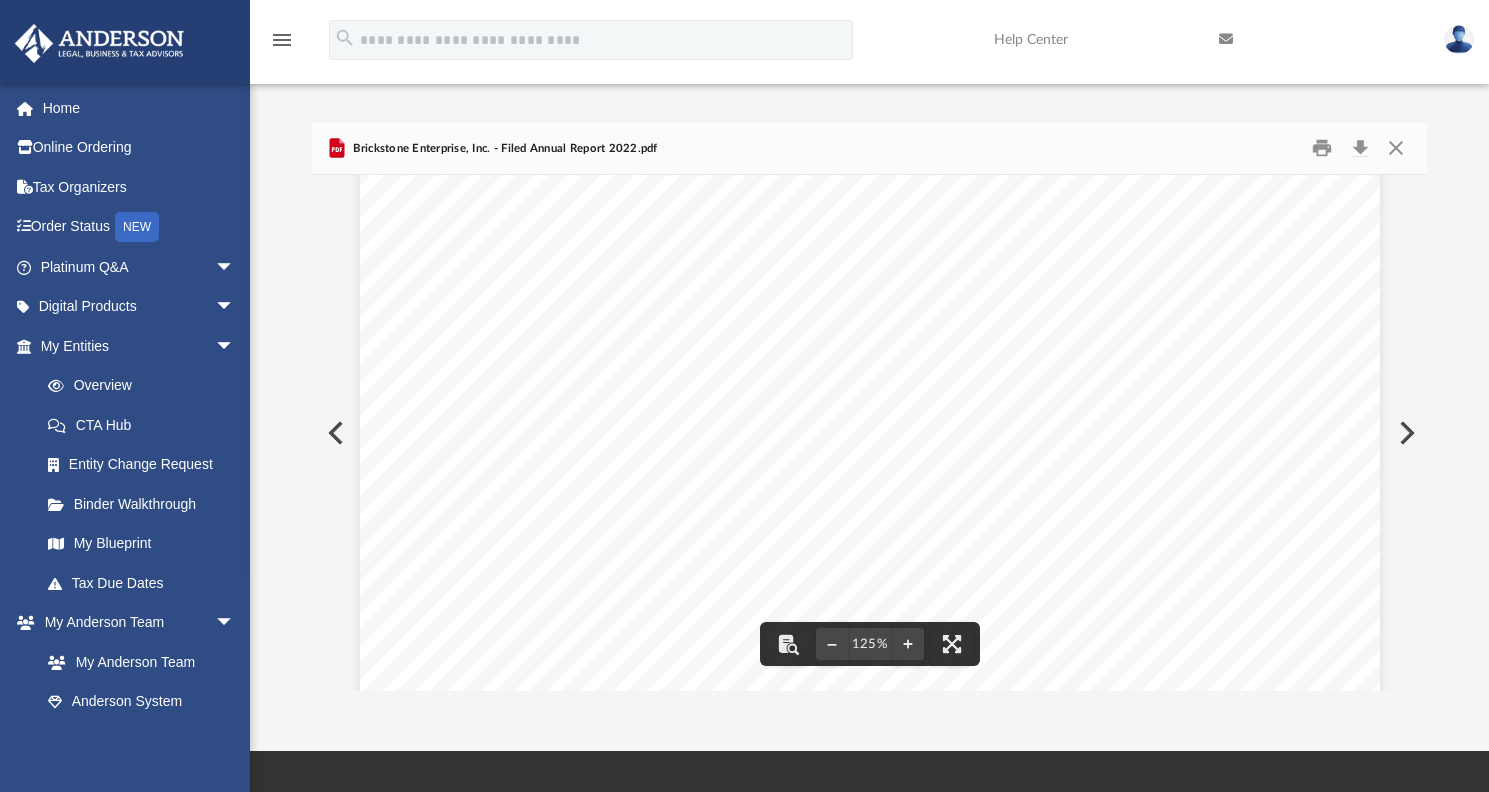 scroll, scrollTop: 0, scrollLeft: 0, axis: both 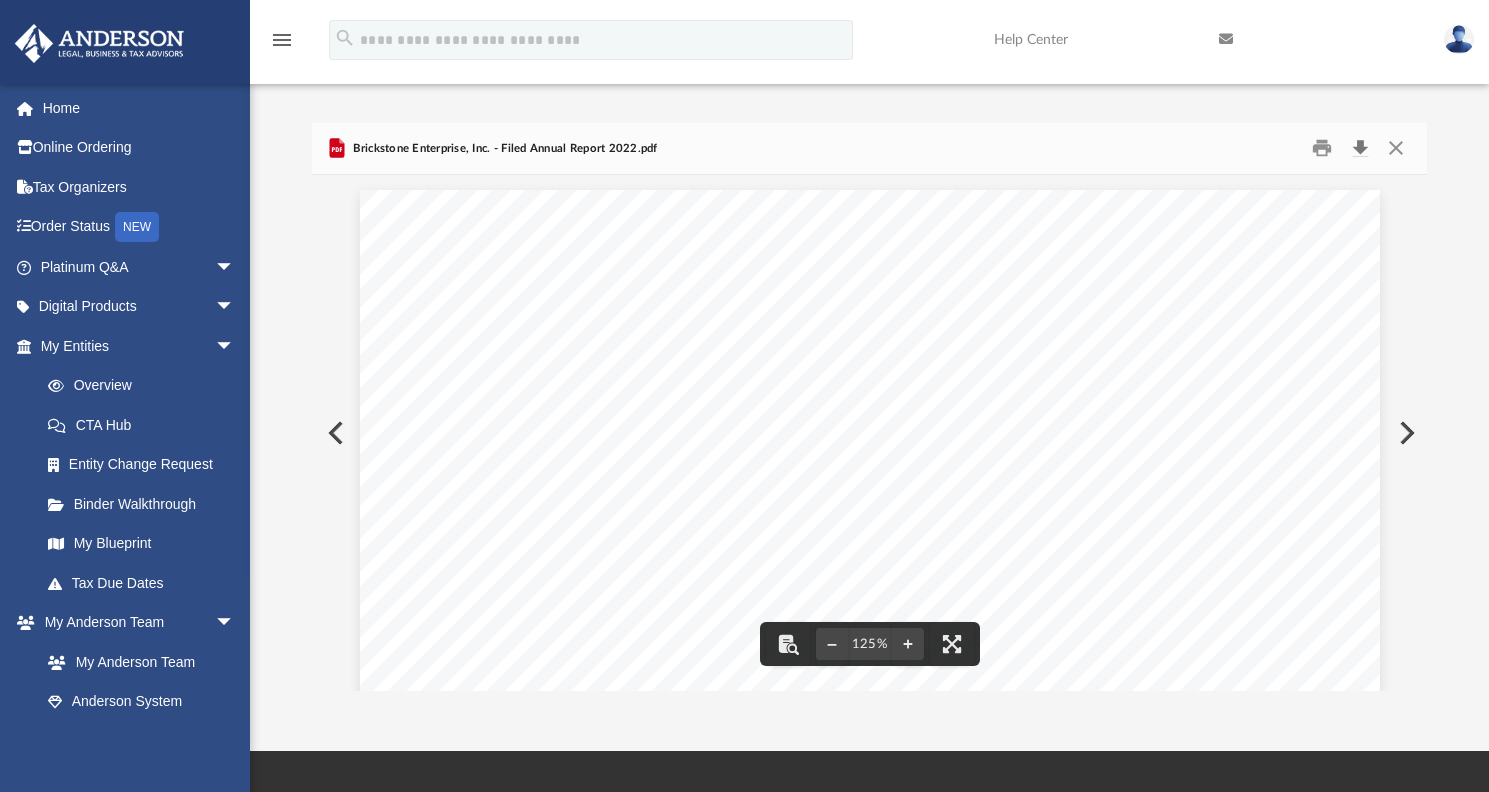 click at bounding box center [1360, 148] 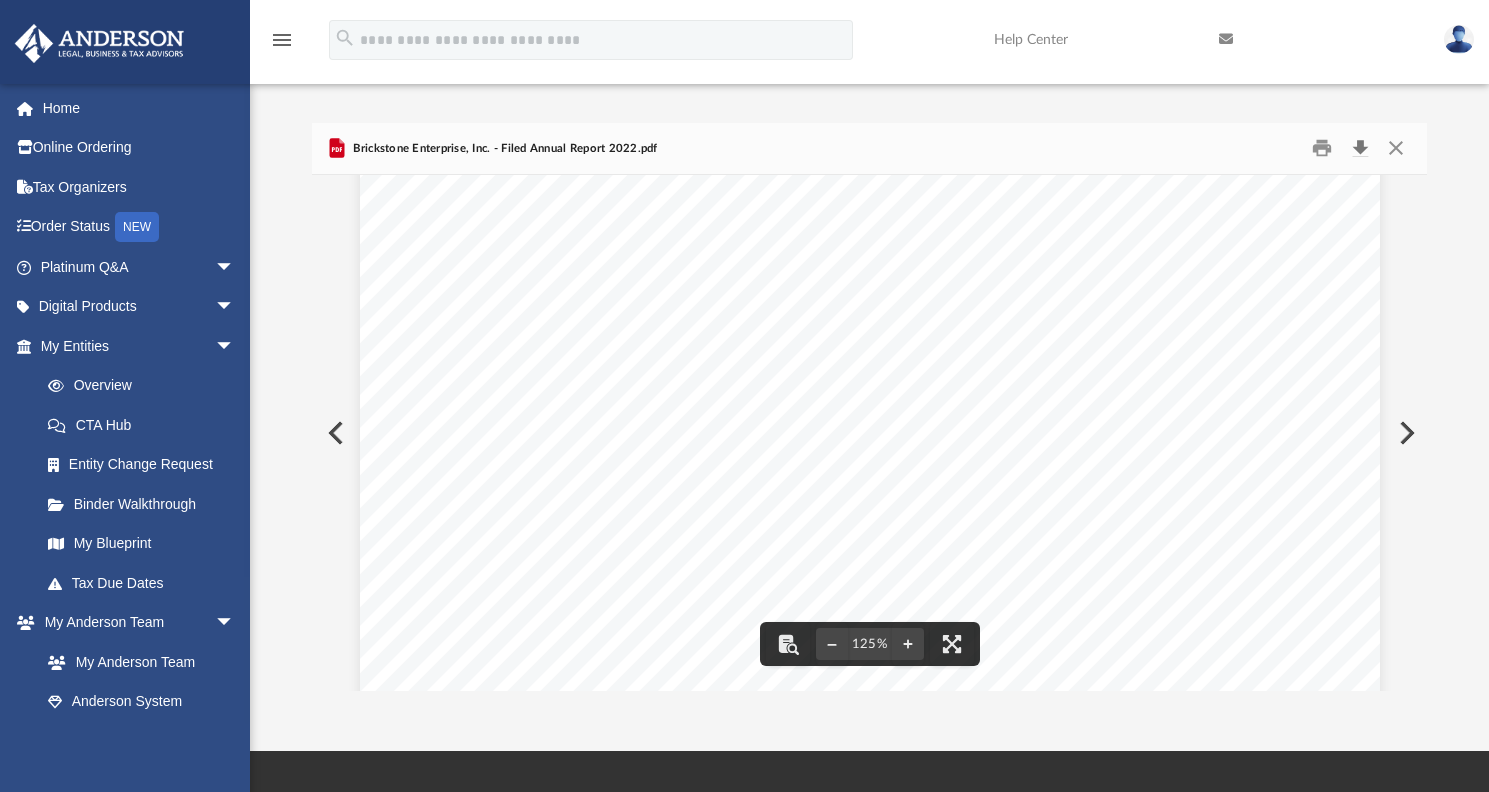 scroll, scrollTop: 364, scrollLeft: 0, axis: vertical 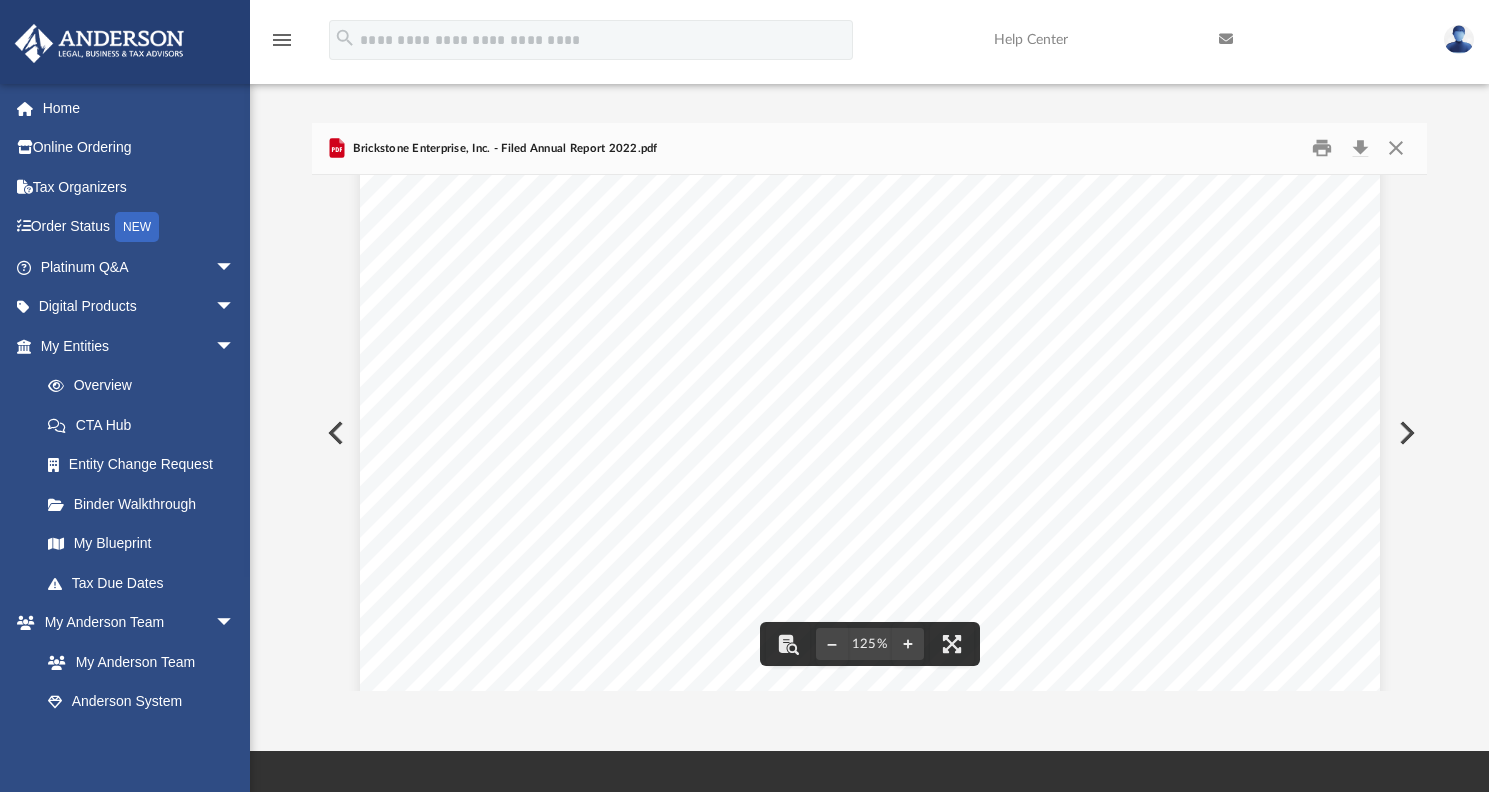 click at bounding box center (1405, 433) 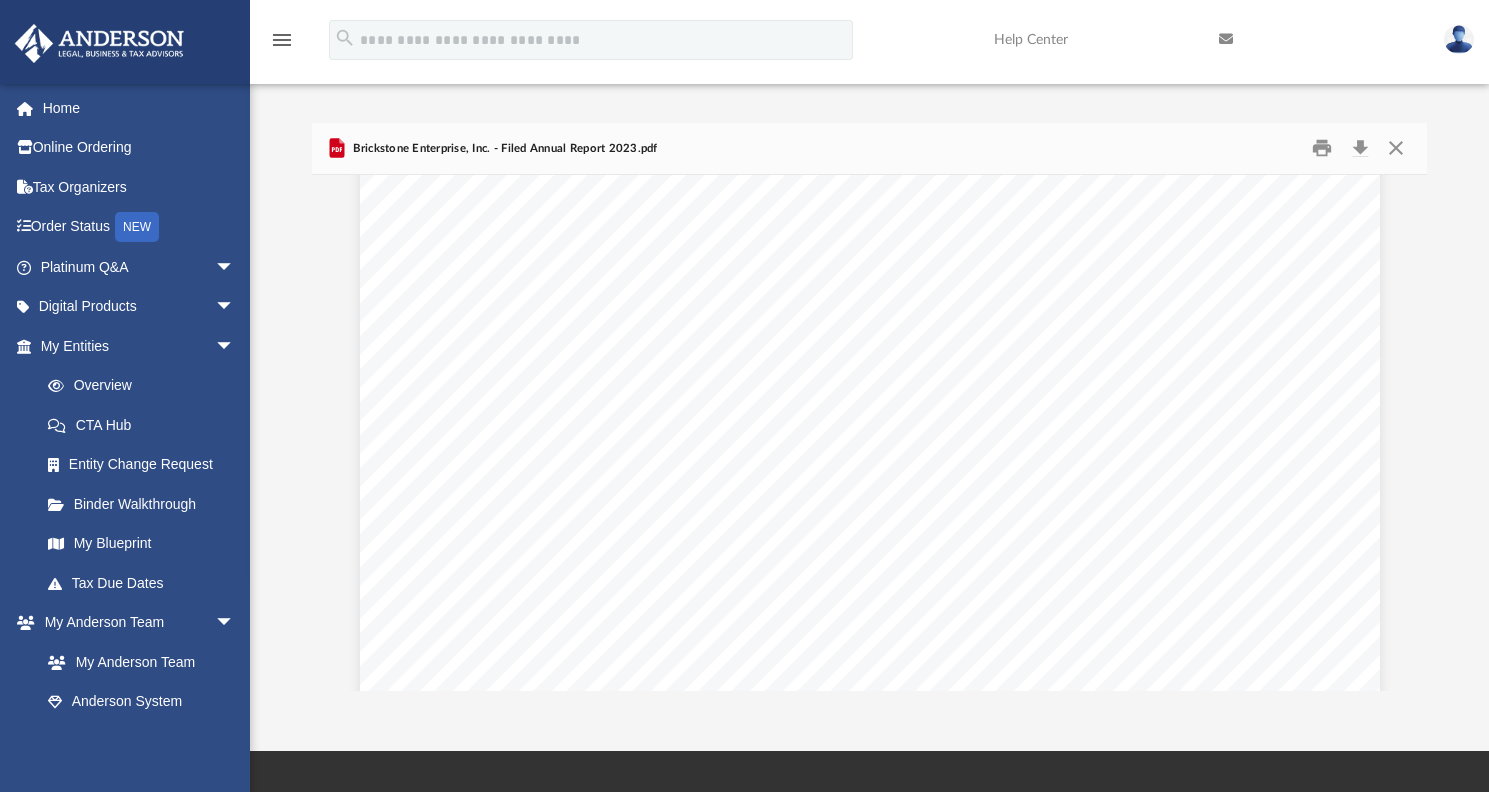 scroll, scrollTop: 0, scrollLeft: 0, axis: both 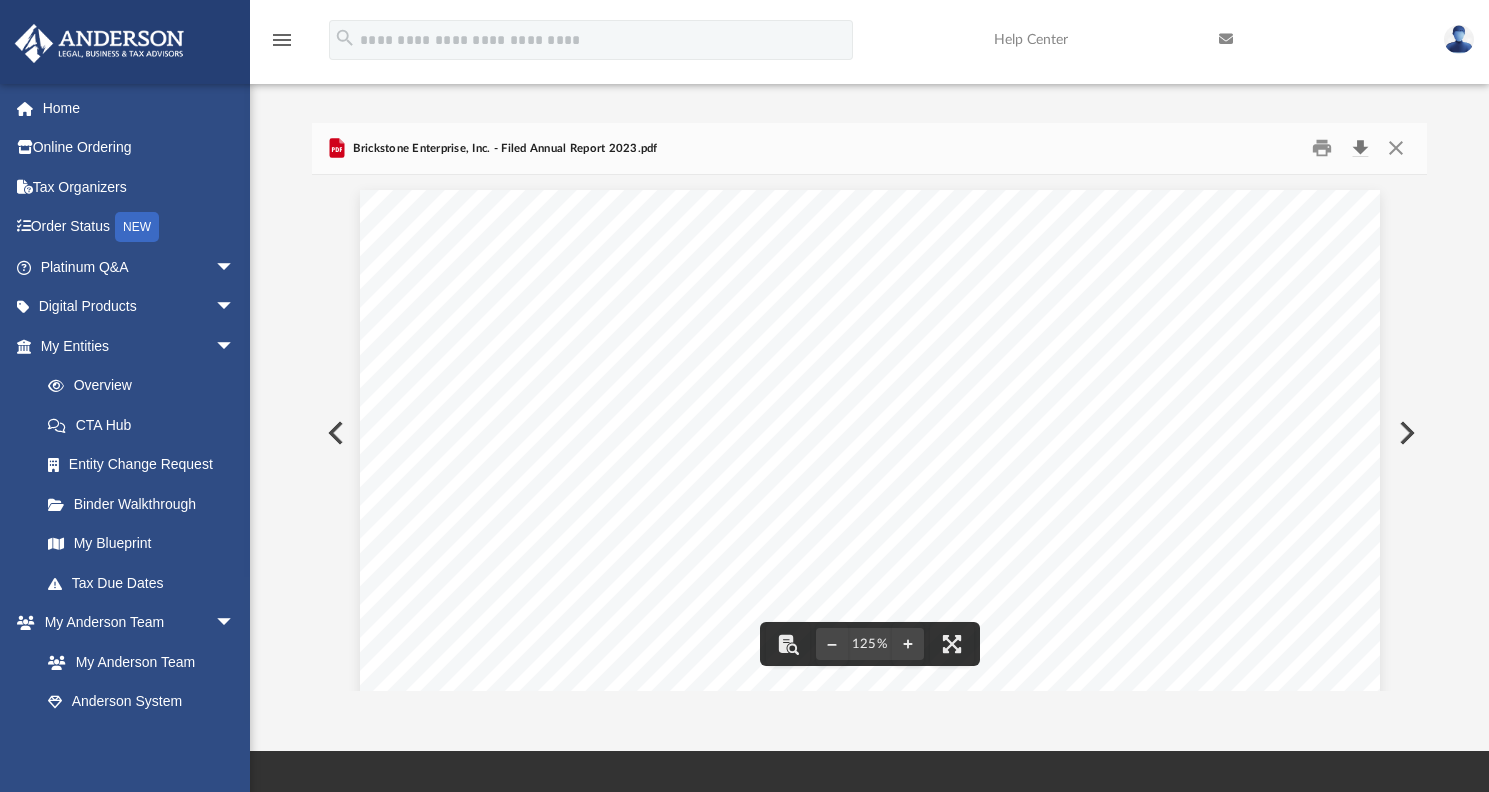 click at bounding box center (1360, 148) 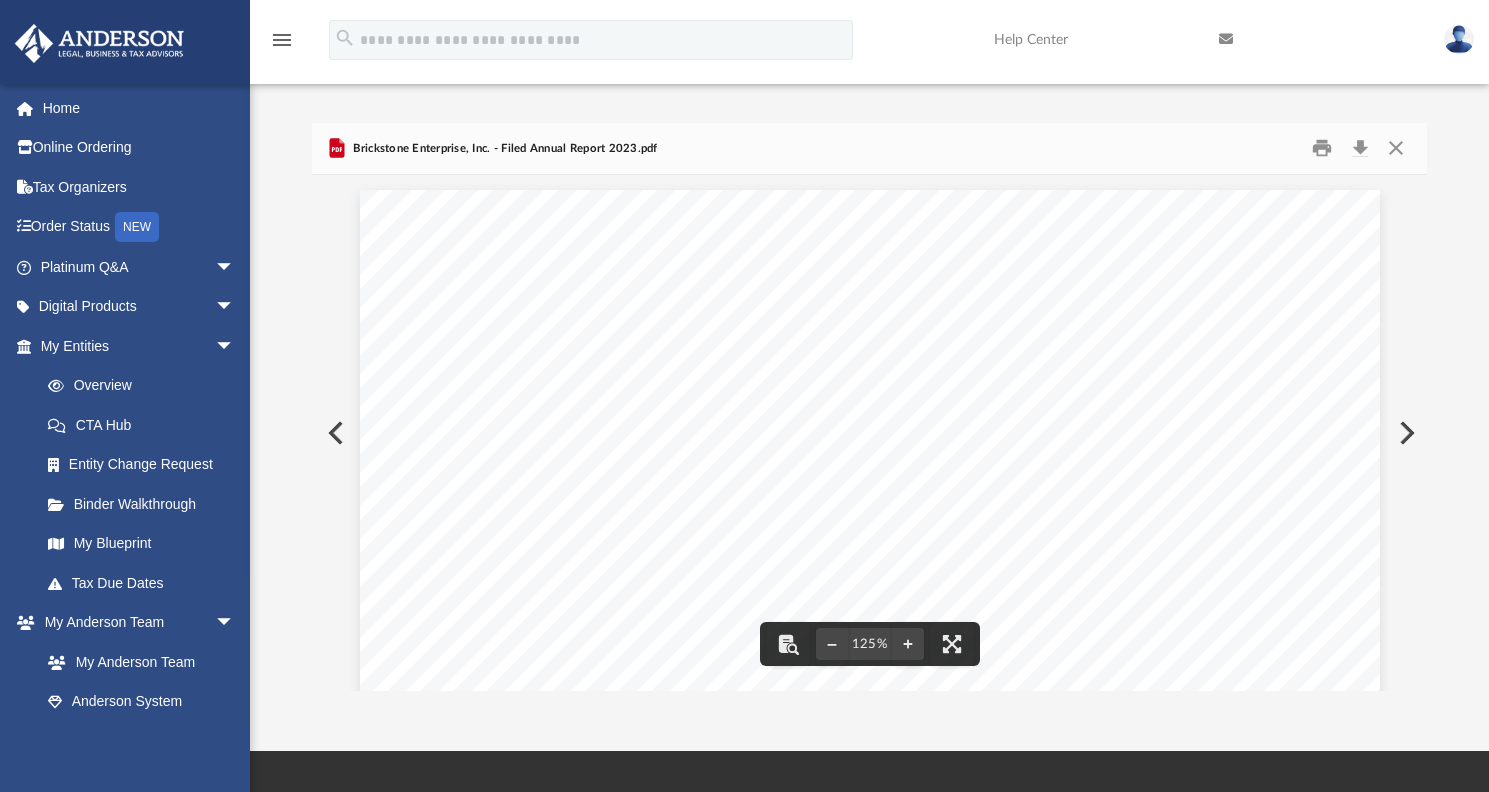 click at bounding box center [1405, 433] 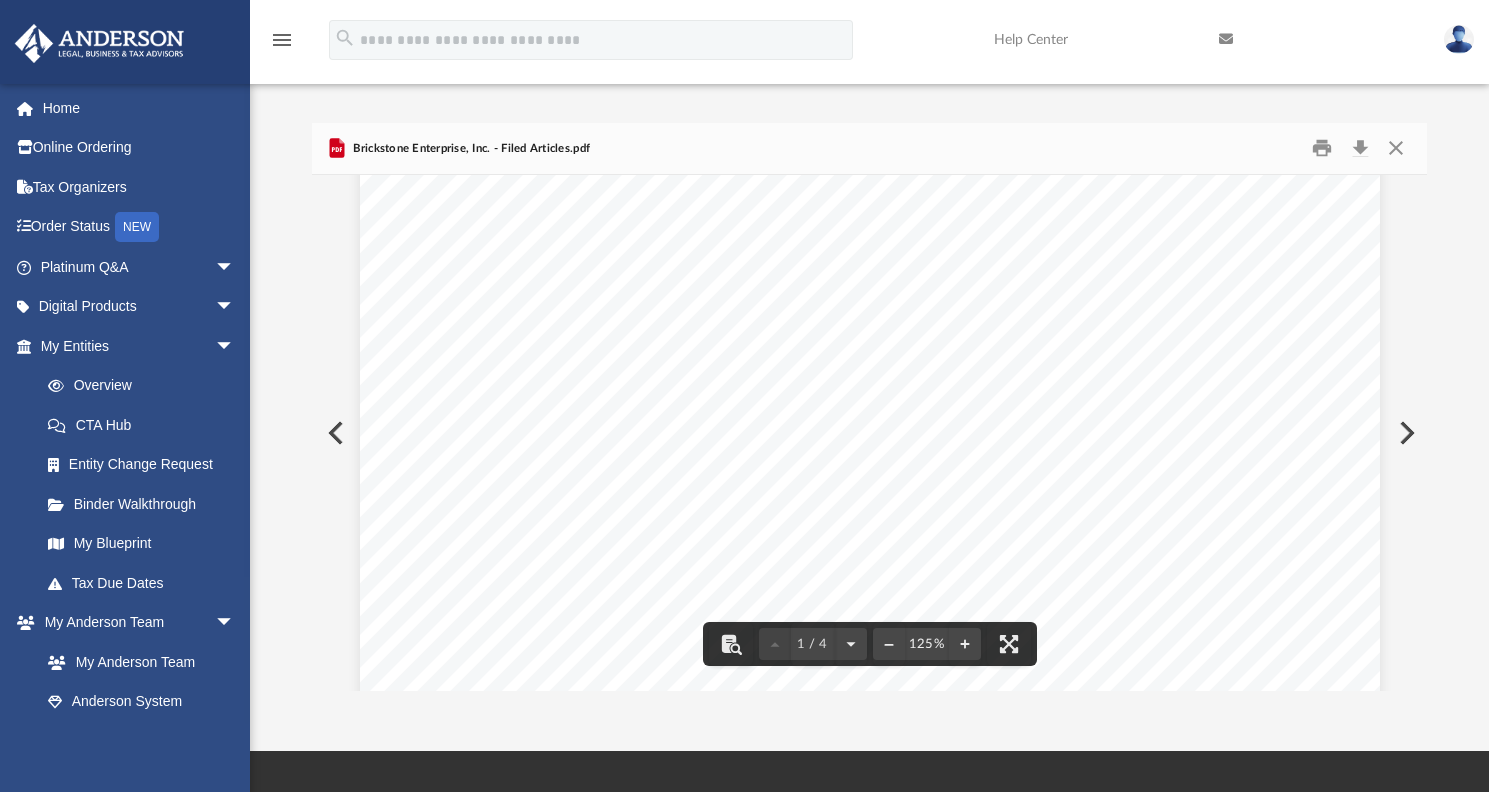scroll, scrollTop: 0, scrollLeft: 0, axis: both 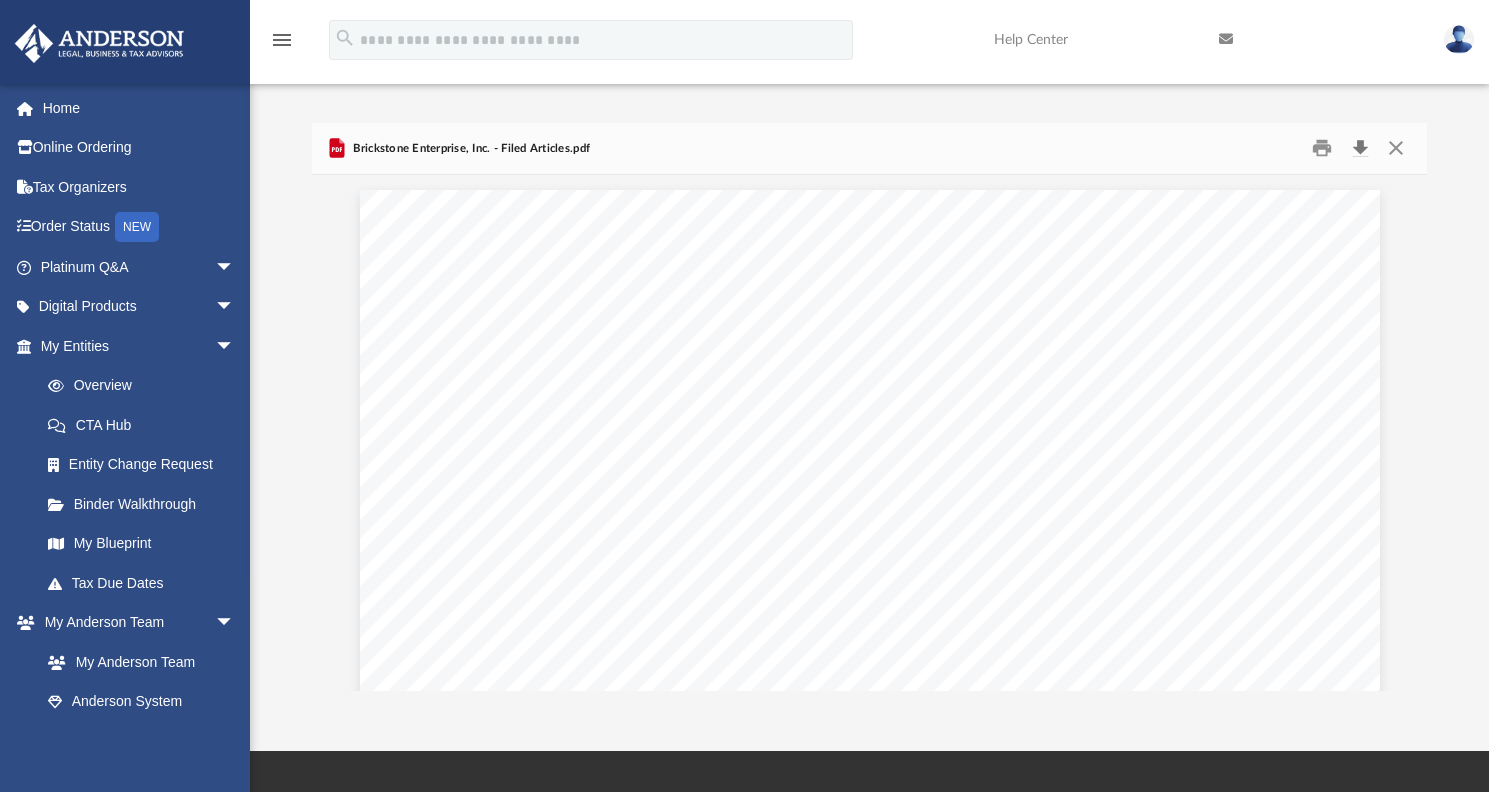 click at bounding box center [1360, 148] 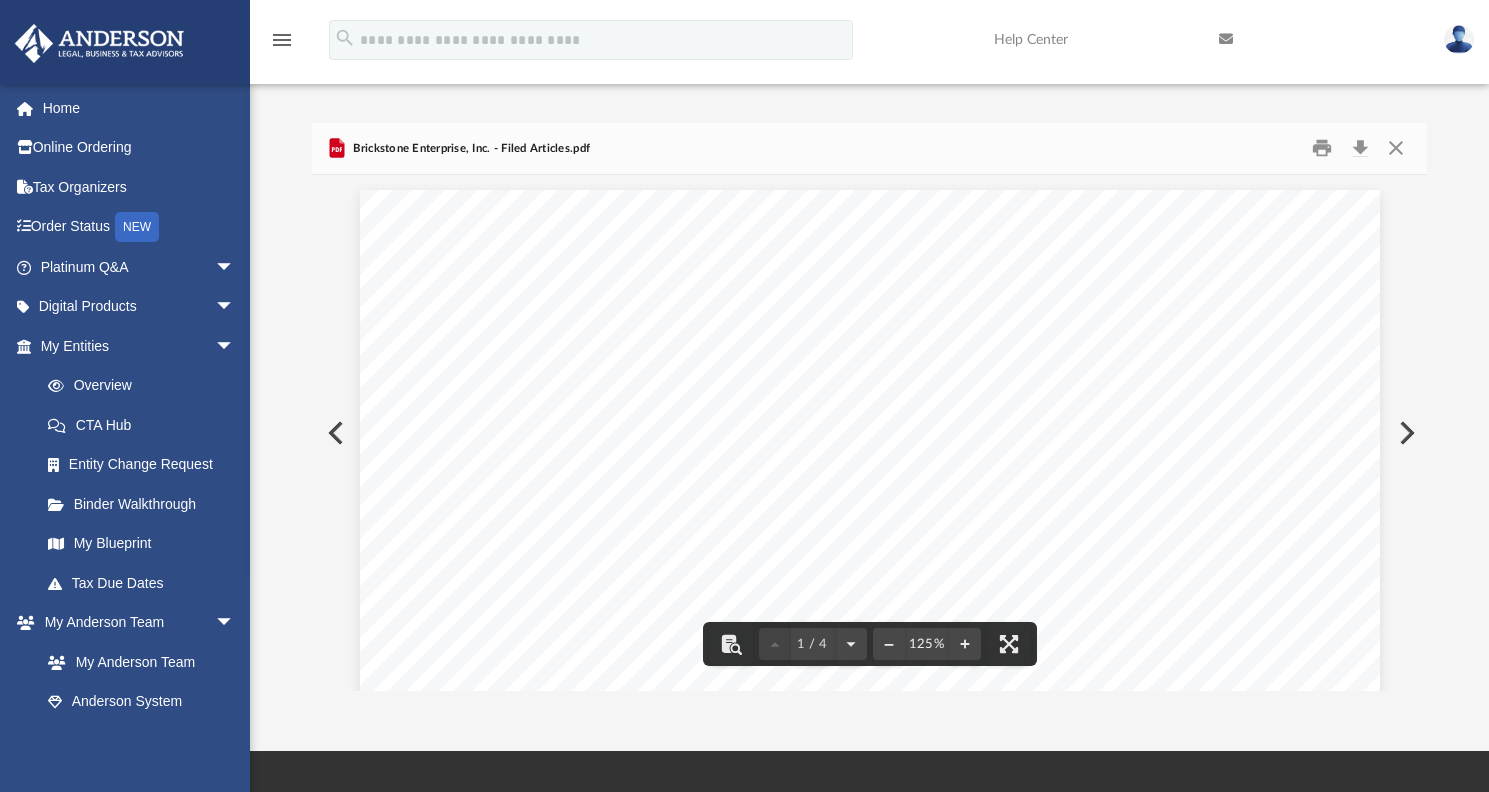 click at bounding box center (1405, 433) 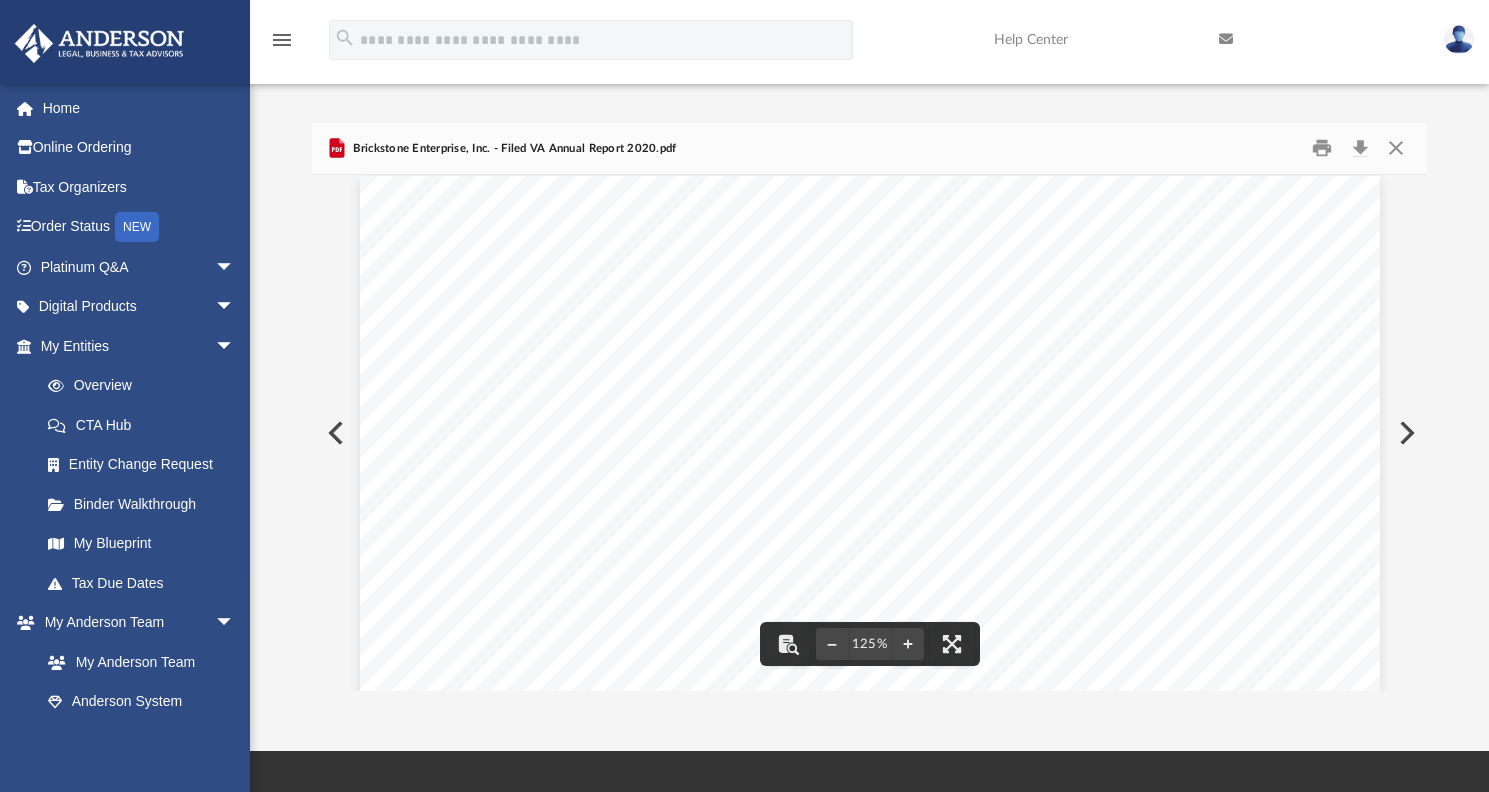scroll, scrollTop: 0, scrollLeft: 0, axis: both 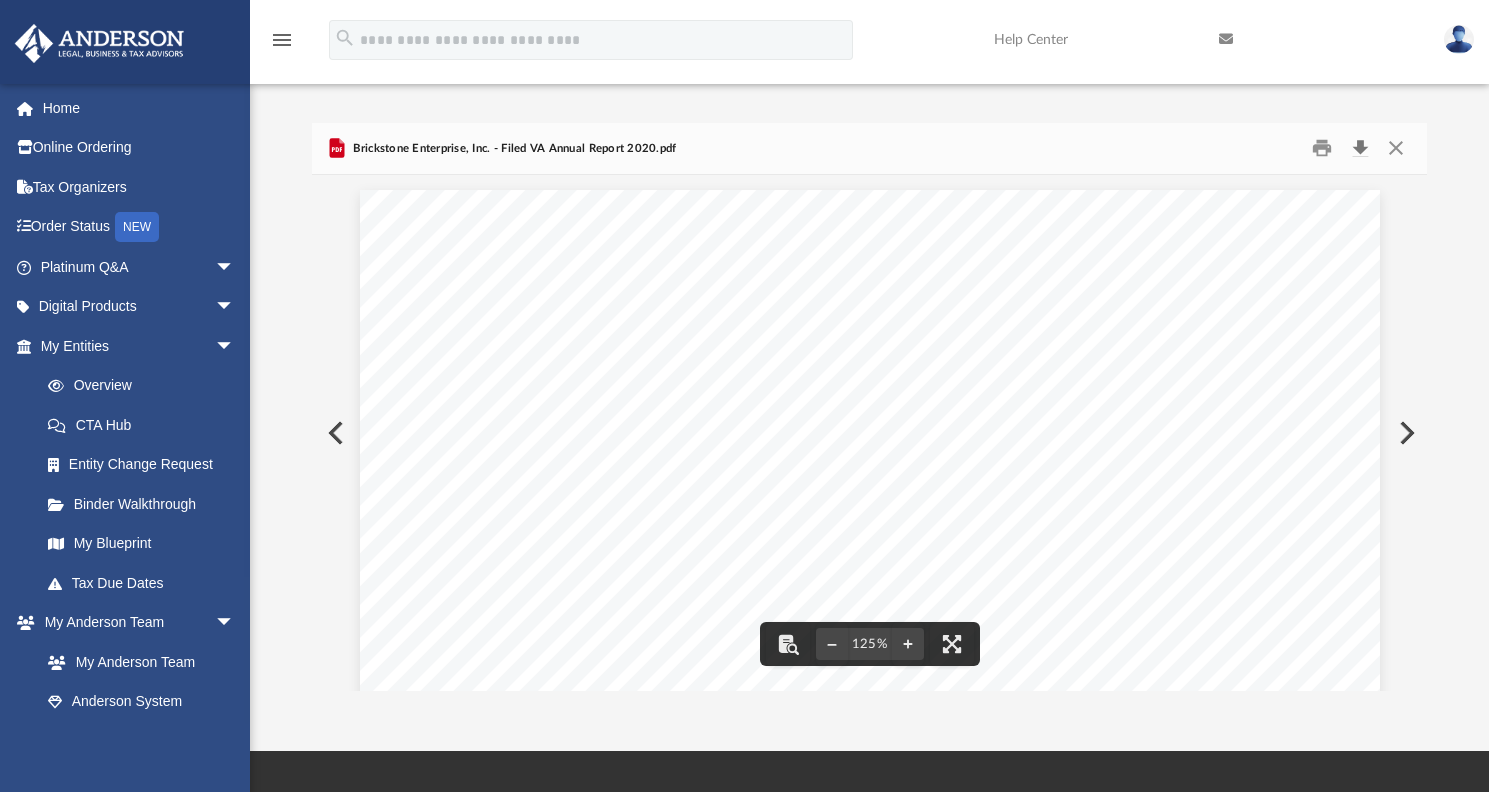 click at bounding box center (1360, 148) 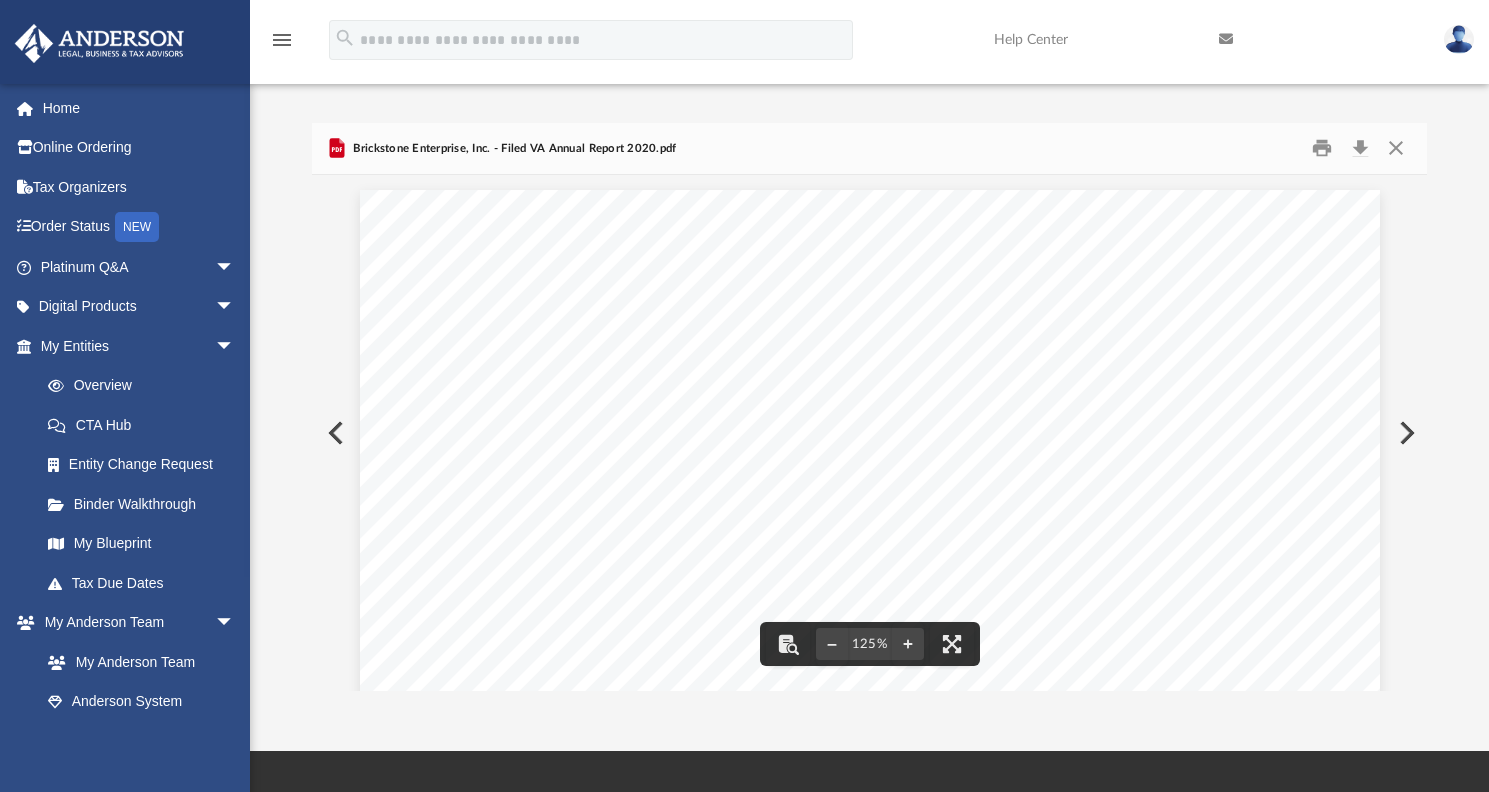 click at bounding box center [1405, 433] 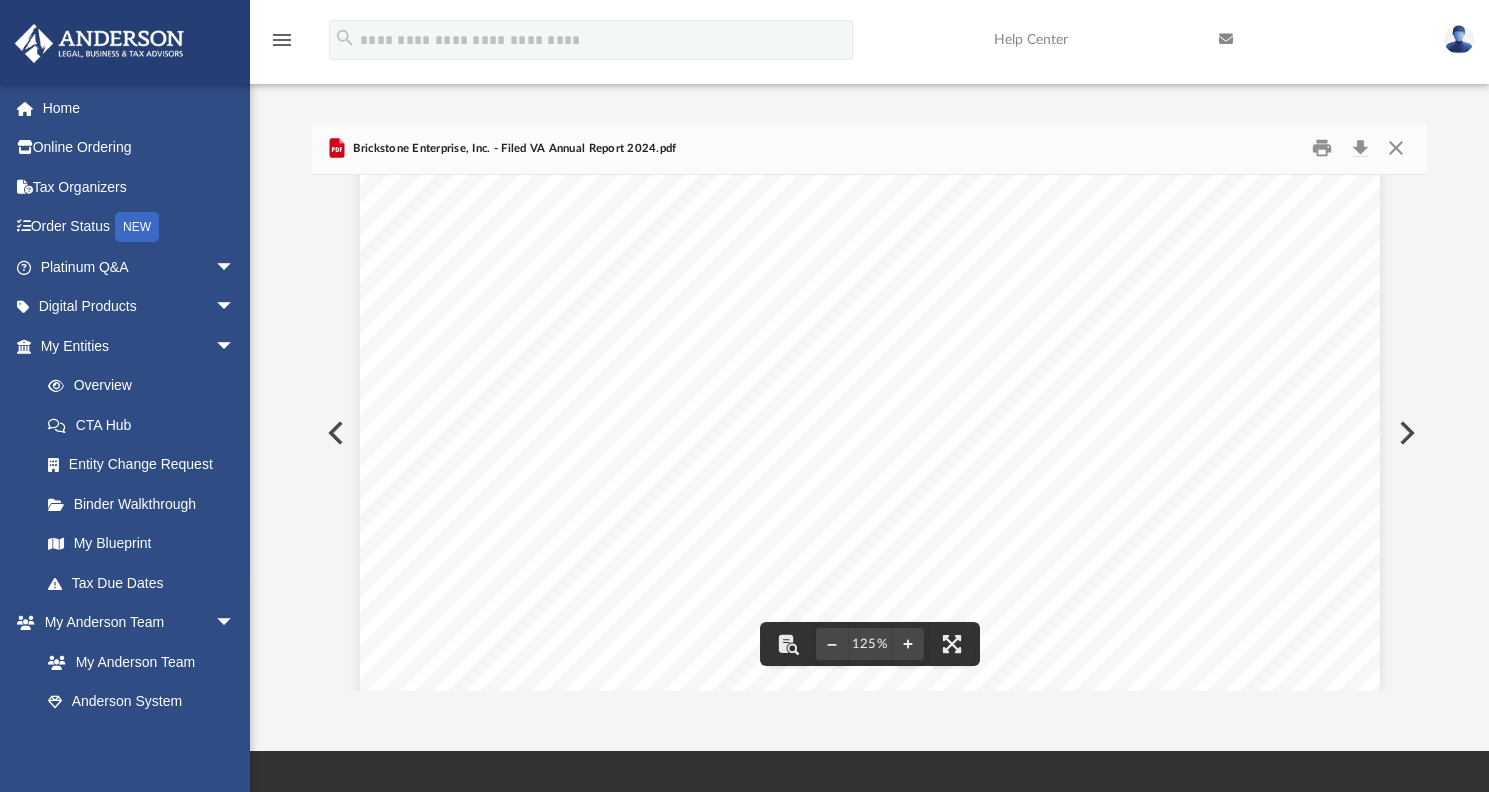 scroll, scrollTop: 0, scrollLeft: 0, axis: both 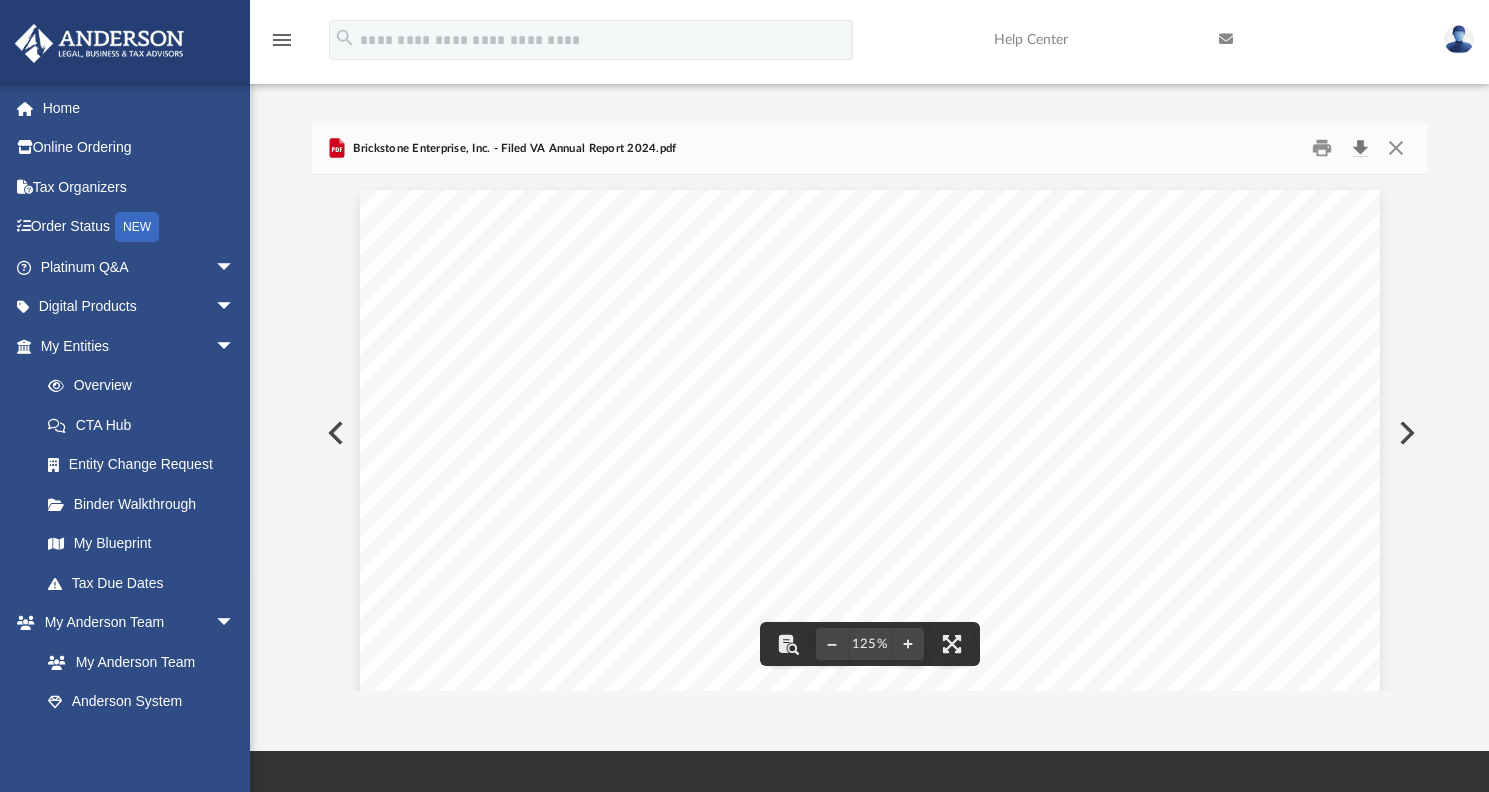 click at bounding box center (1360, 148) 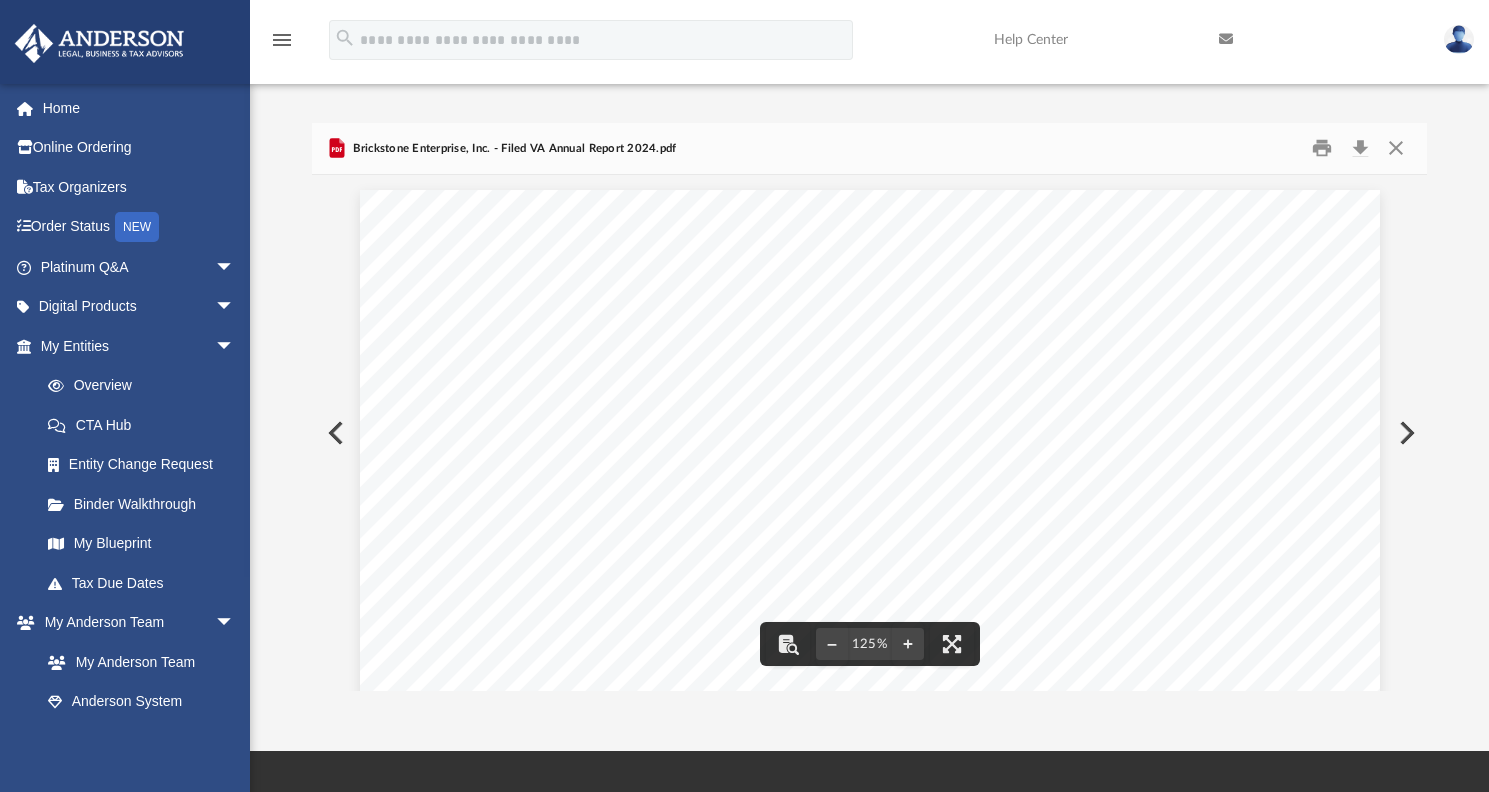 click at bounding box center [1405, 433] 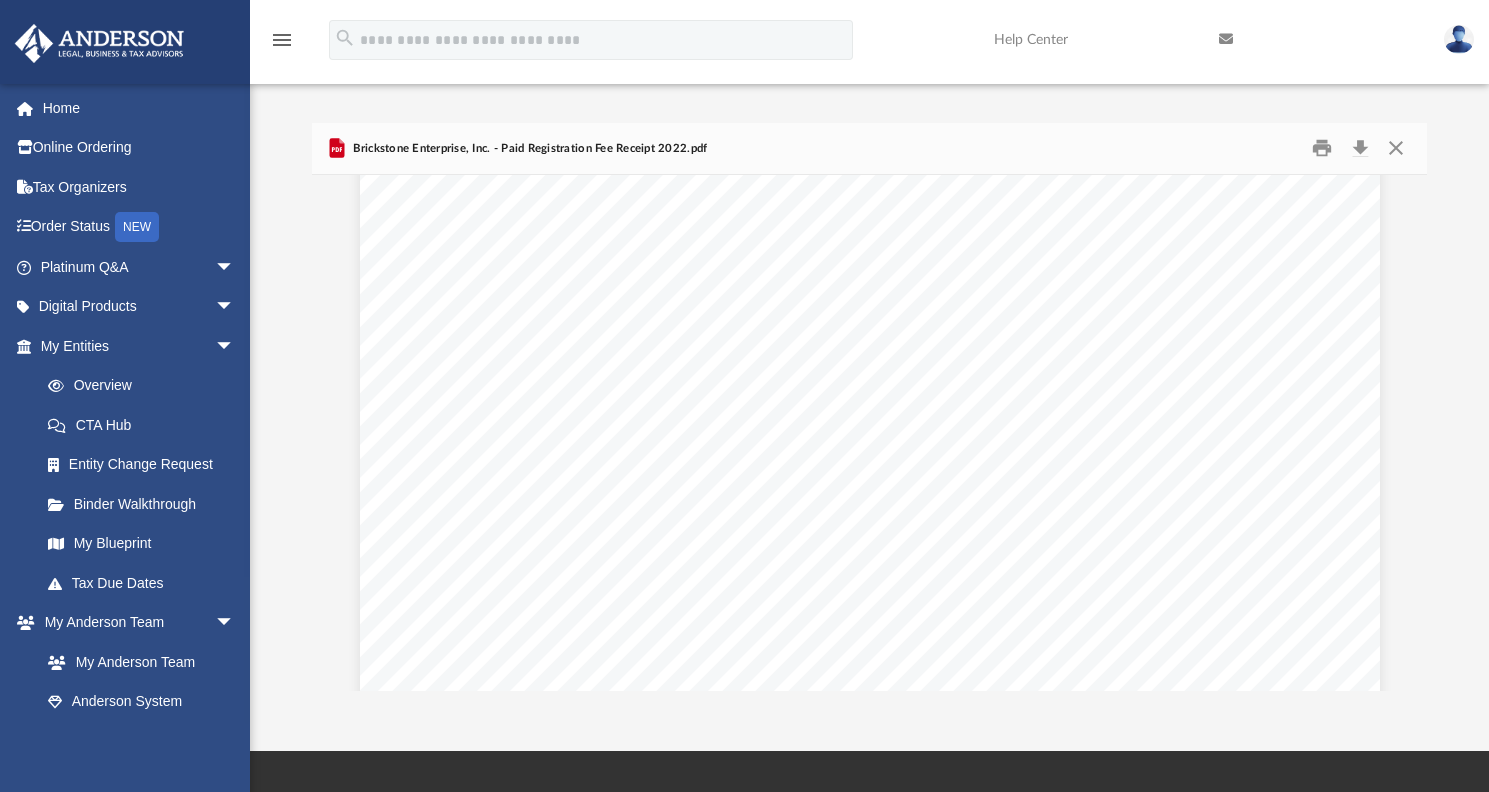 scroll, scrollTop: 833, scrollLeft: 0, axis: vertical 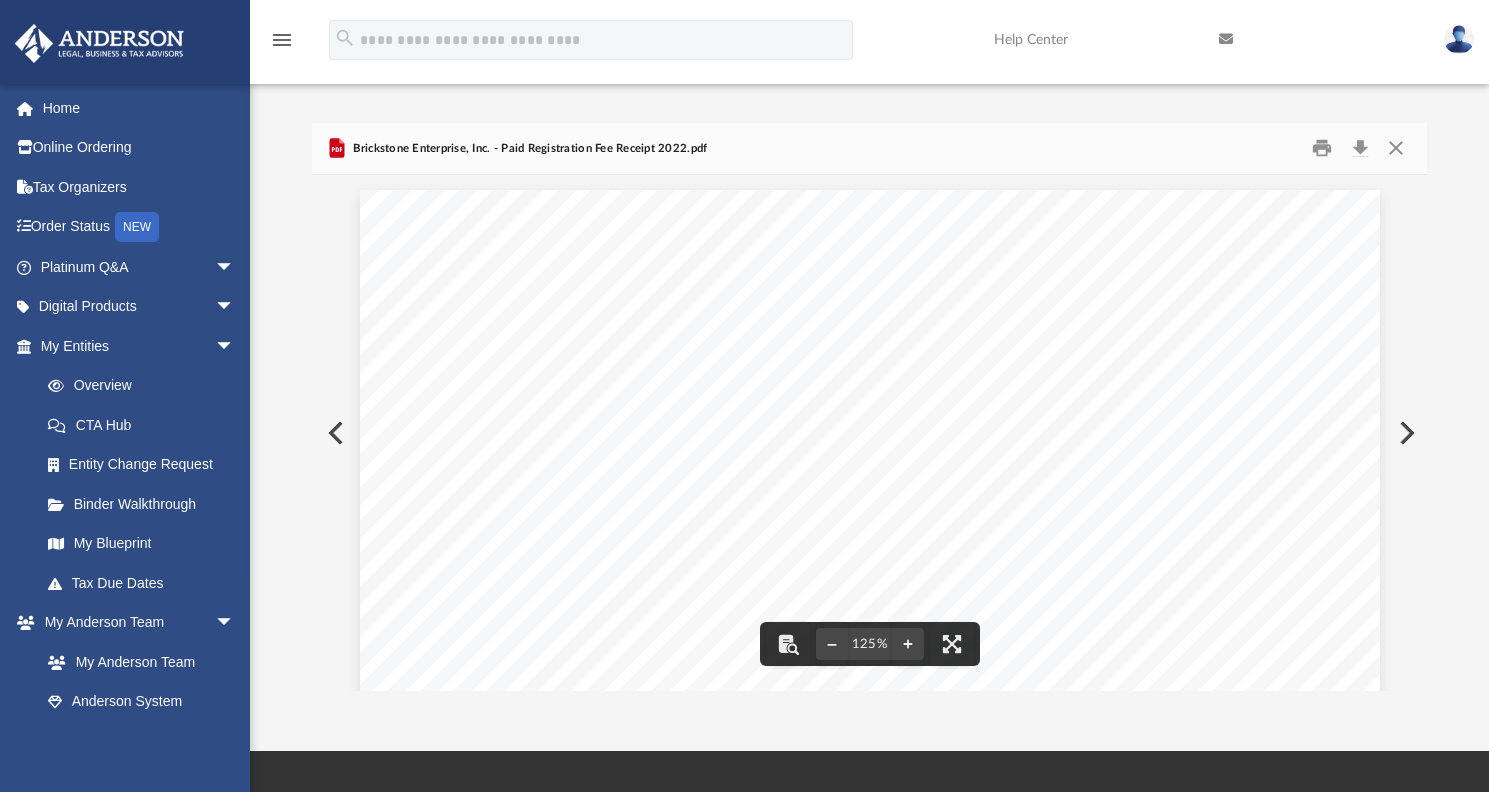 click at bounding box center (1405, 433) 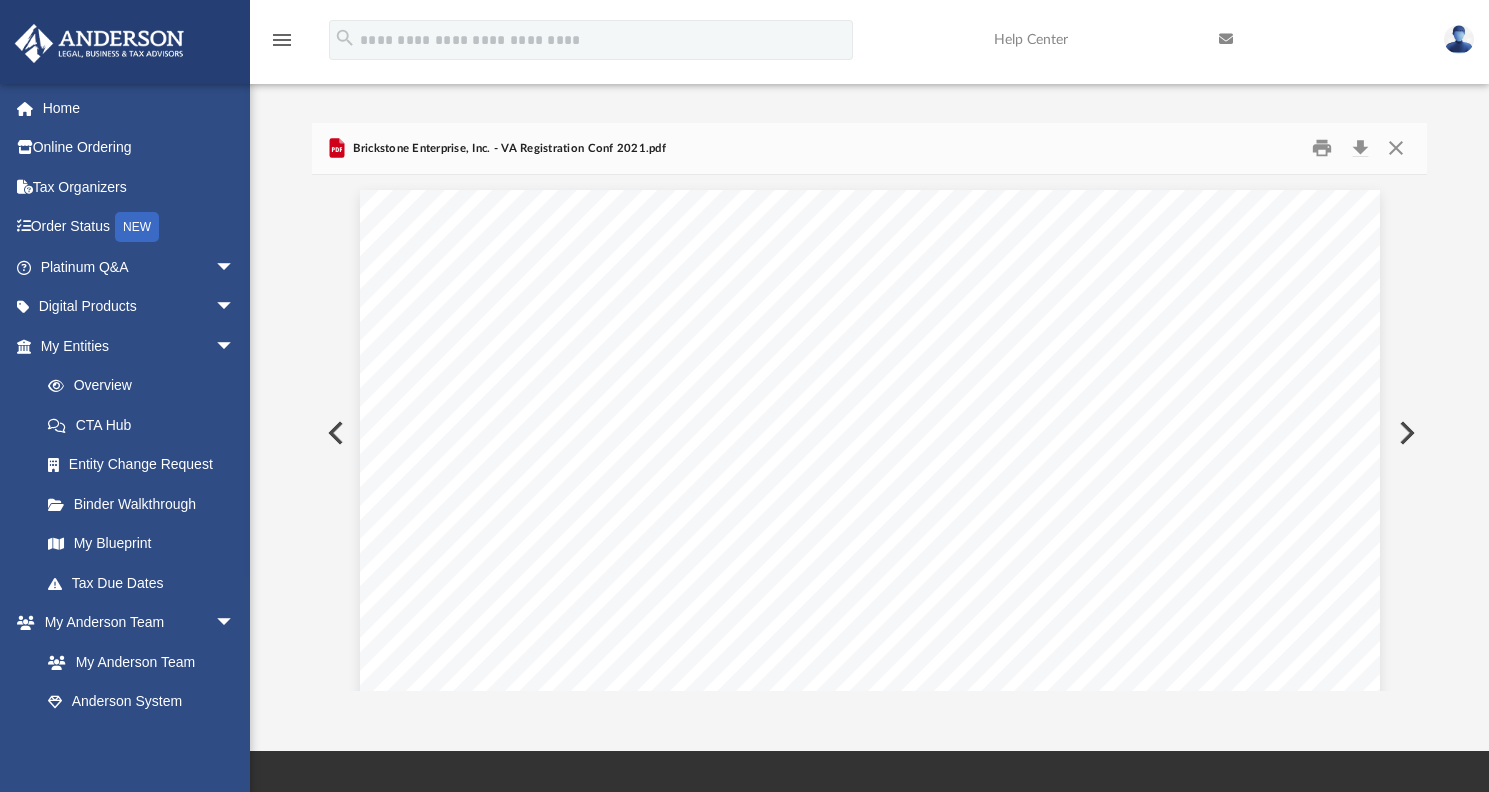 click at bounding box center [1405, 433] 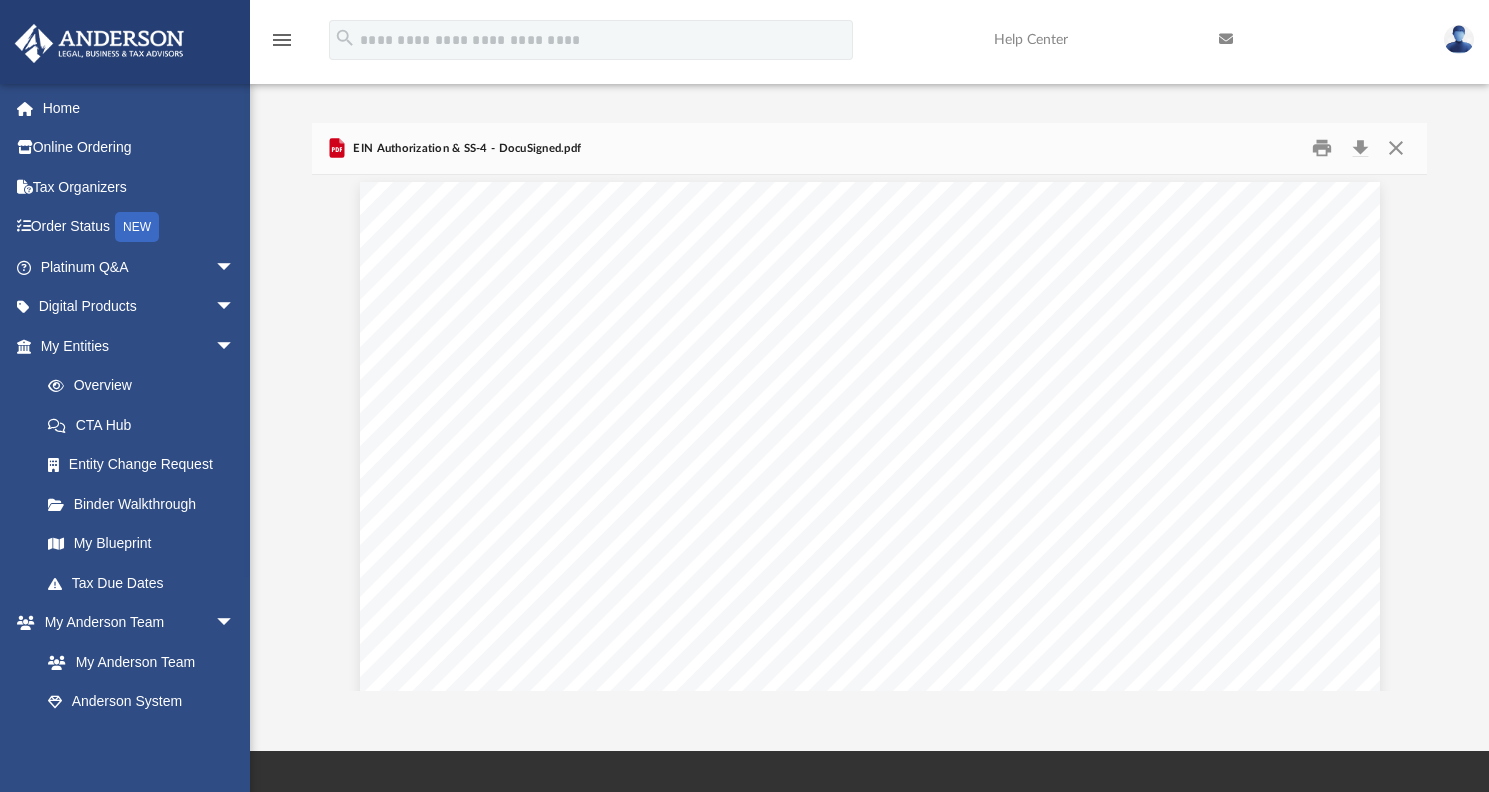 scroll, scrollTop: 0, scrollLeft: 0, axis: both 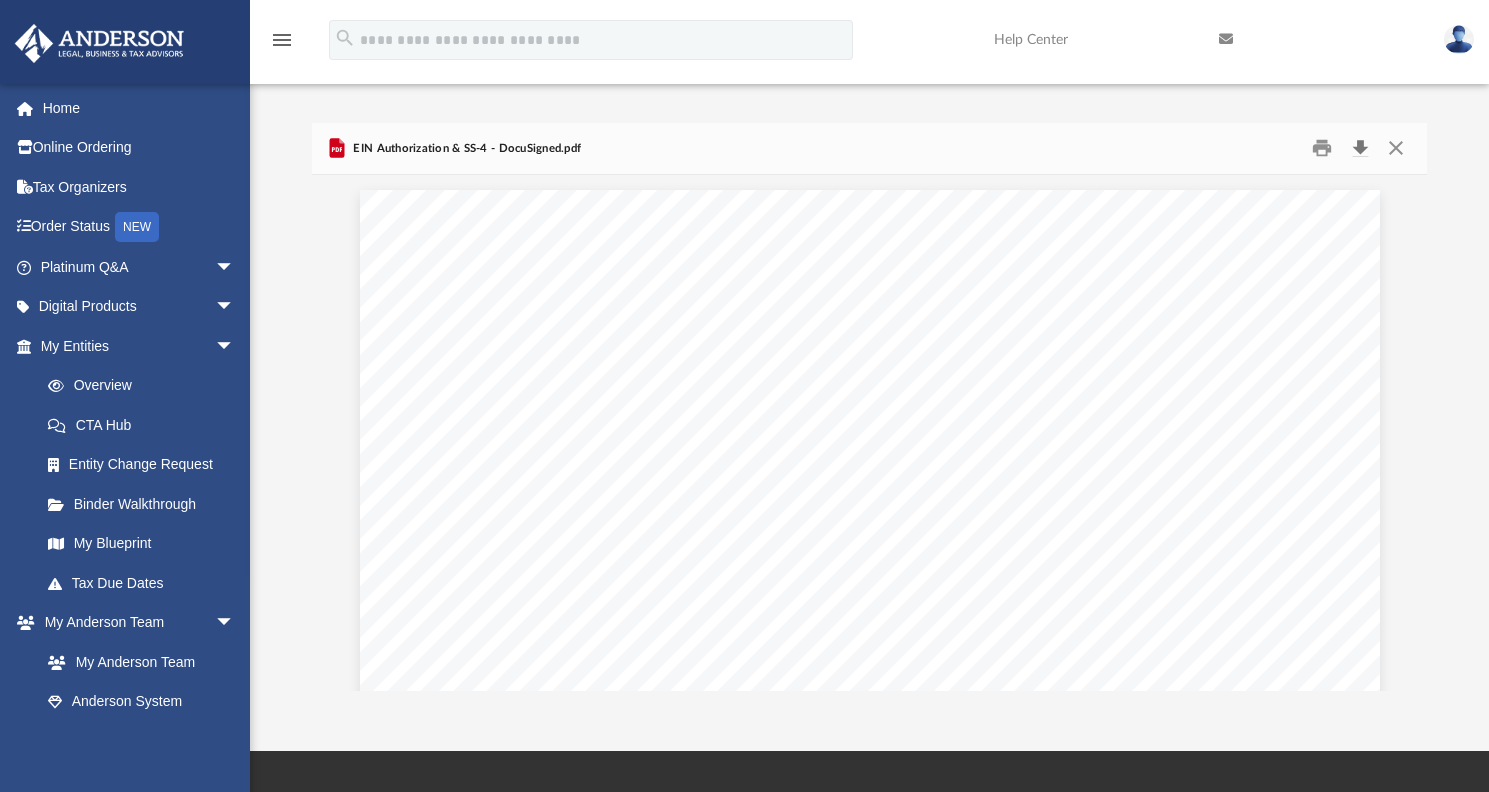 click at bounding box center [1360, 148] 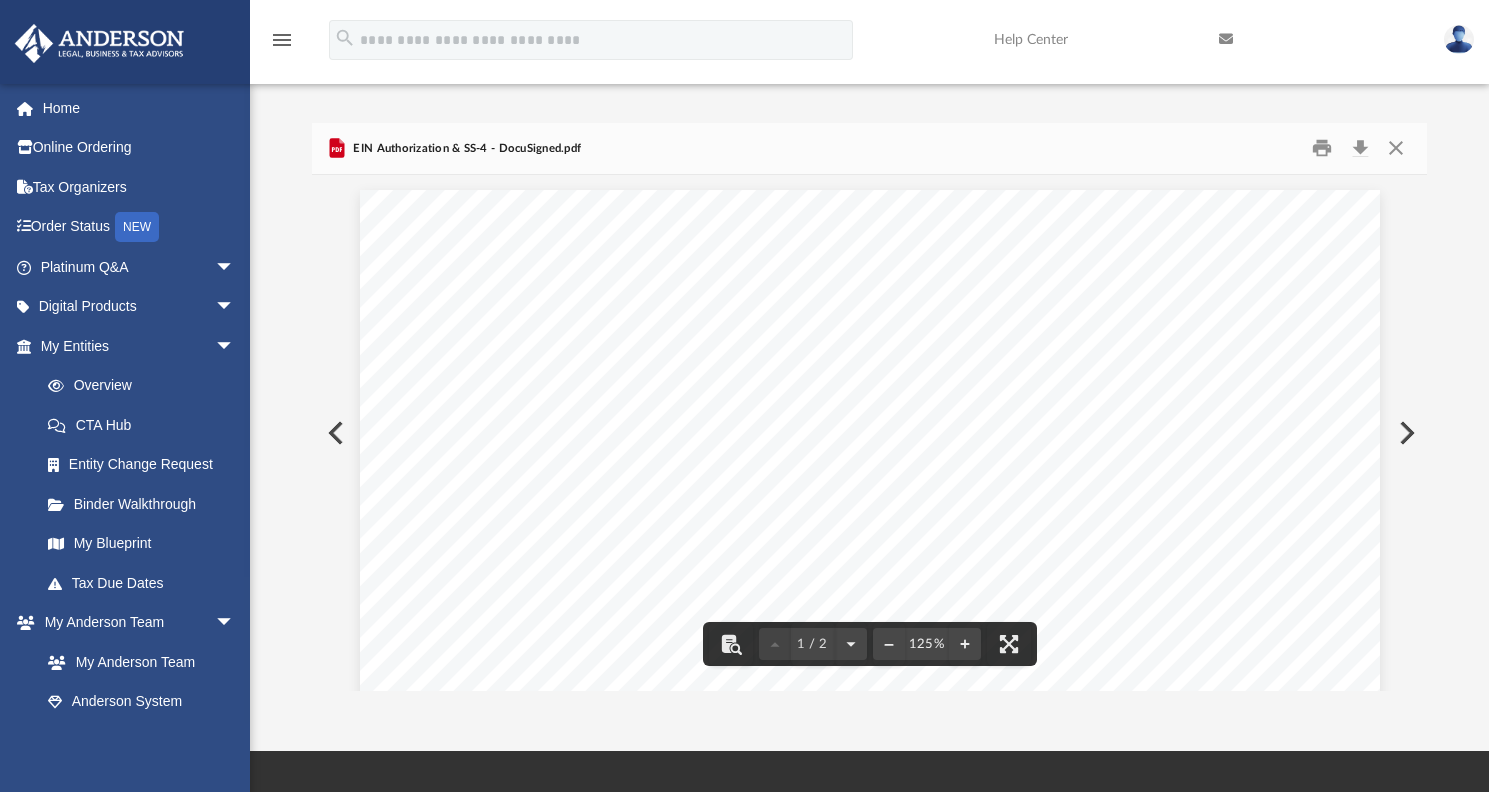 click at bounding box center (1405, 433) 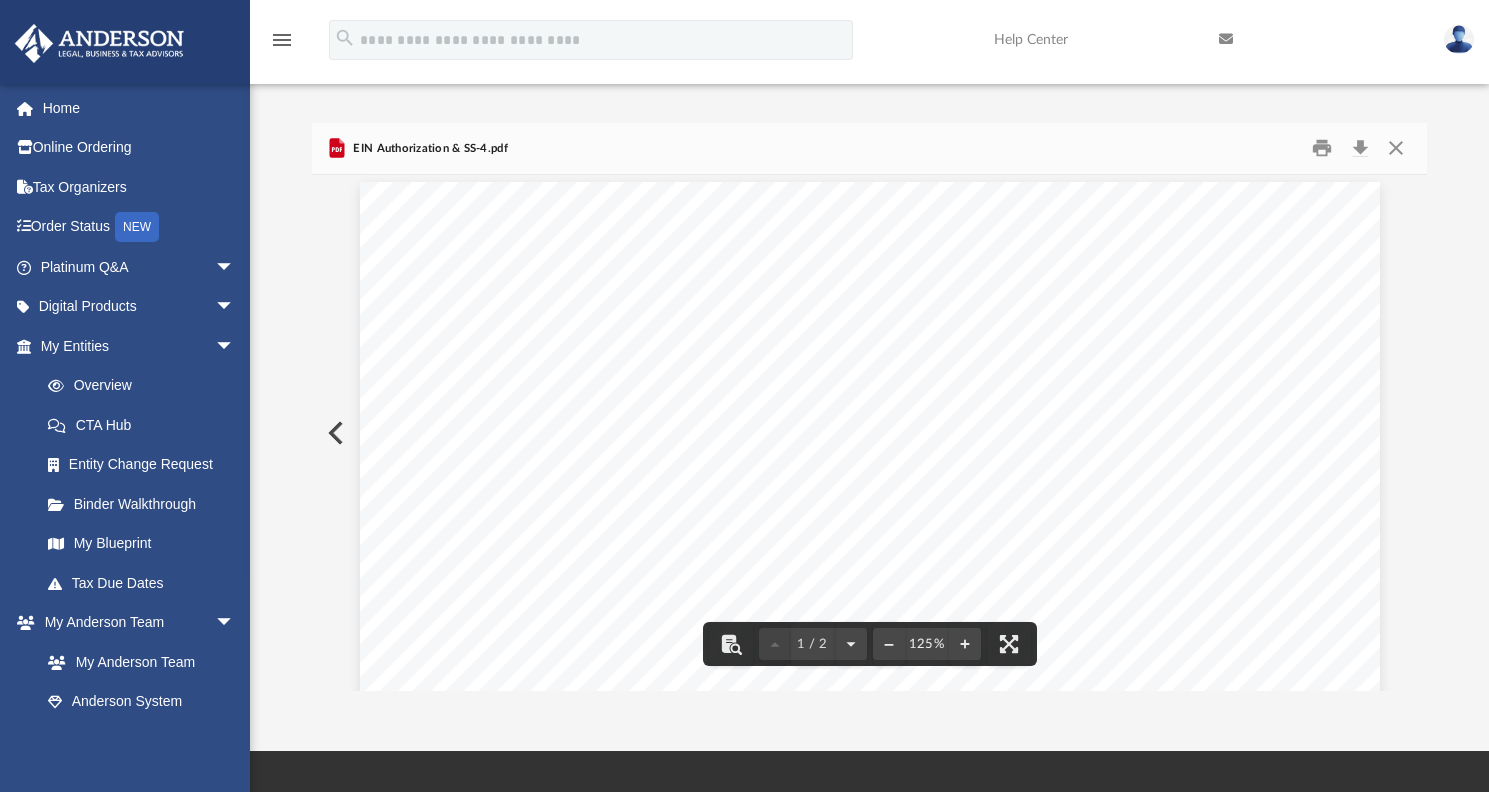 scroll, scrollTop: 0, scrollLeft: 0, axis: both 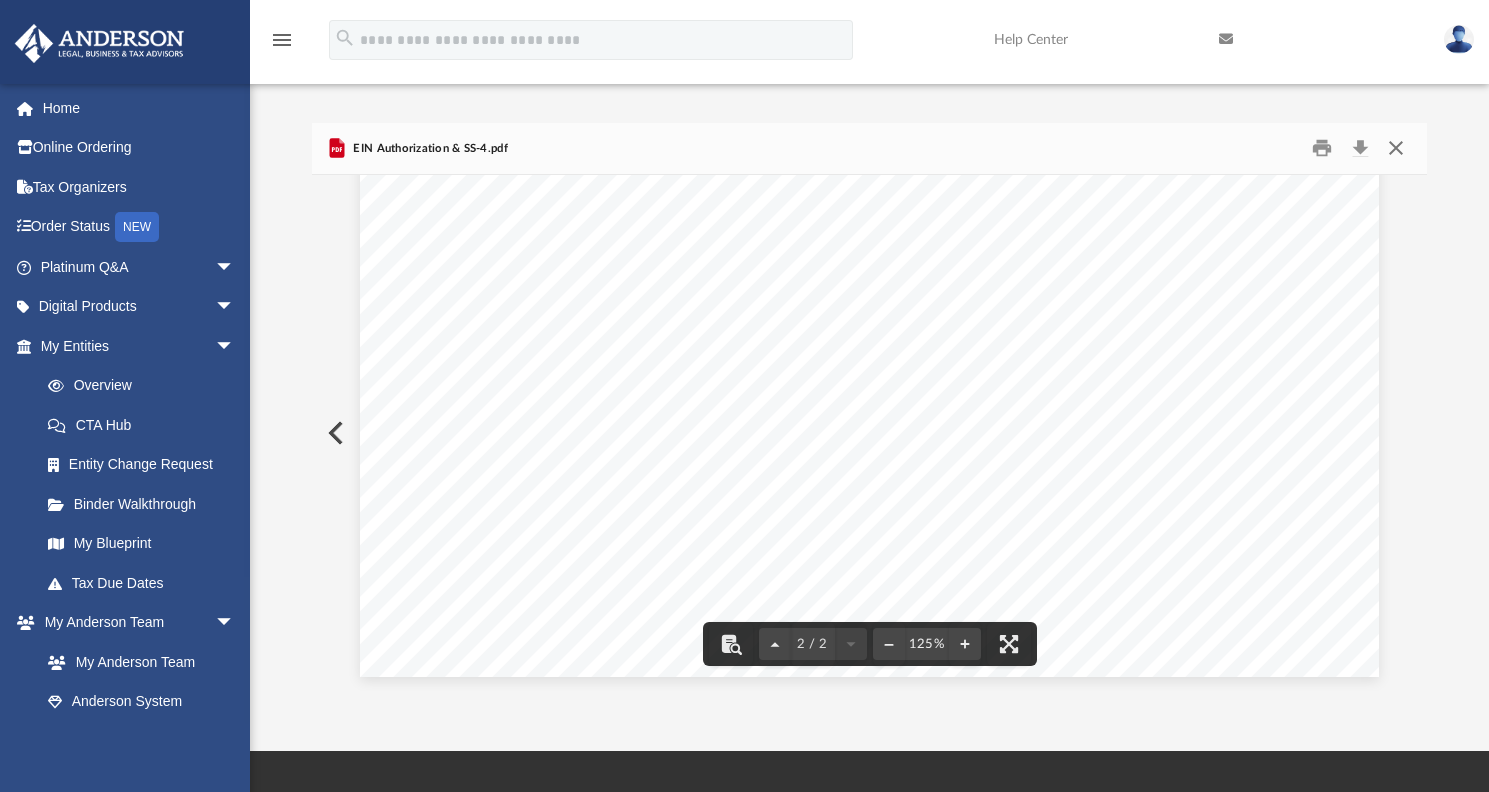 click at bounding box center (1396, 148) 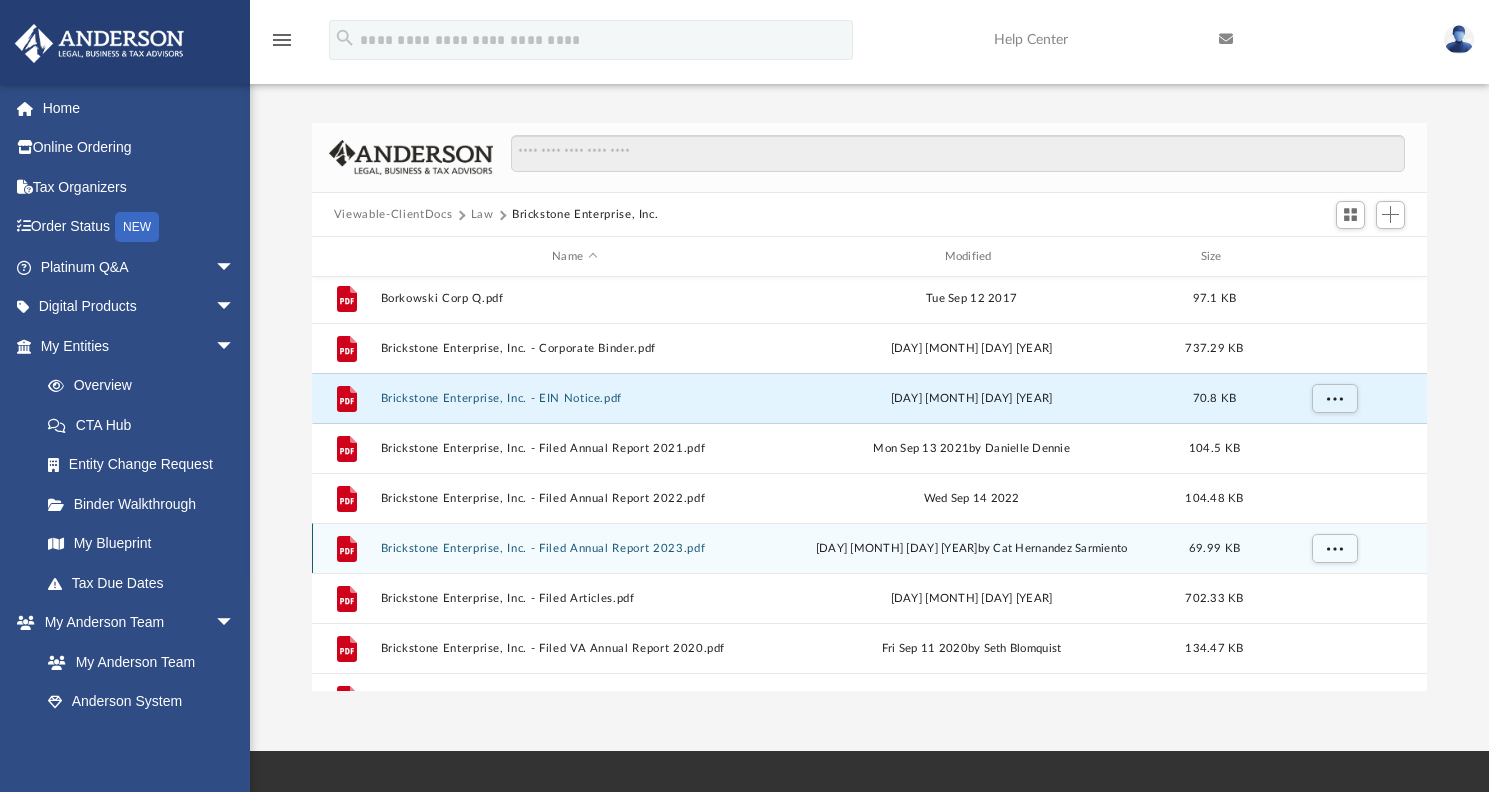 scroll, scrollTop: 0, scrollLeft: 0, axis: both 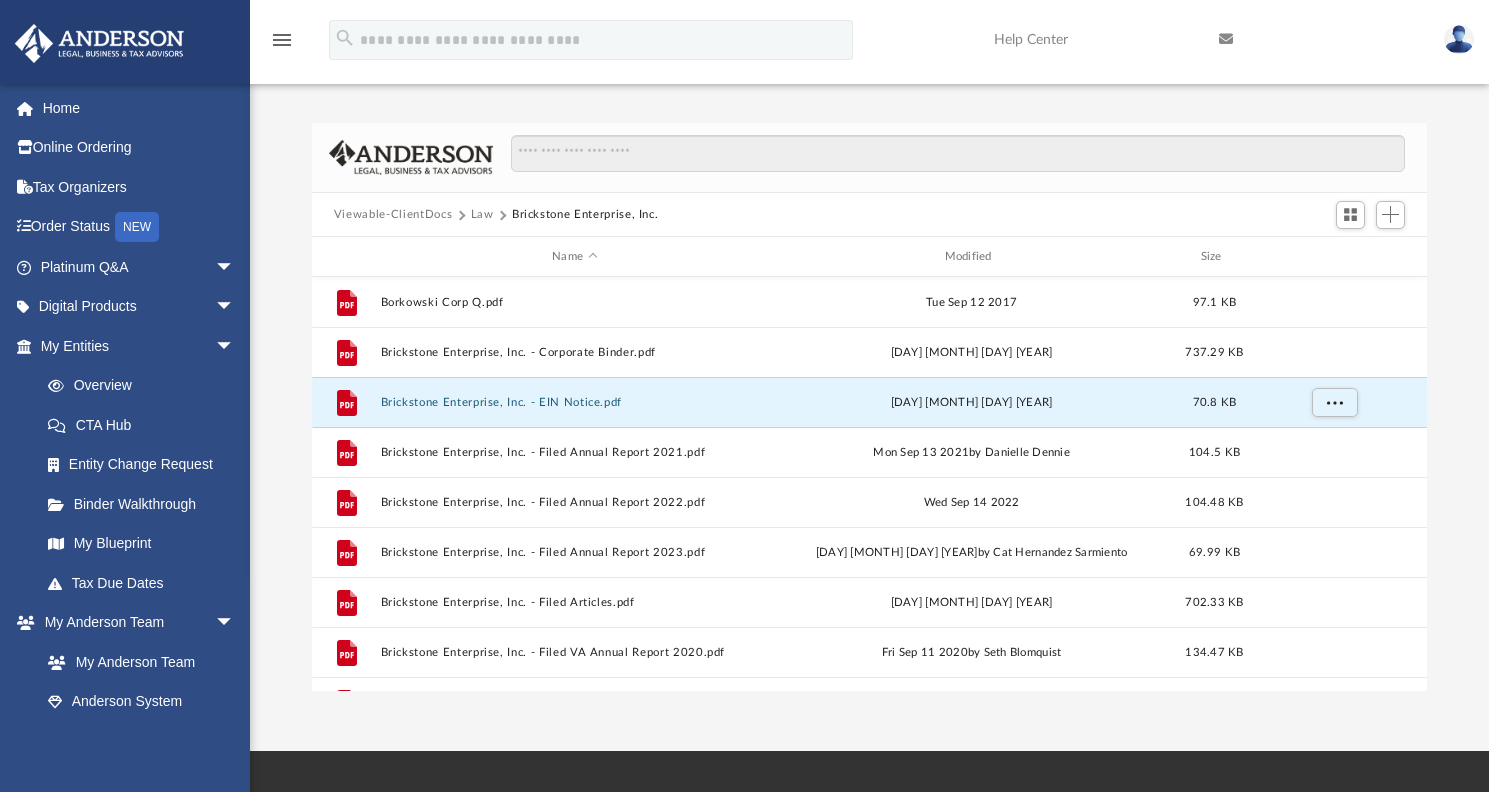 click on "Law" at bounding box center [482, 215] 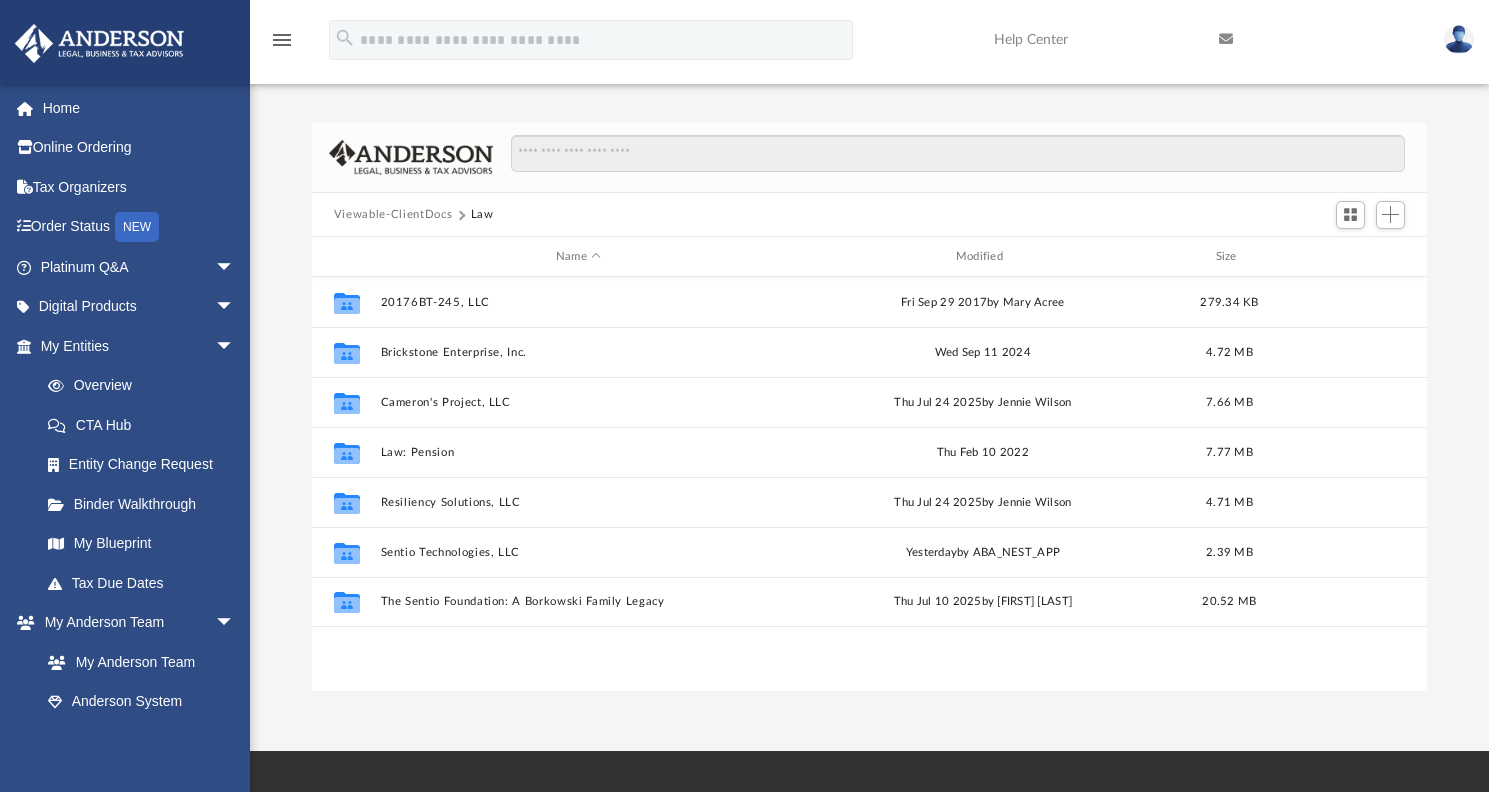 click on "Viewable-ClientDocs" at bounding box center [393, 215] 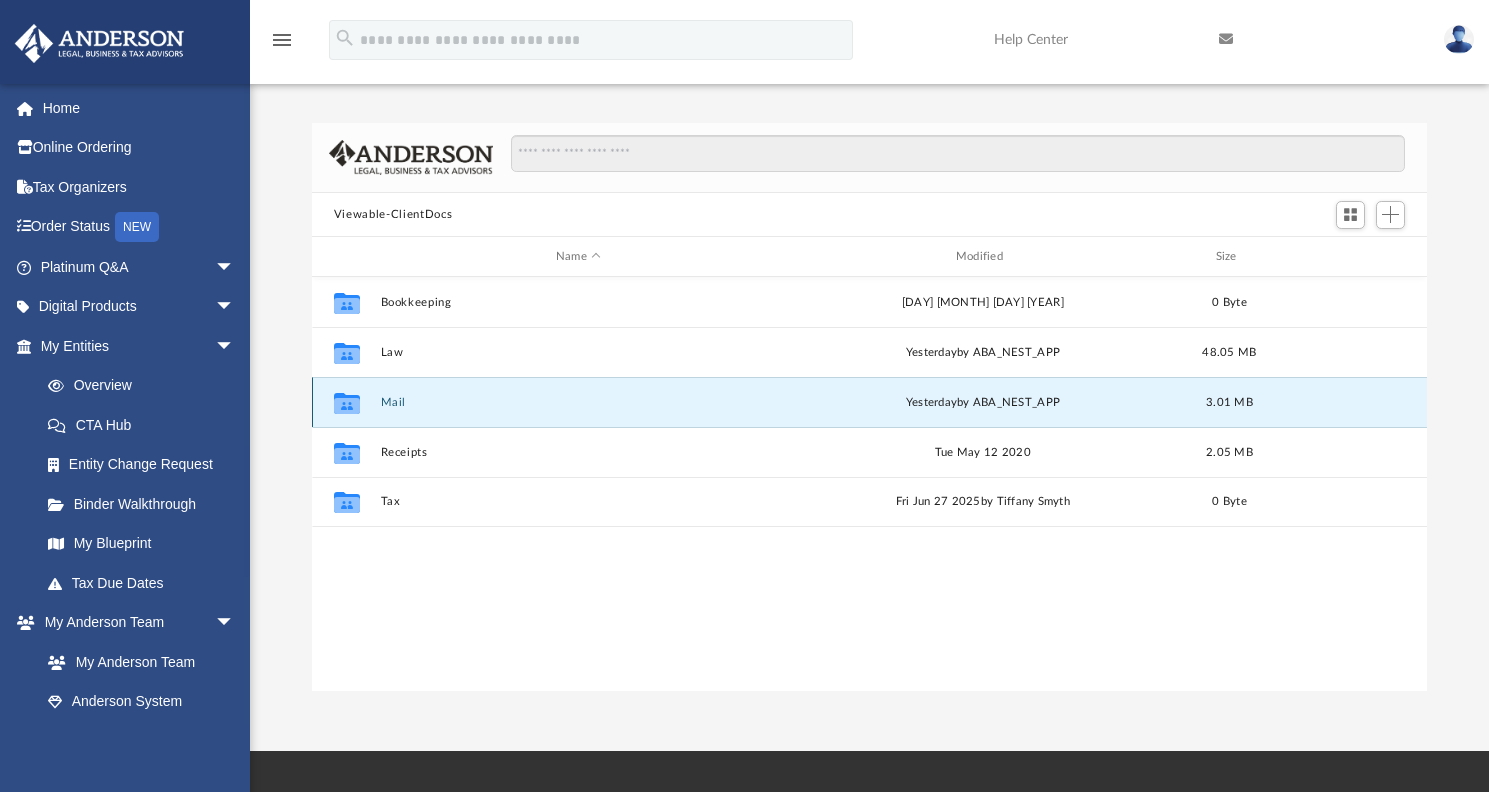 click on "Mail" at bounding box center (578, 402) 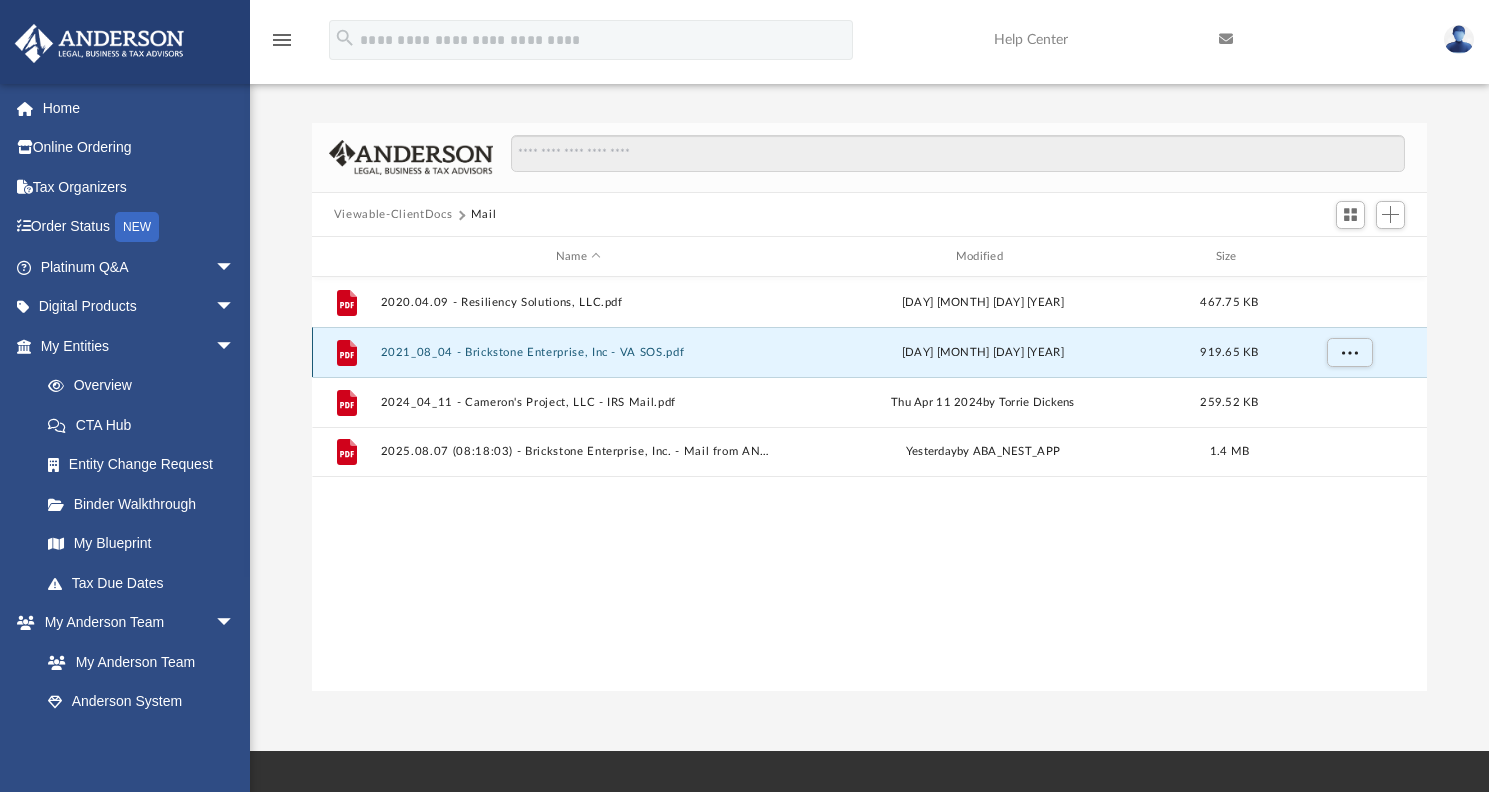 click on "2021_08_04 - Brickstone Enterprise, Inc - VA SOS.pdf" at bounding box center (578, 352) 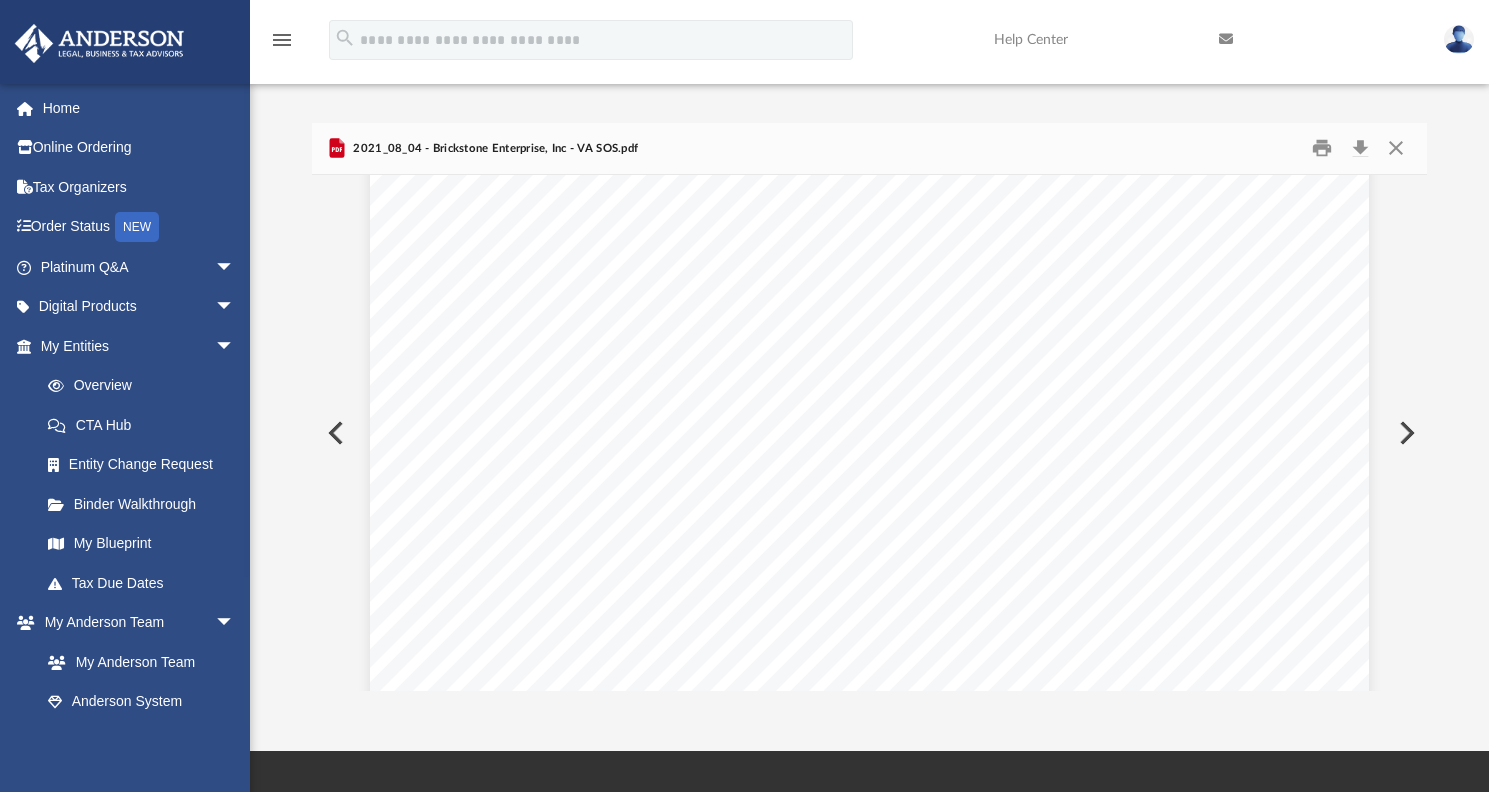 scroll, scrollTop: 0, scrollLeft: 0, axis: both 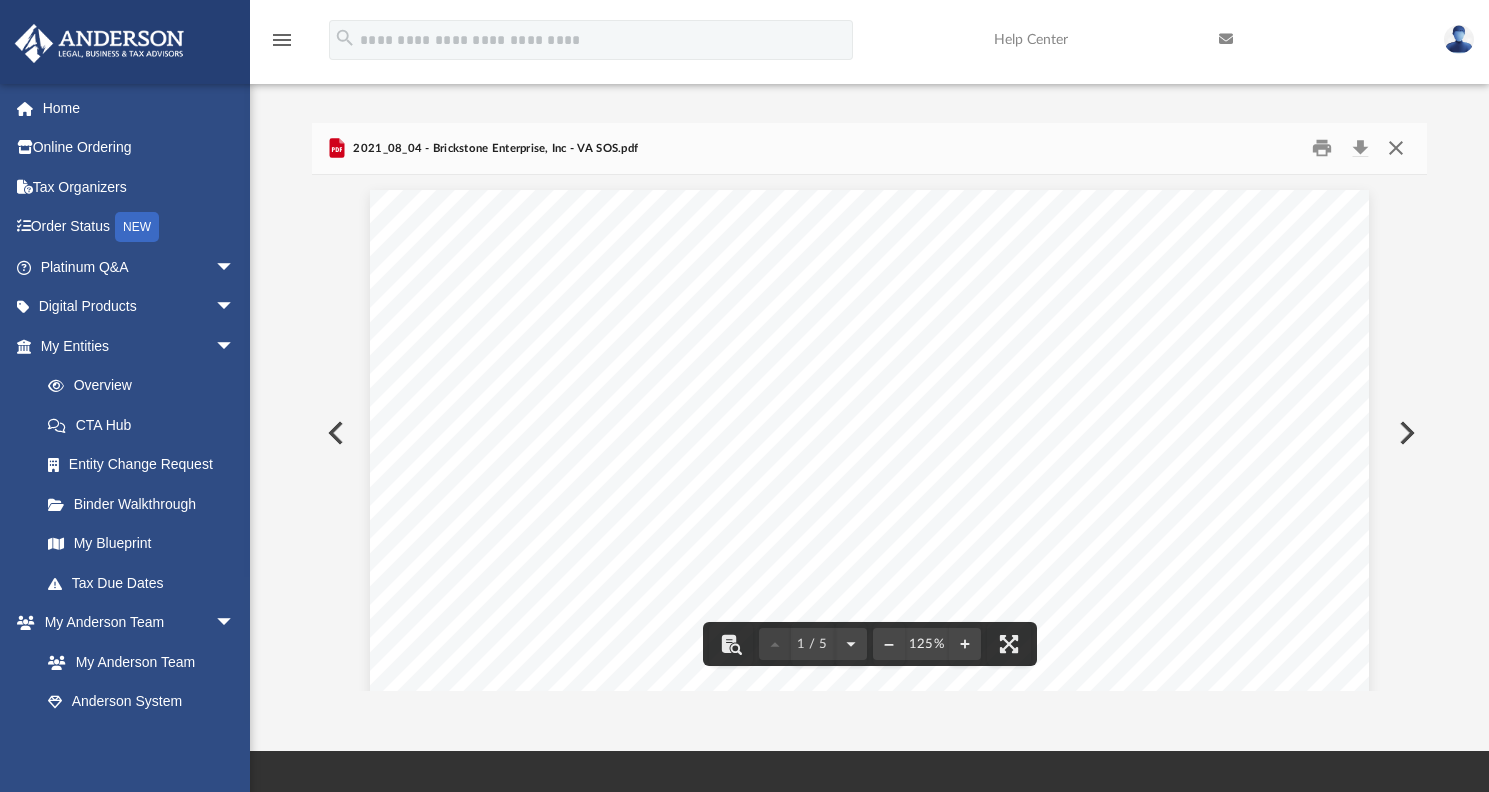 click at bounding box center (1396, 148) 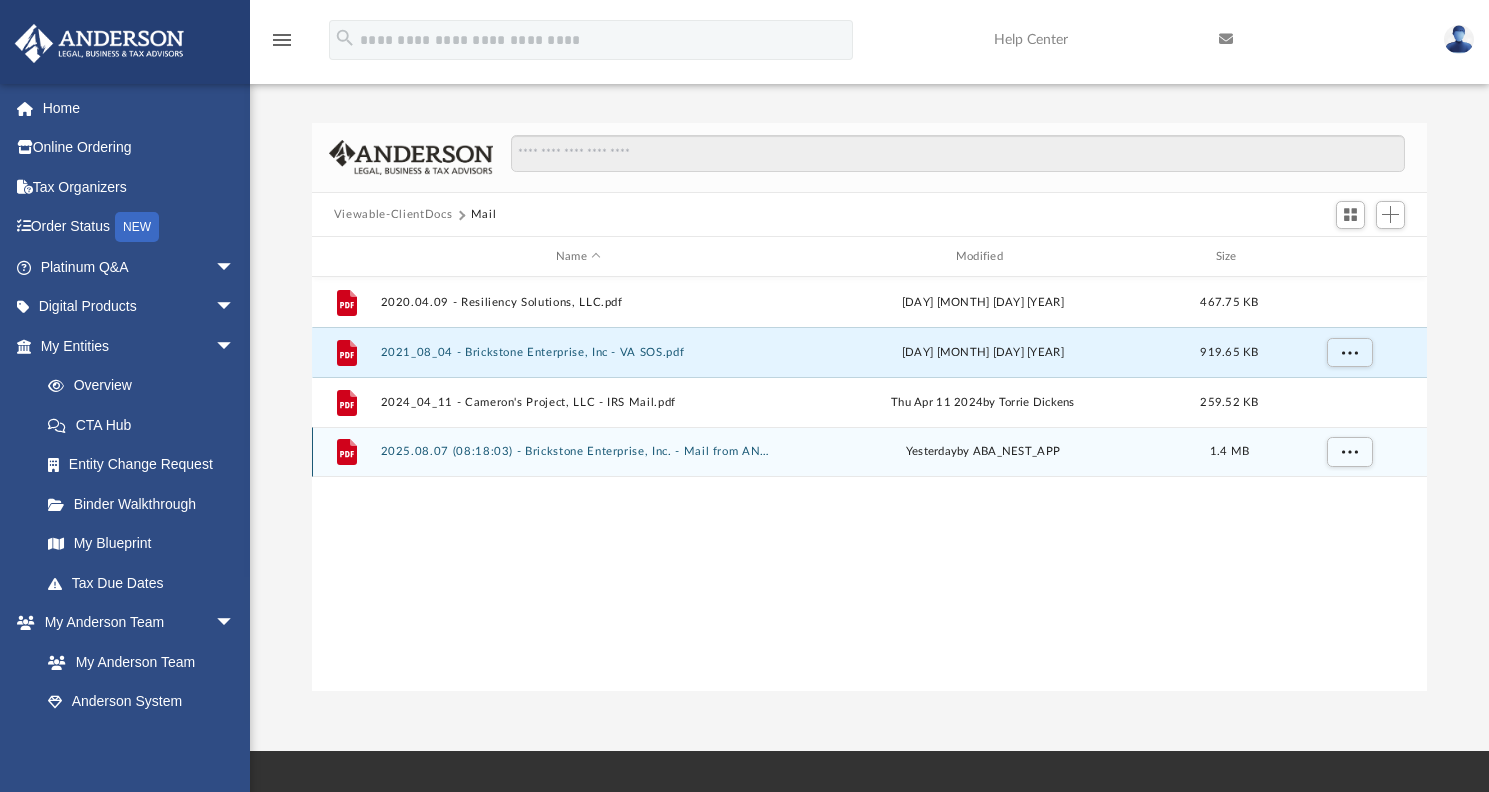 click on "2025.08.07 (08:18:03) - Brickstone Enterprise, Inc. - Mail from ANDERSON REGISTERED AGENTS INC..pdf" at bounding box center [578, 451] 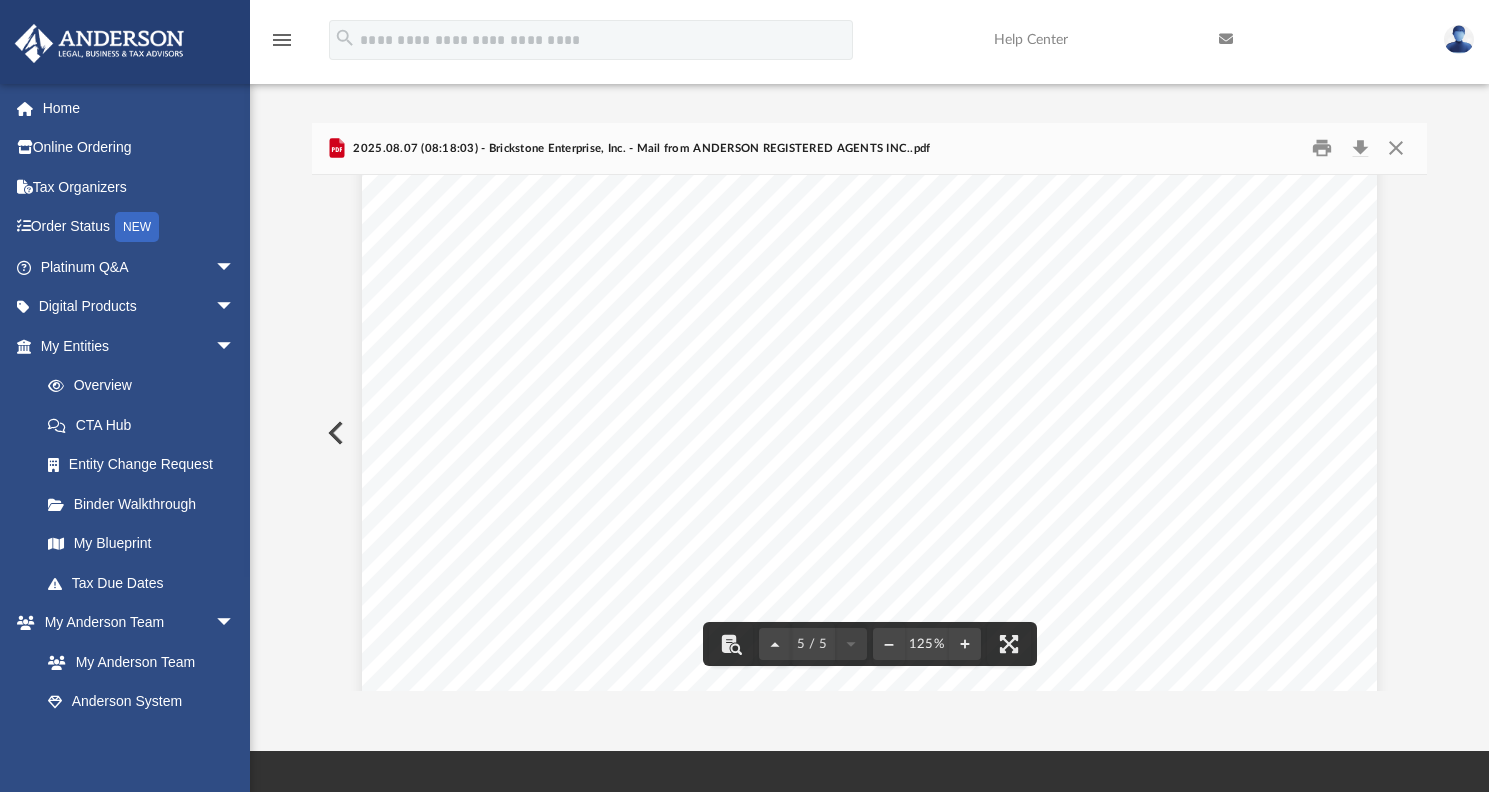 scroll, scrollTop: 5764, scrollLeft: 0, axis: vertical 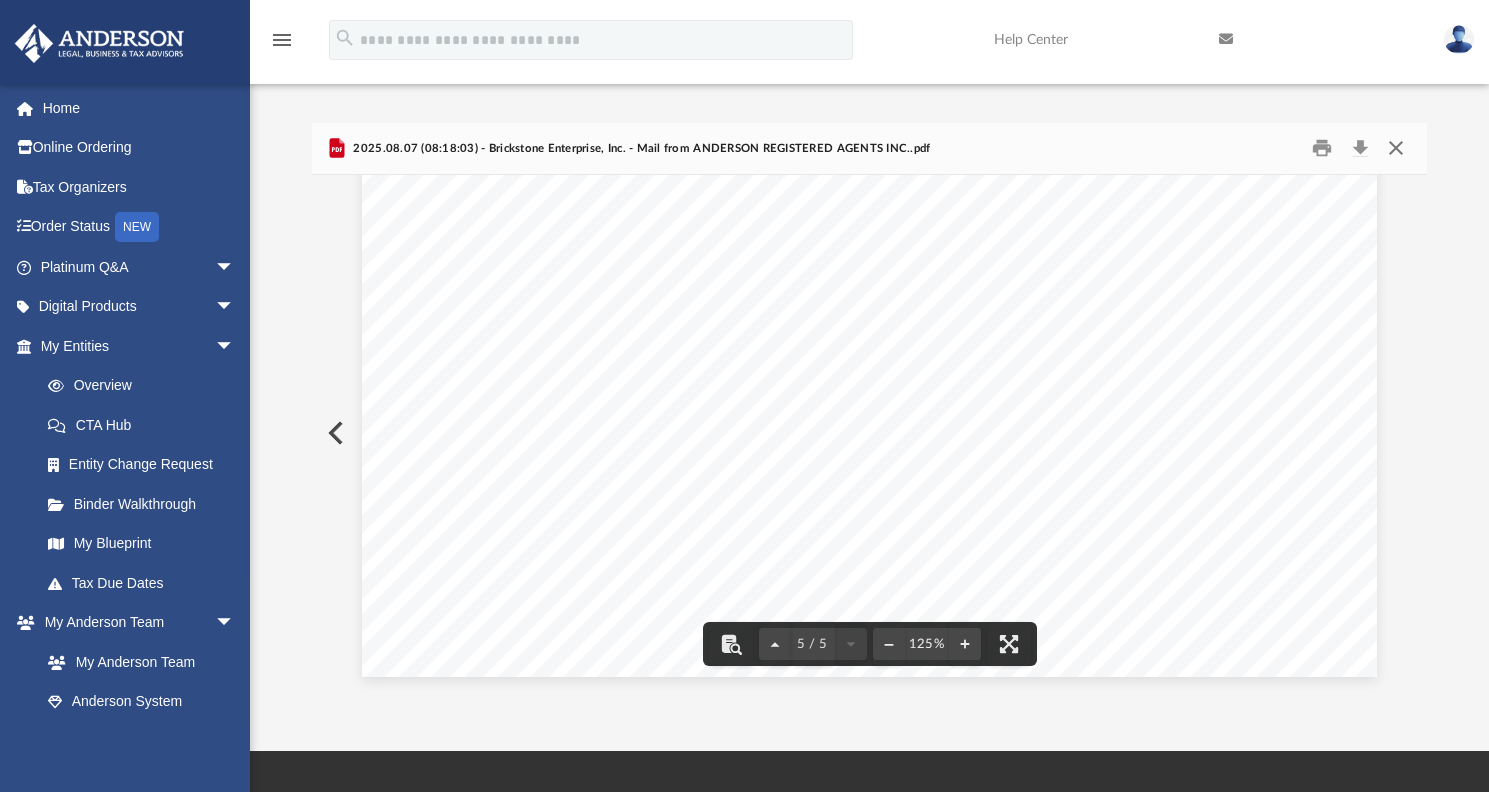 click at bounding box center [1396, 148] 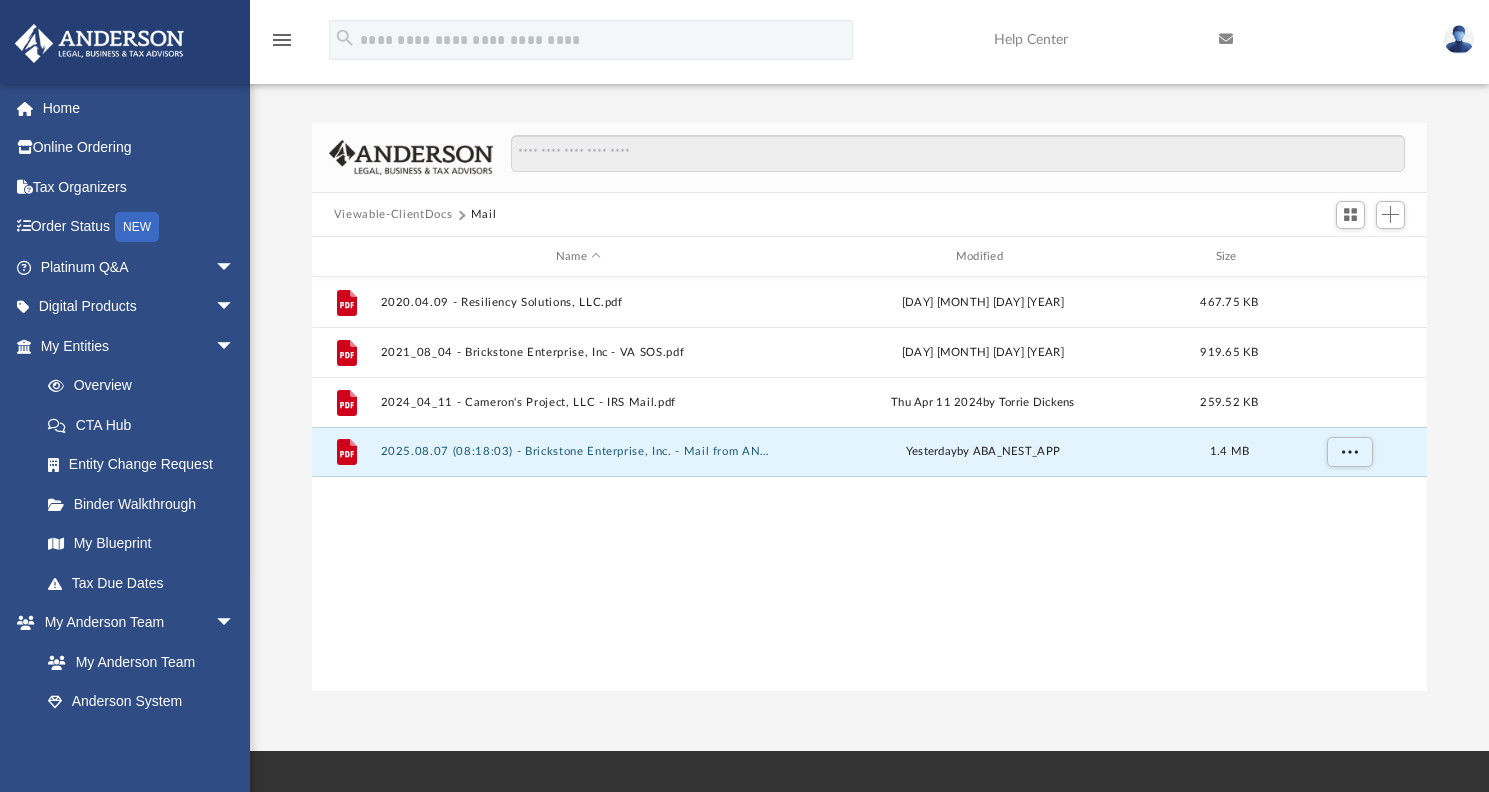 click on "Viewable-ClientDocs" at bounding box center (393, 215) 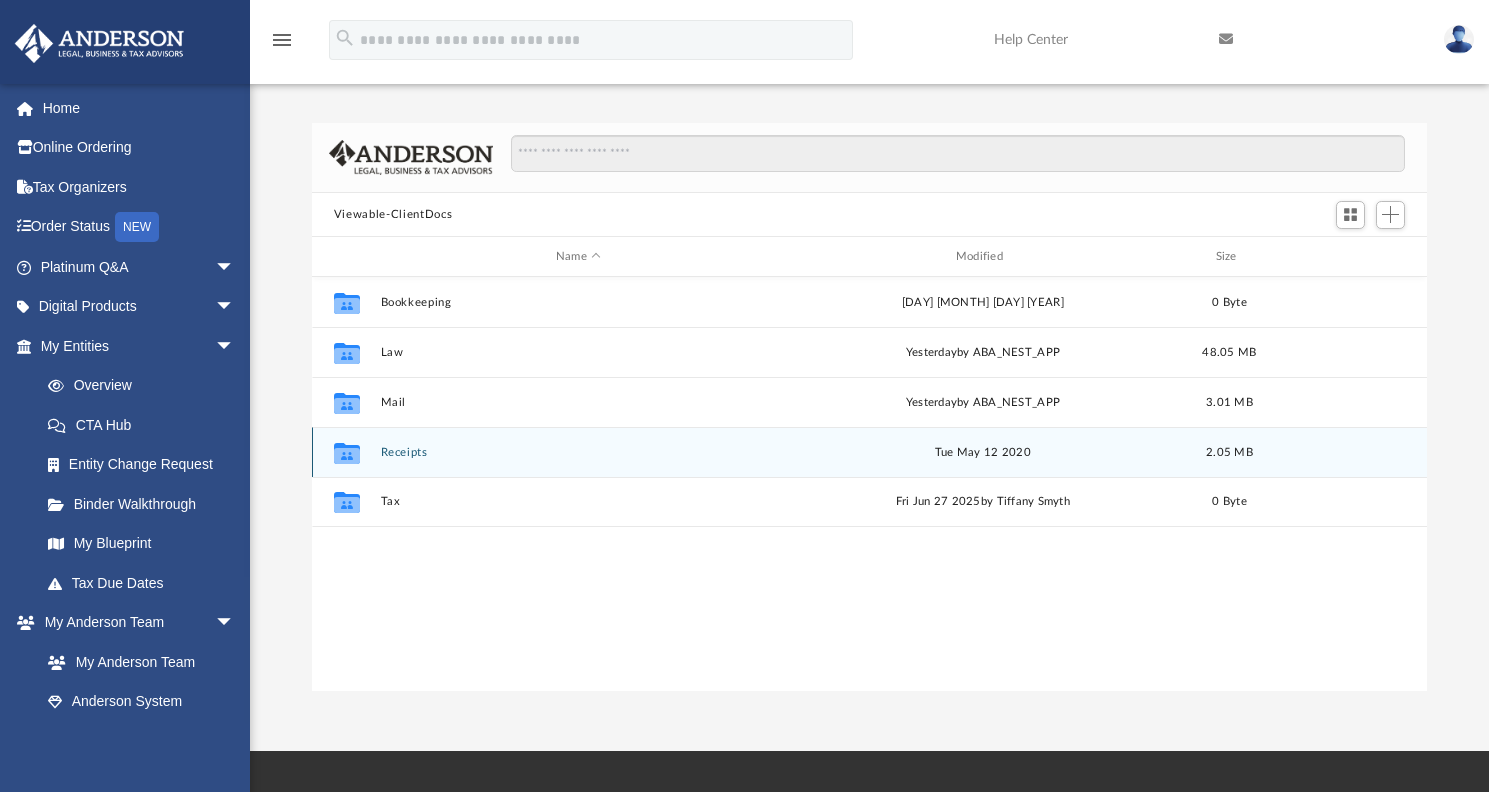 click on "Receipts" at bounding box center [578, 452] 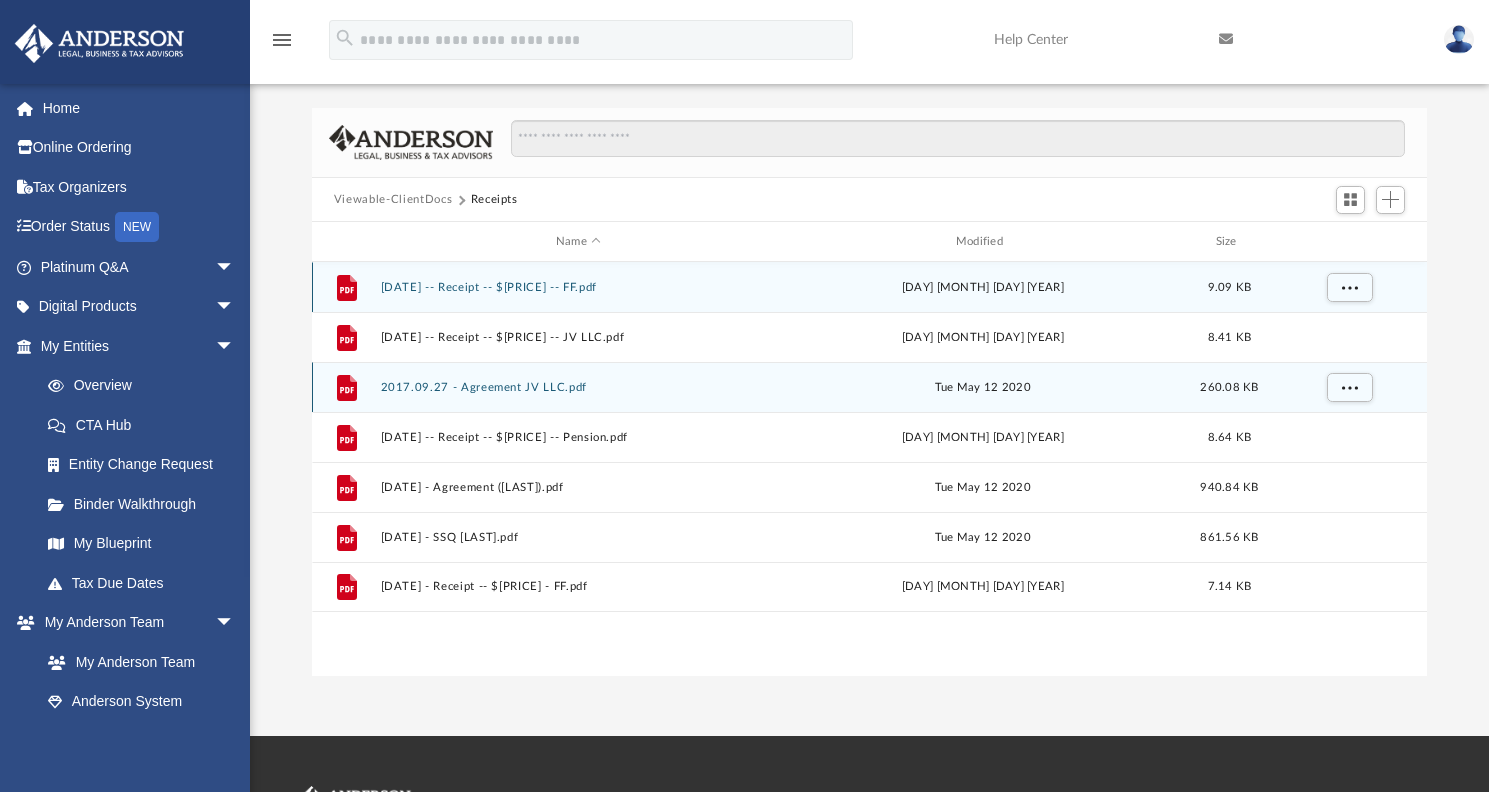 scroll, scrollTop: 0, scrollLeft: 0, axis: both 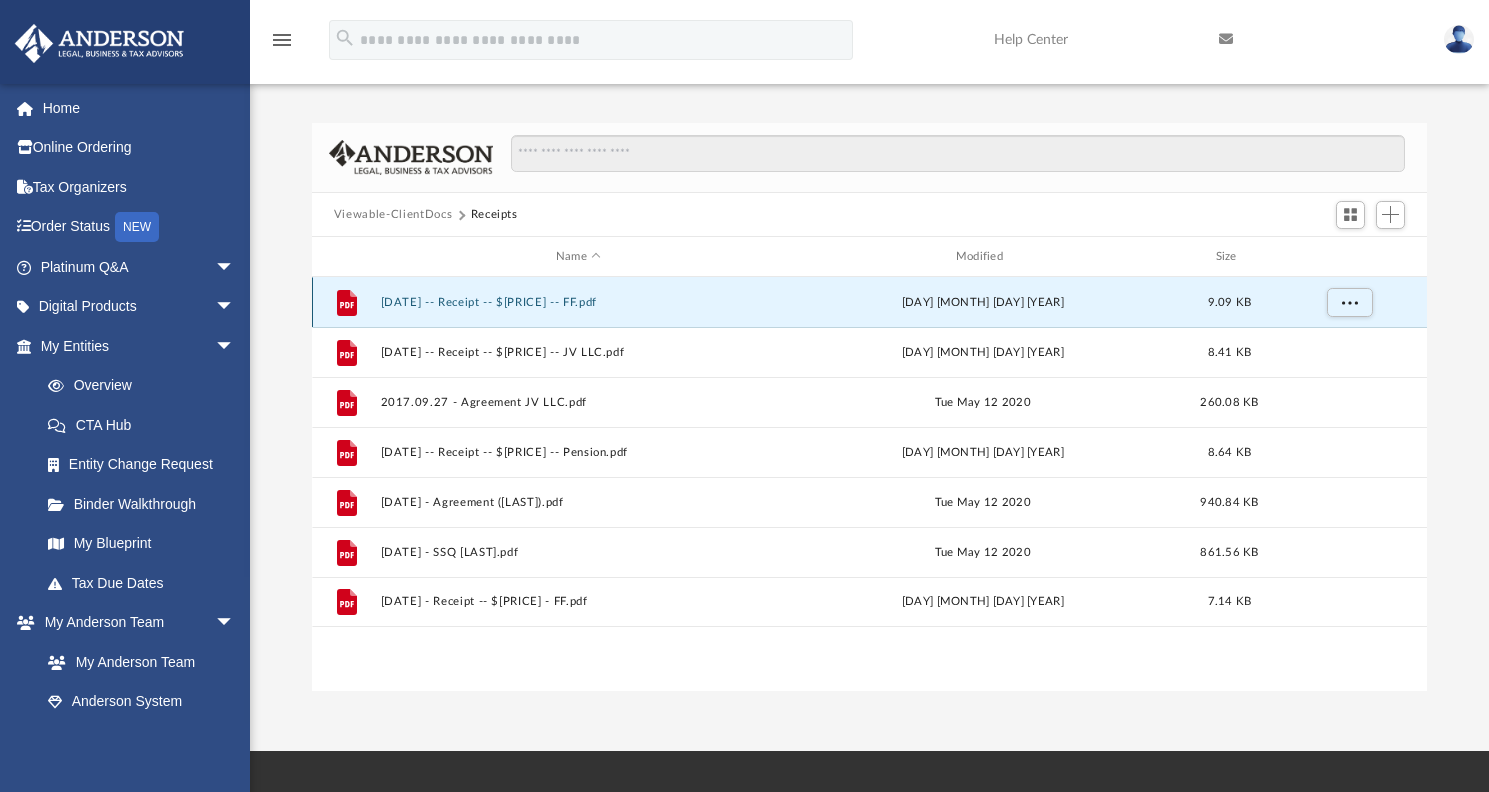 click on "2017.09.13 -- Receipt -- $202 -- FF.pdf" at bounding box center (578, 302) 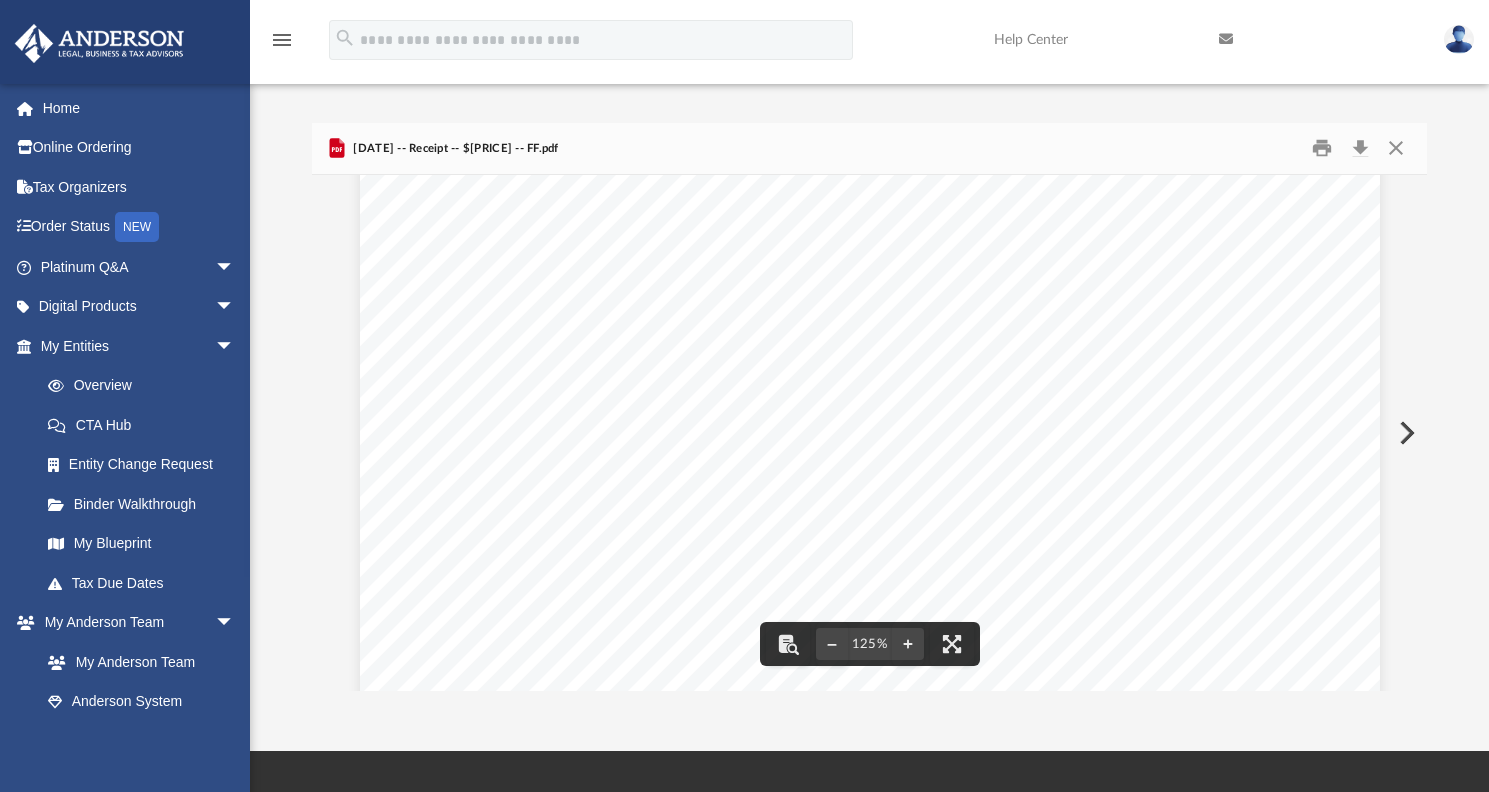 scroll, scrollTop: 0, scrollLeft: 0, axis: both 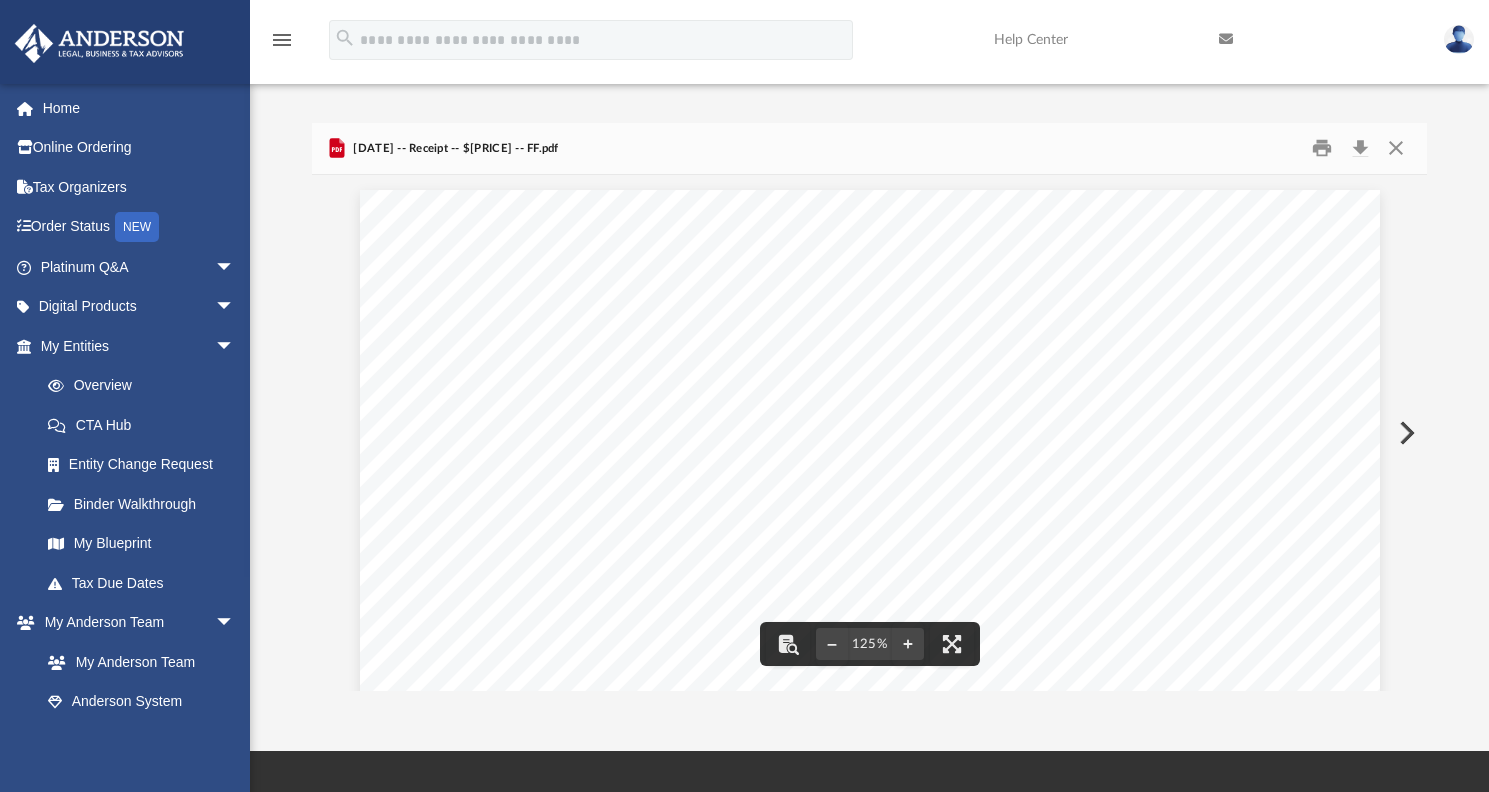 click at bounding box center (1405, 433) 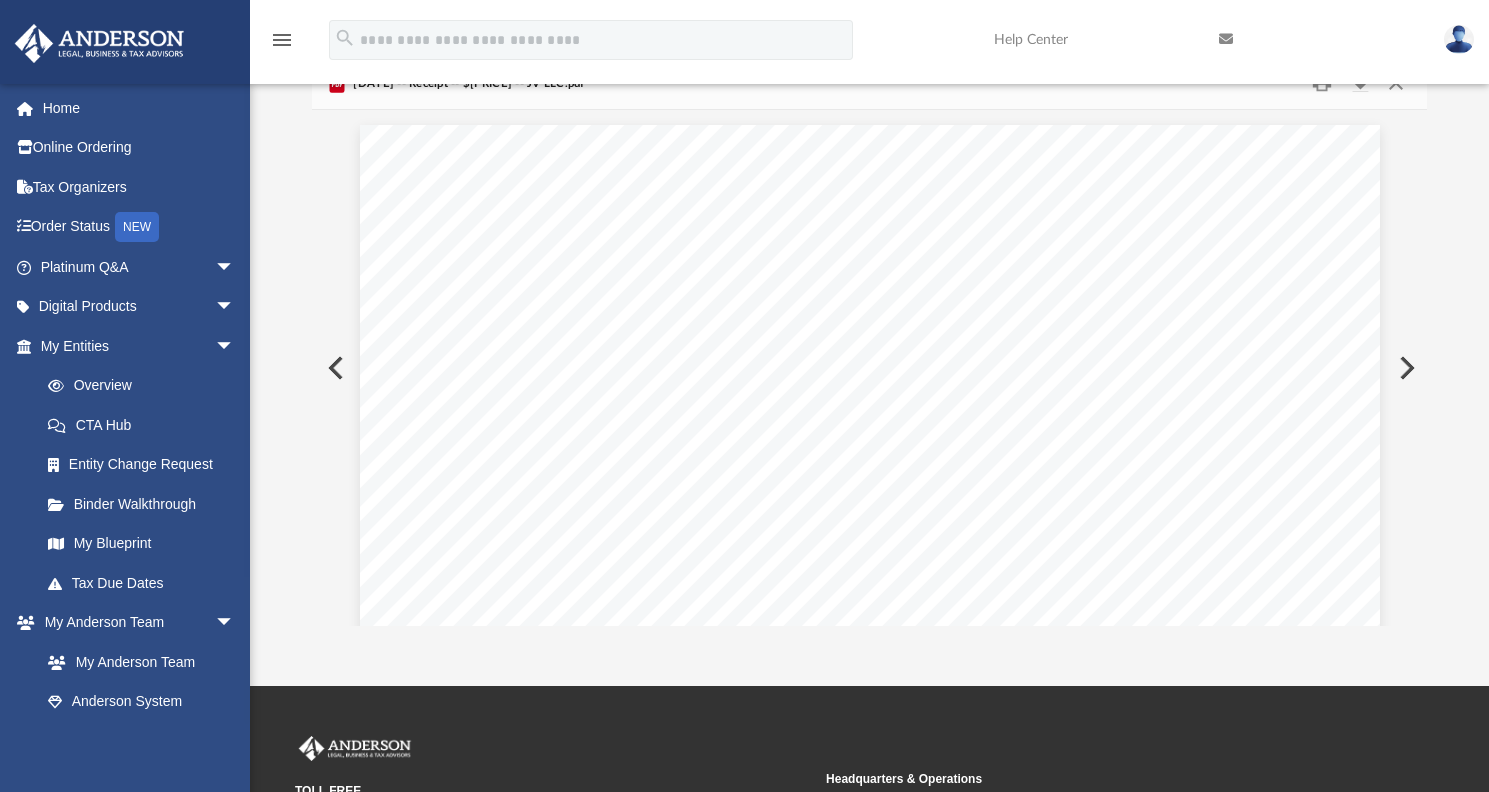scroll, scrollTop: 68, scrollLeft: 0, axis: vertical 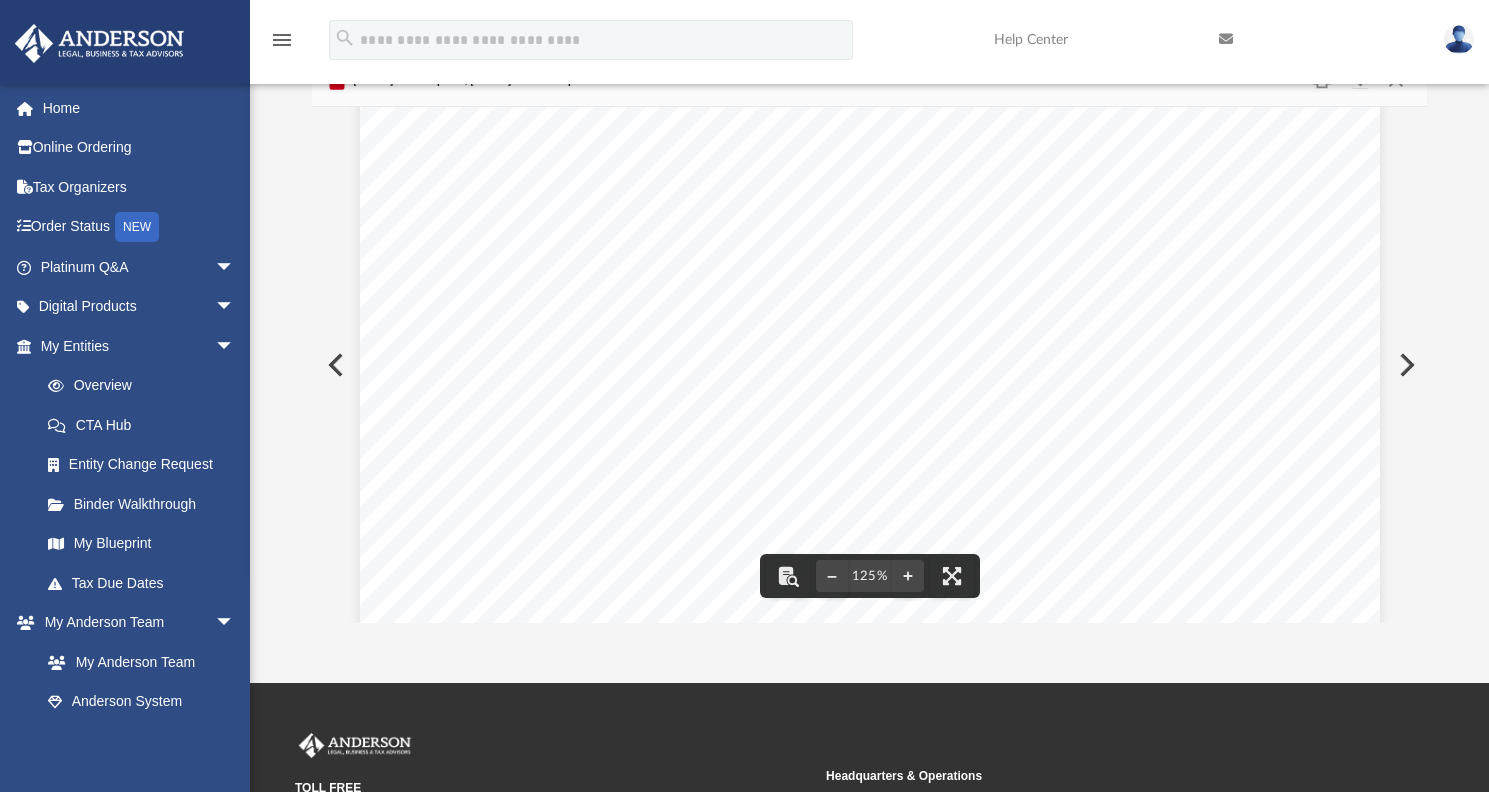 click at bounding box center [1405, 365] 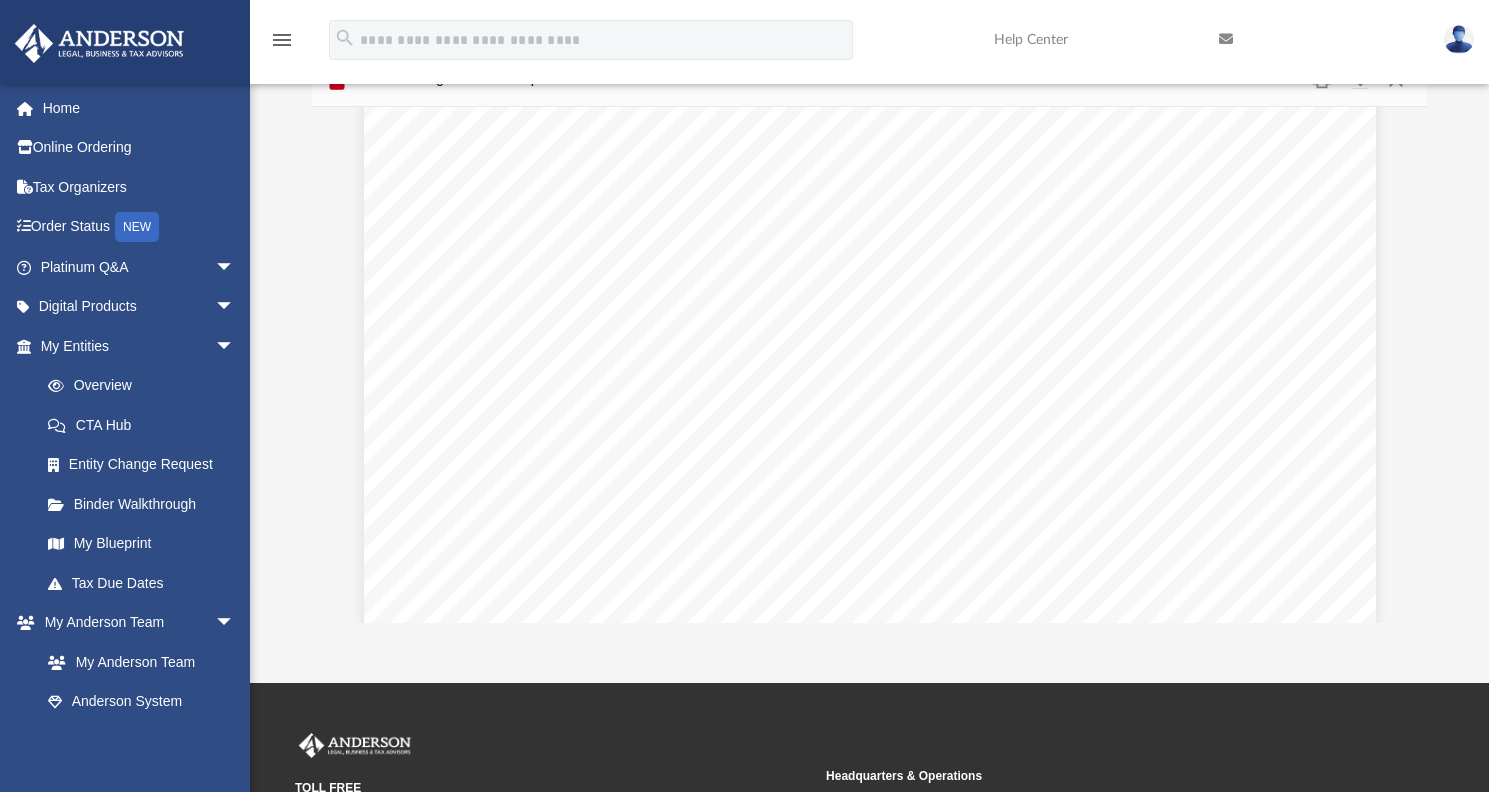 scroll, scrollTop: 814, scrollLeft: 0, axis: vertical 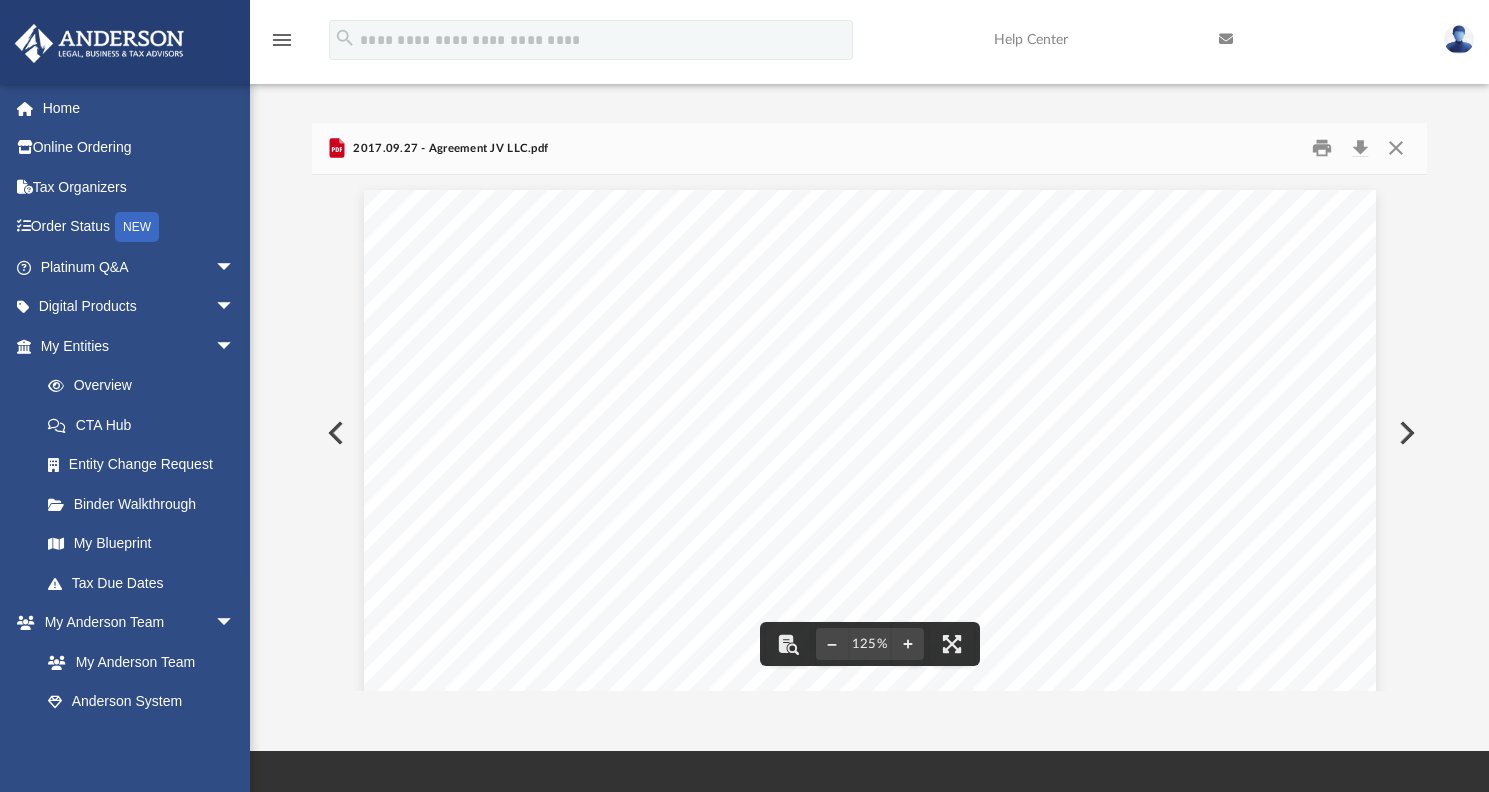 click at bounding box center [1405, 433] 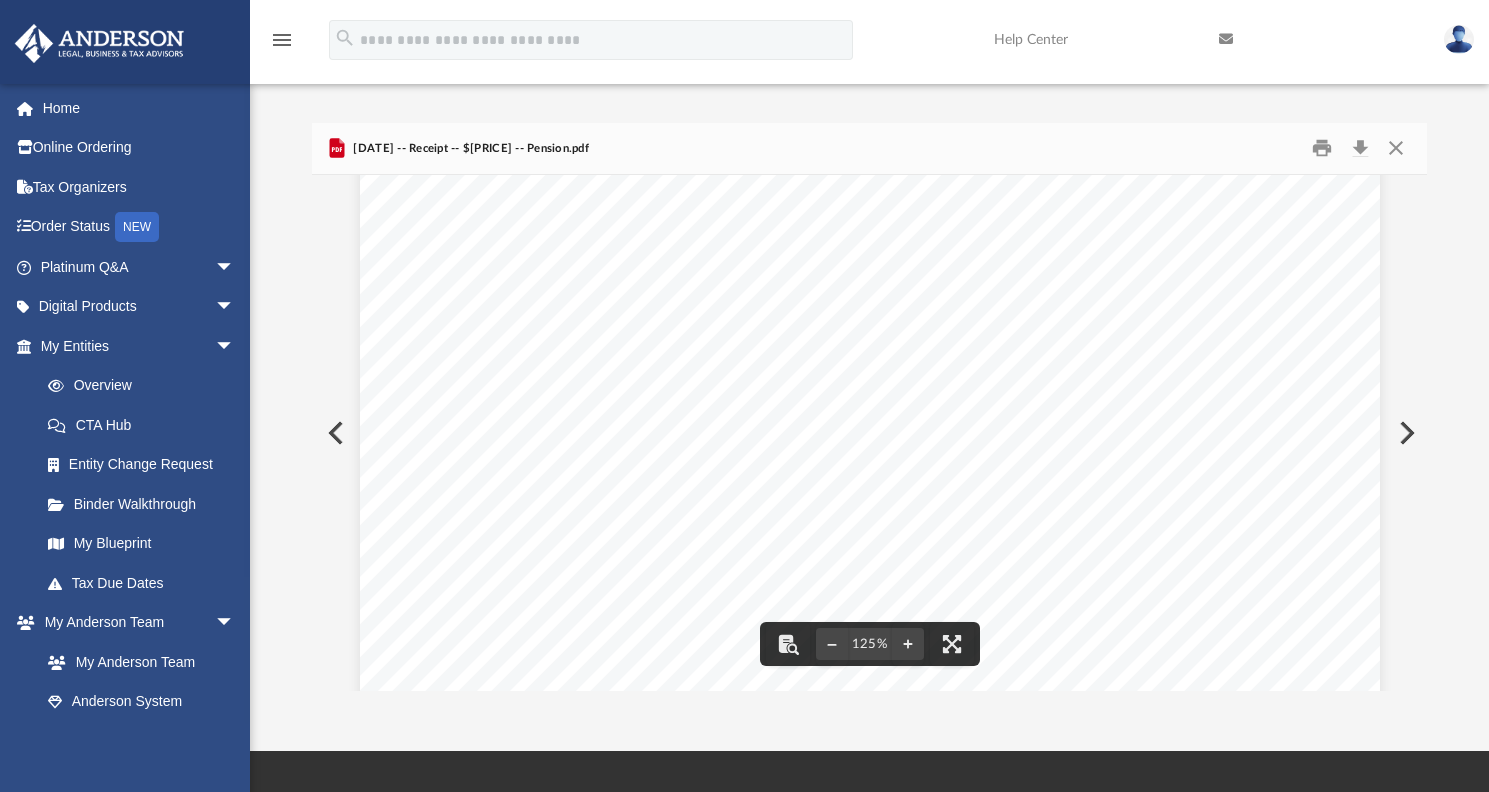 scroll, scrollTop: 155, scrollLeft: 0, axis: vertical 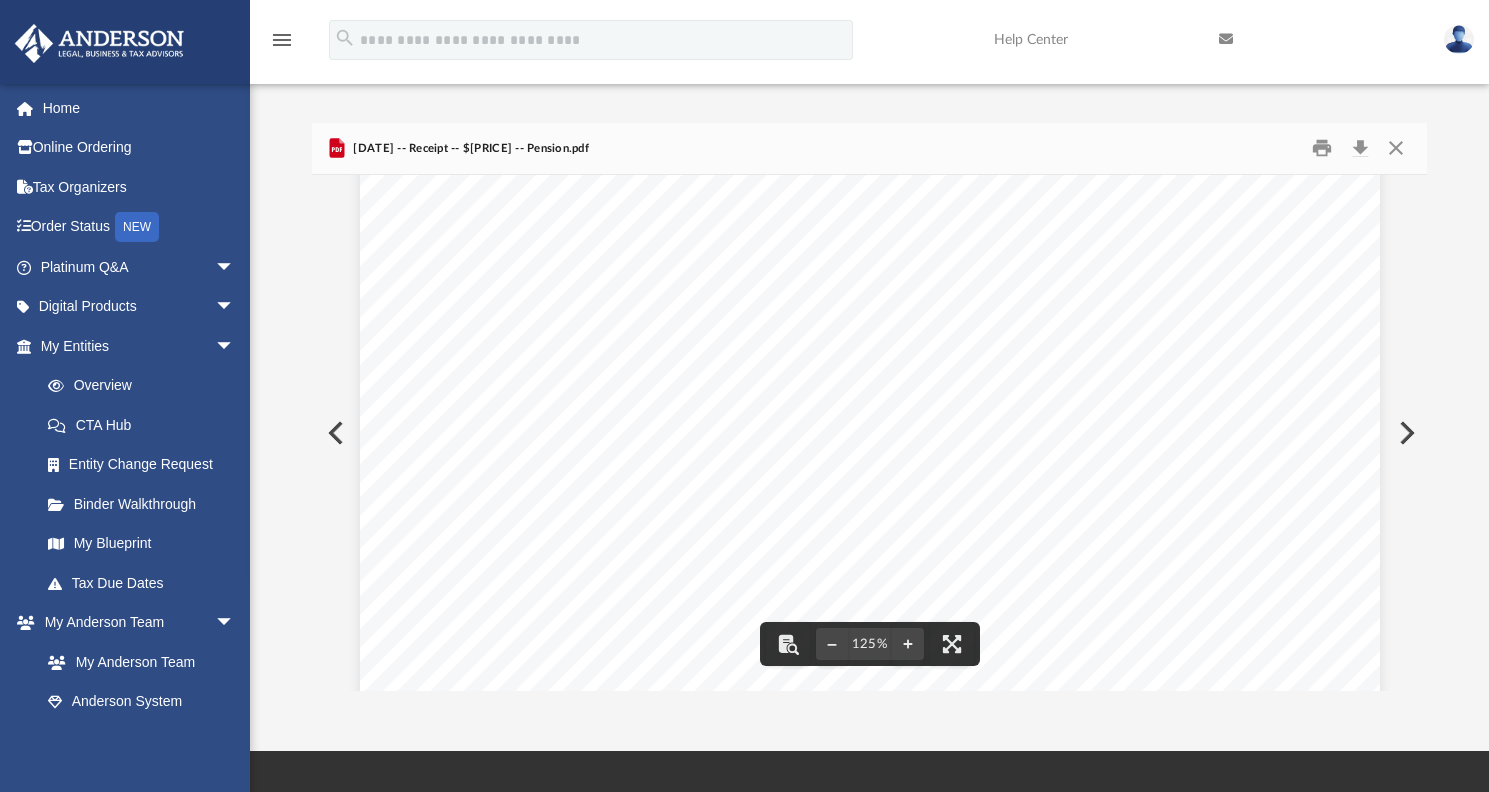 click at bounding box center (1405, 433) 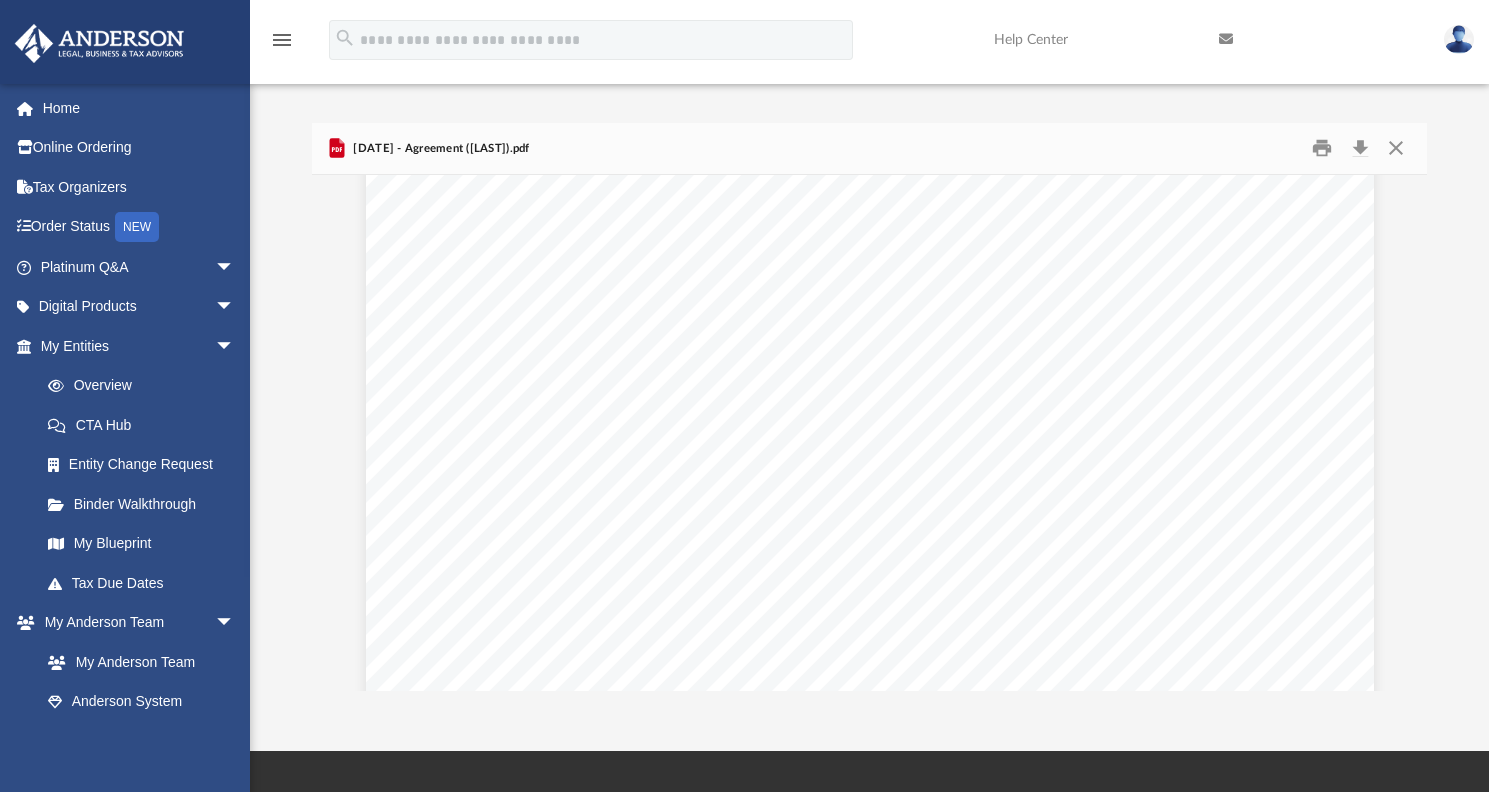 scroll, scrollTop: 0, scrollLeft: 0, axis: both 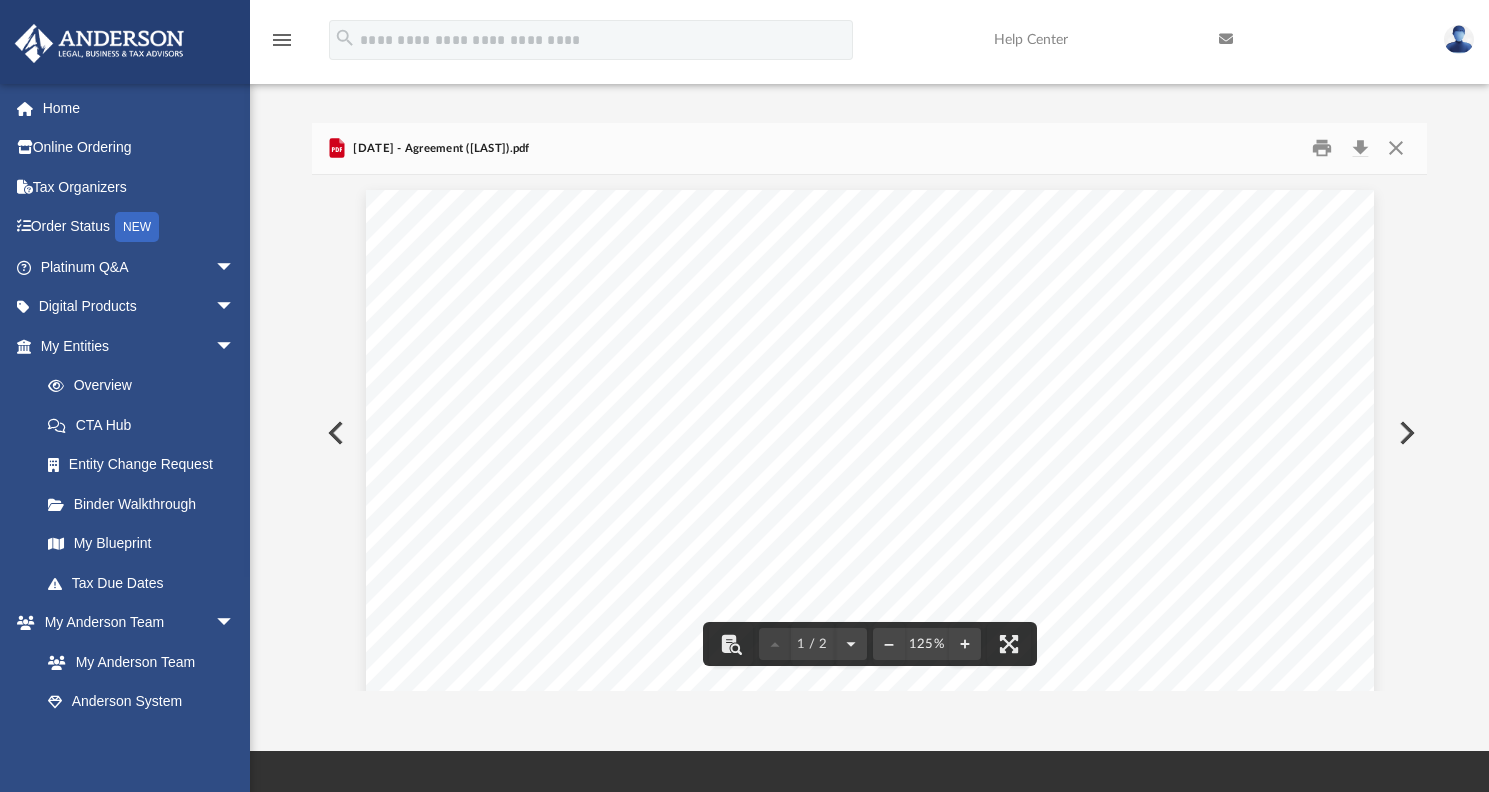 click at bounding box center (1405, 433) 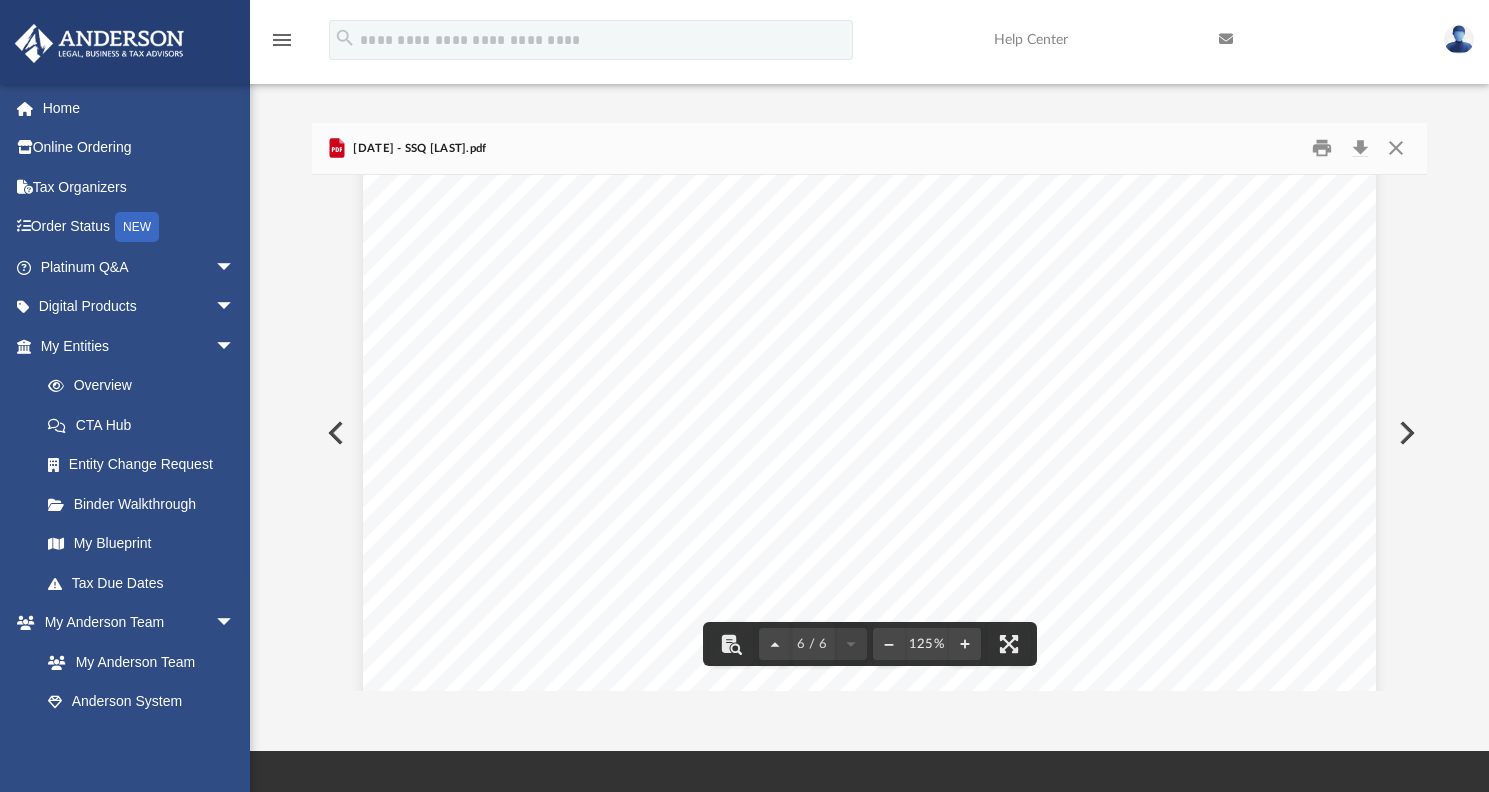 scroll, scrollTop: 7557, scrollLeft: 0, axis: vertical 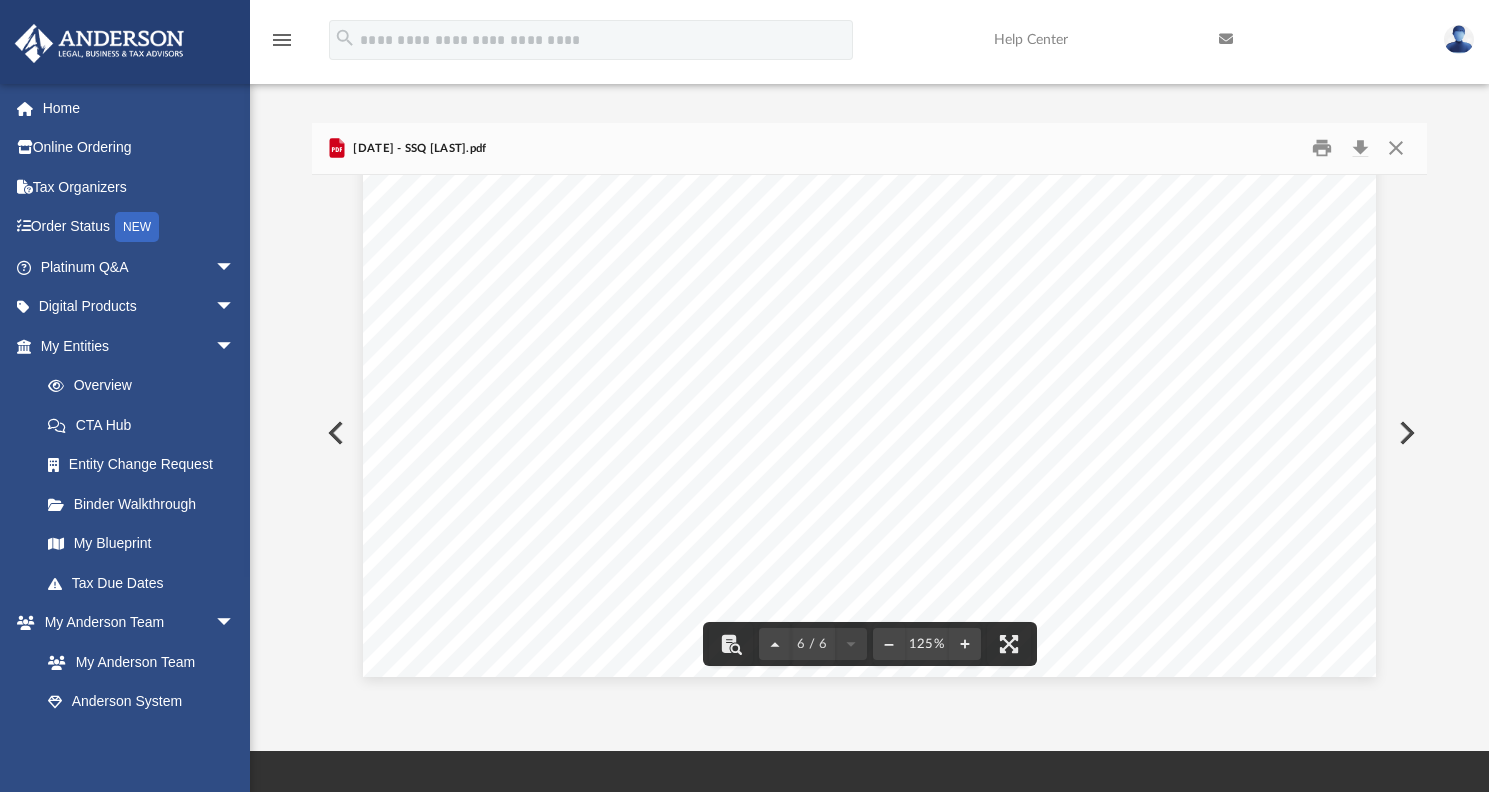 click at bounding box center [1405, 433] 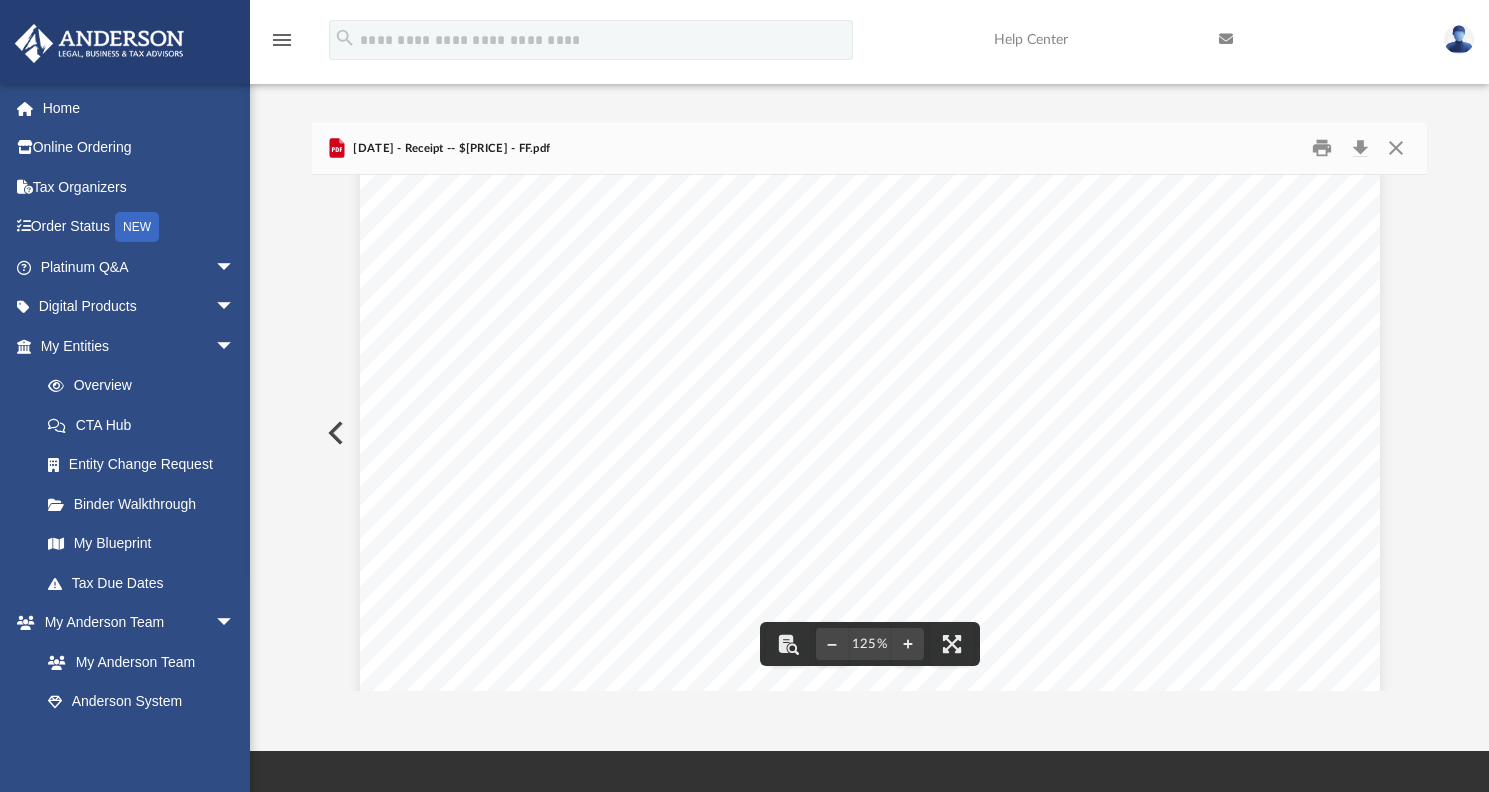 scroll, scrollTop: 0, scrollLeft: 0, axis: both 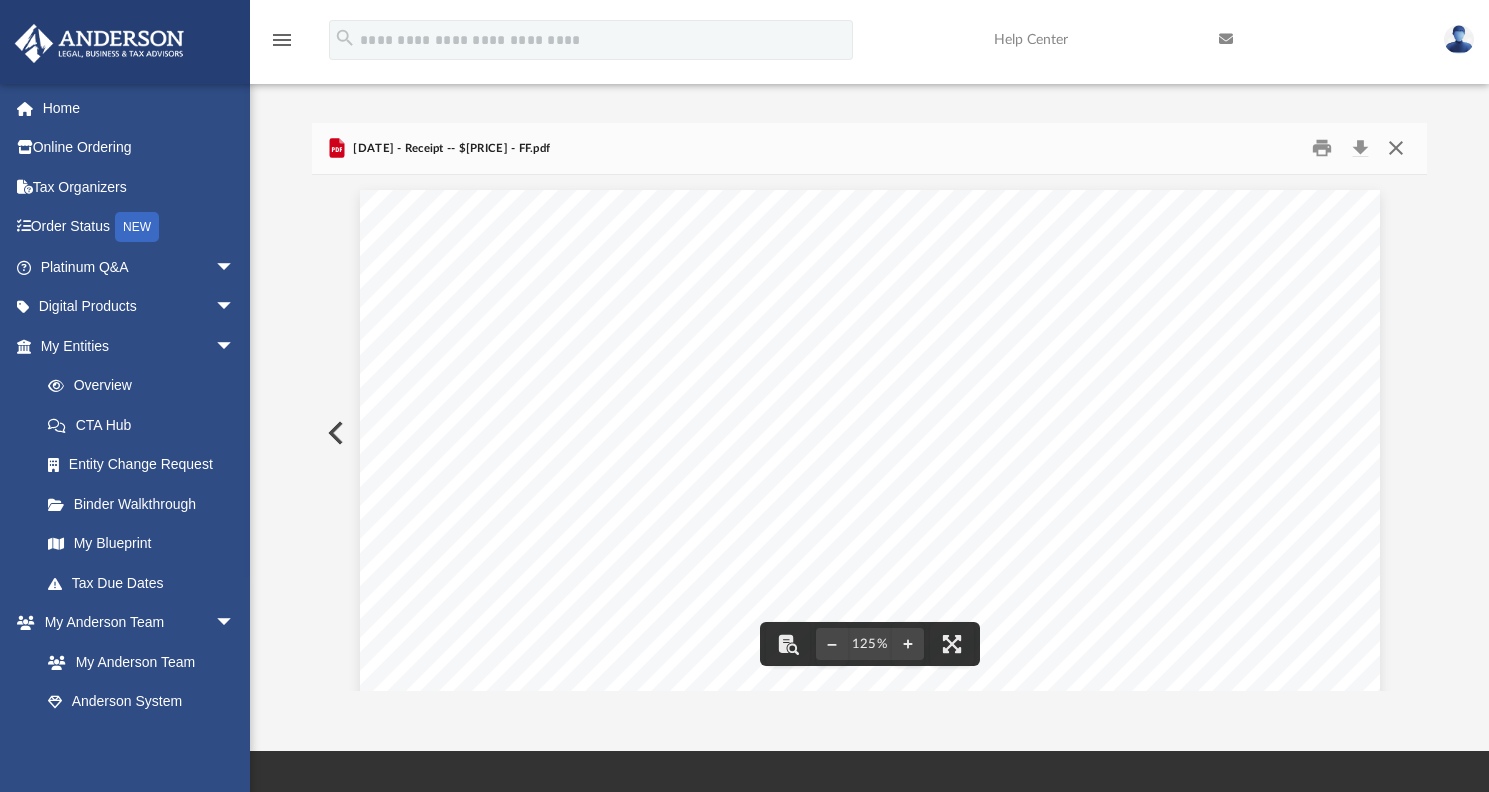 click at bounding box center (1396, 148) 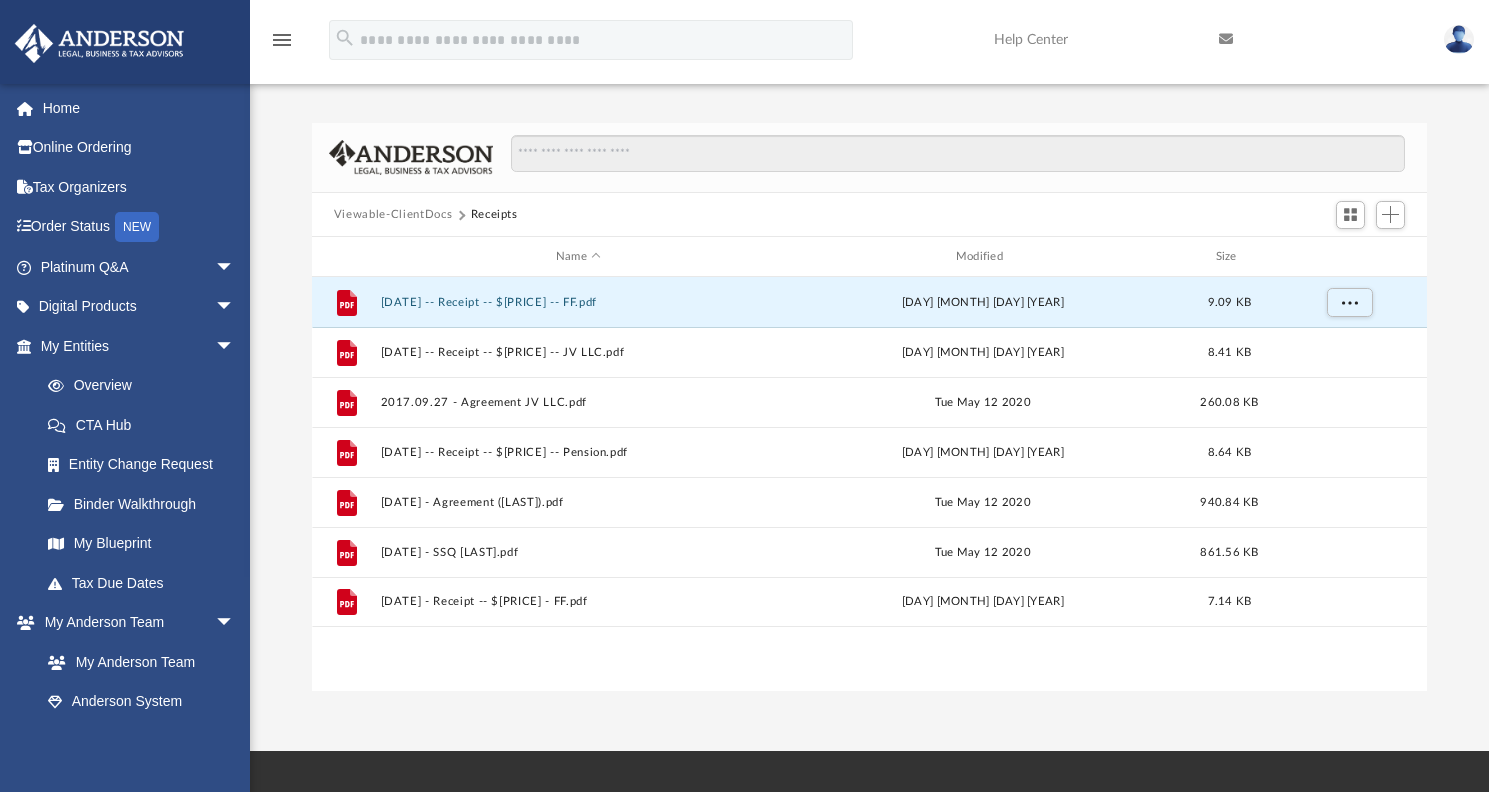 click on "Viewable-ClientDocs" at bounding box center (393, 215) 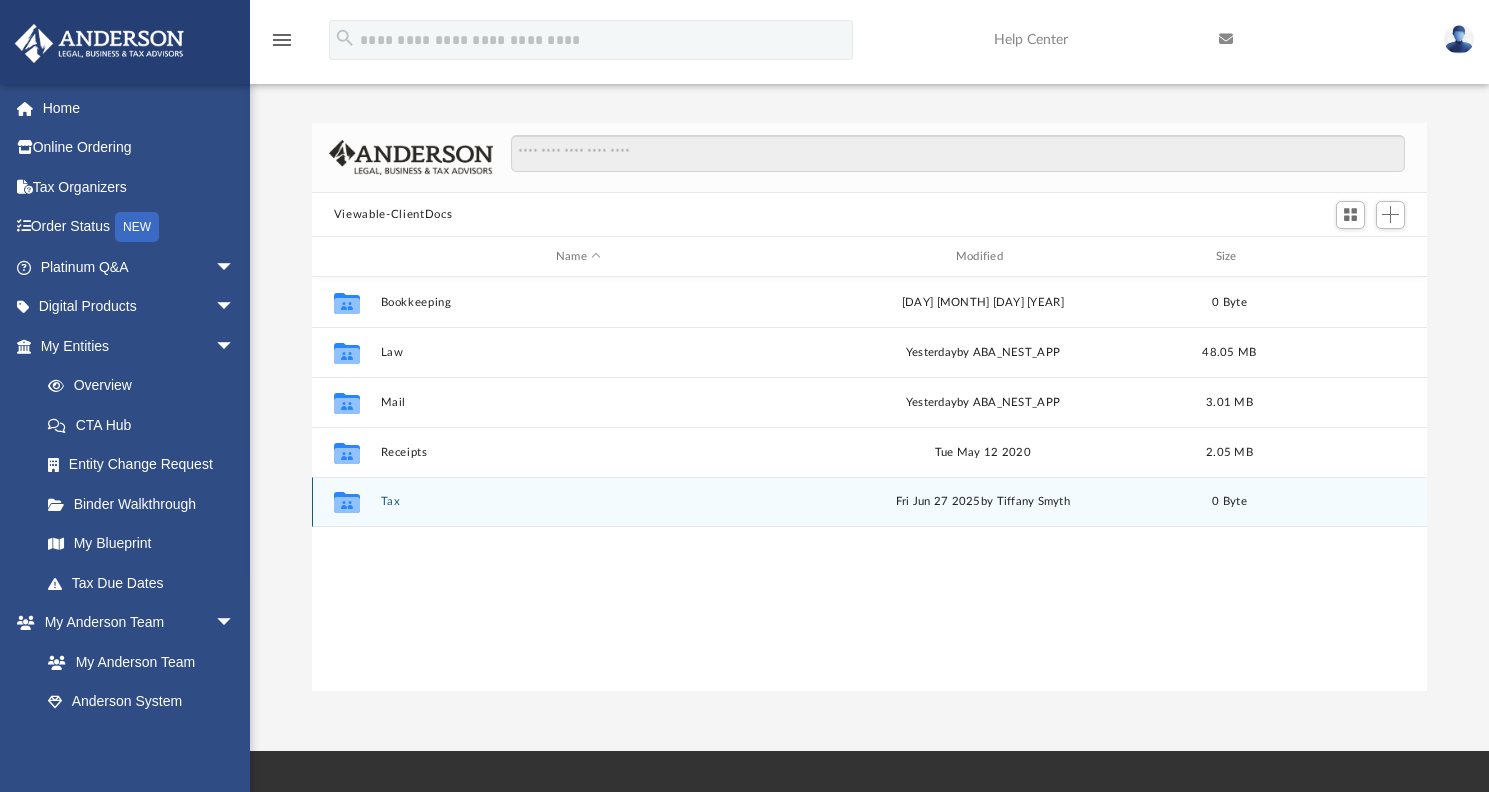 click on "Tax" at bounding box center [578, 501] 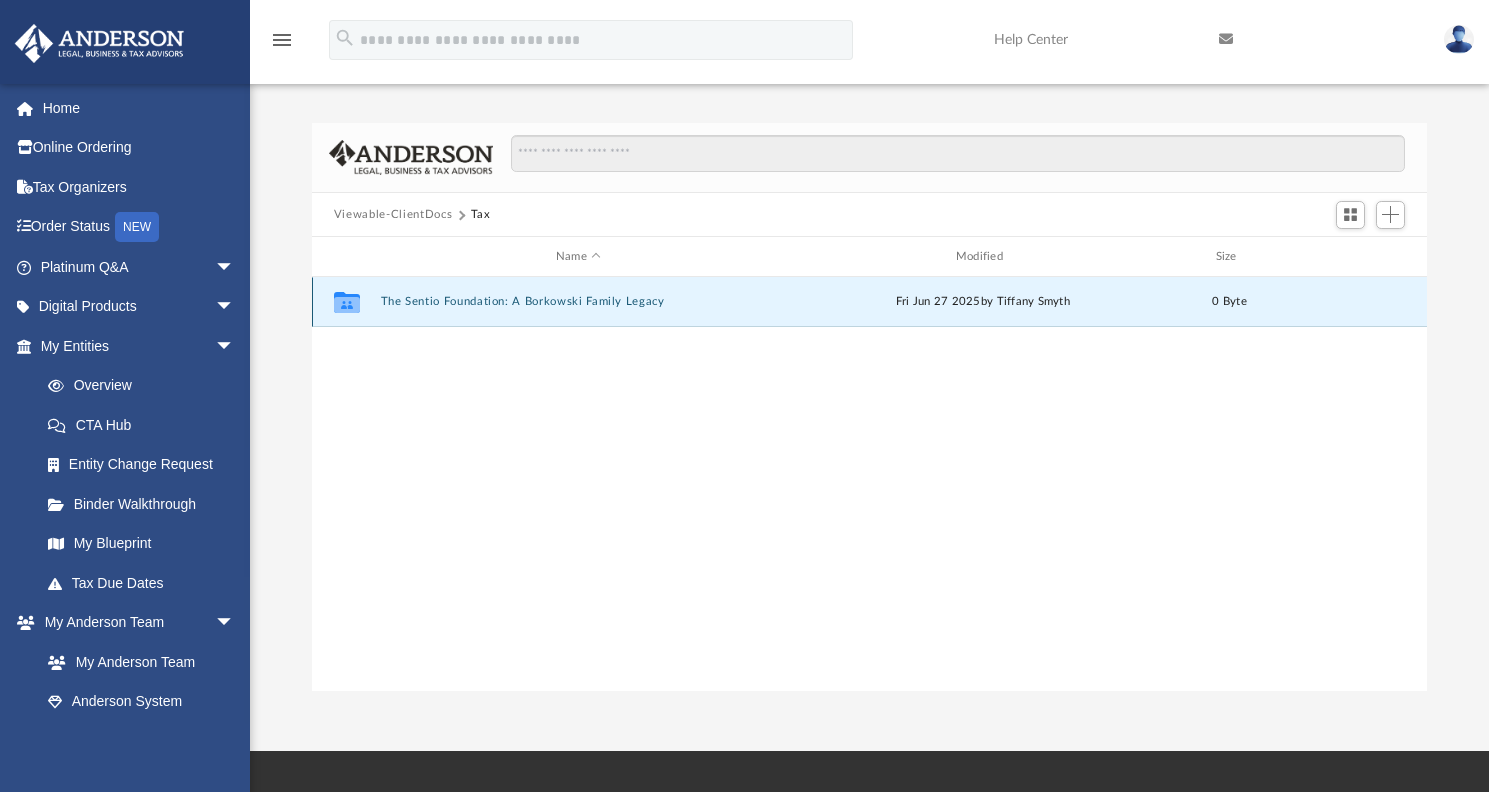 click on "The Sentio Foundation: A Borkowski Family Legacy" at bounding box center [578, 301] 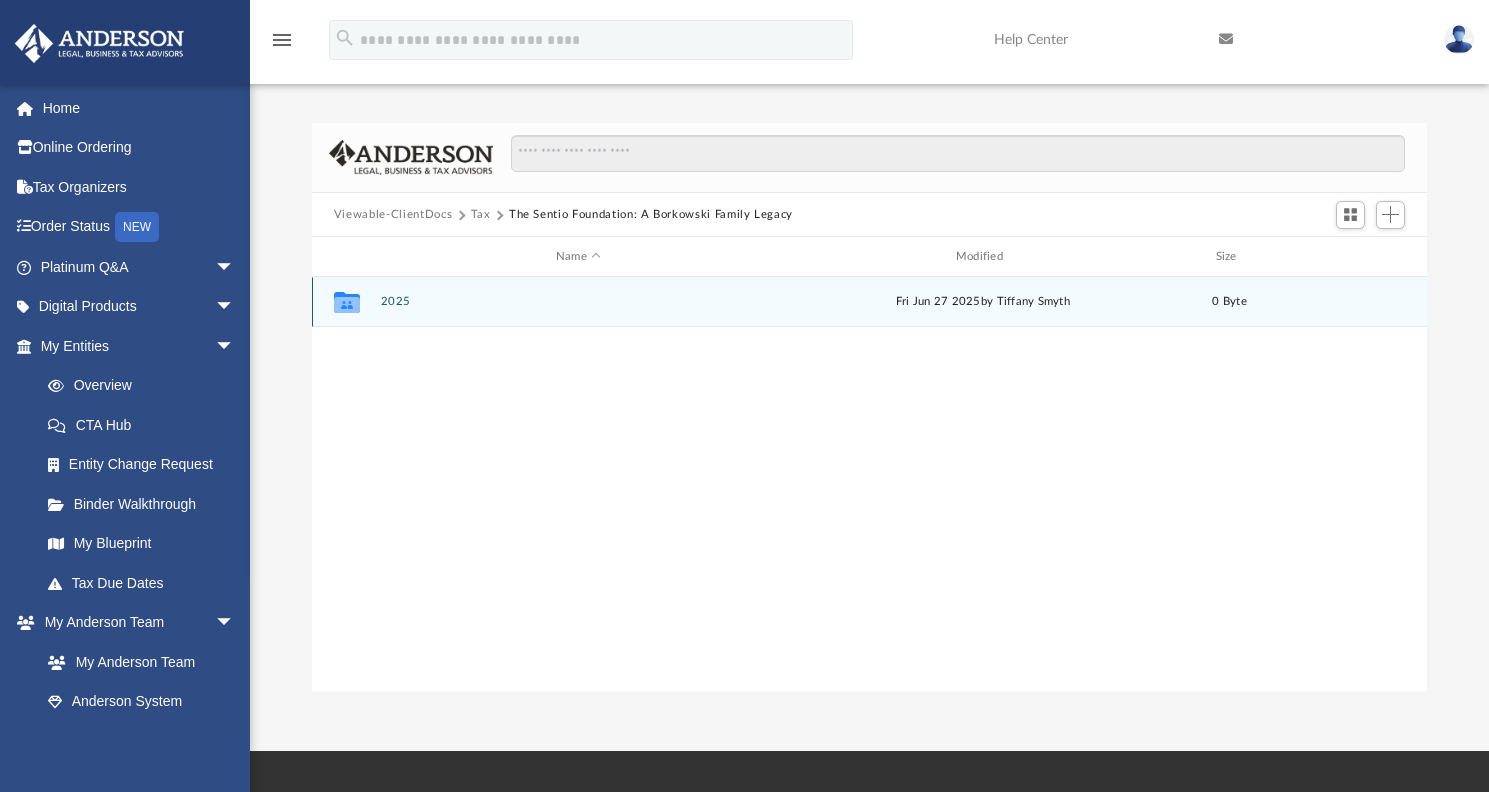 click on "2025" at bounding box center [578, 301] 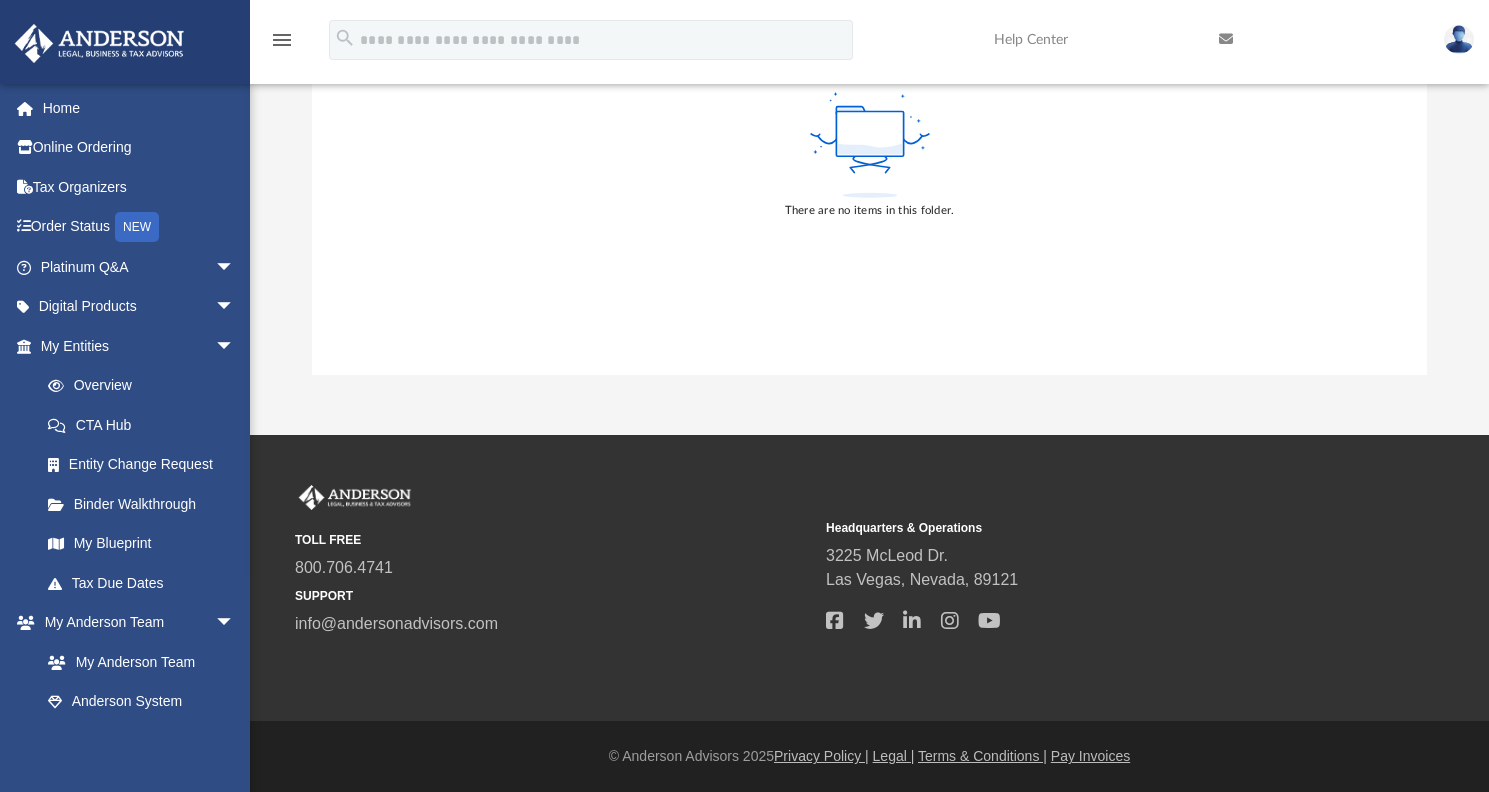 scroll, scrollTop: 0, scrollLeft: 0, axis: both 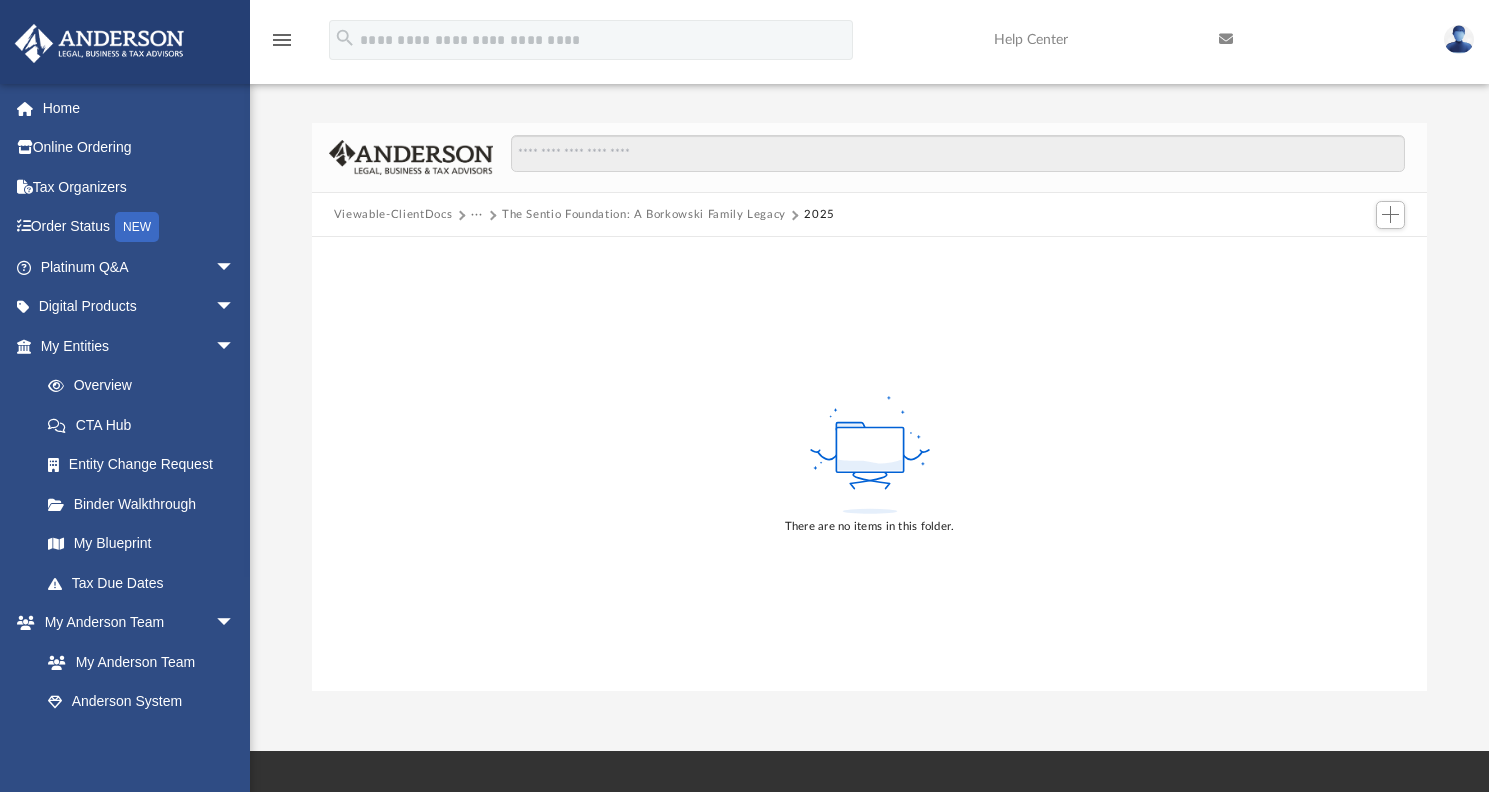 click on "Viewable-ClientDocs" at bounding box center [393, 215] 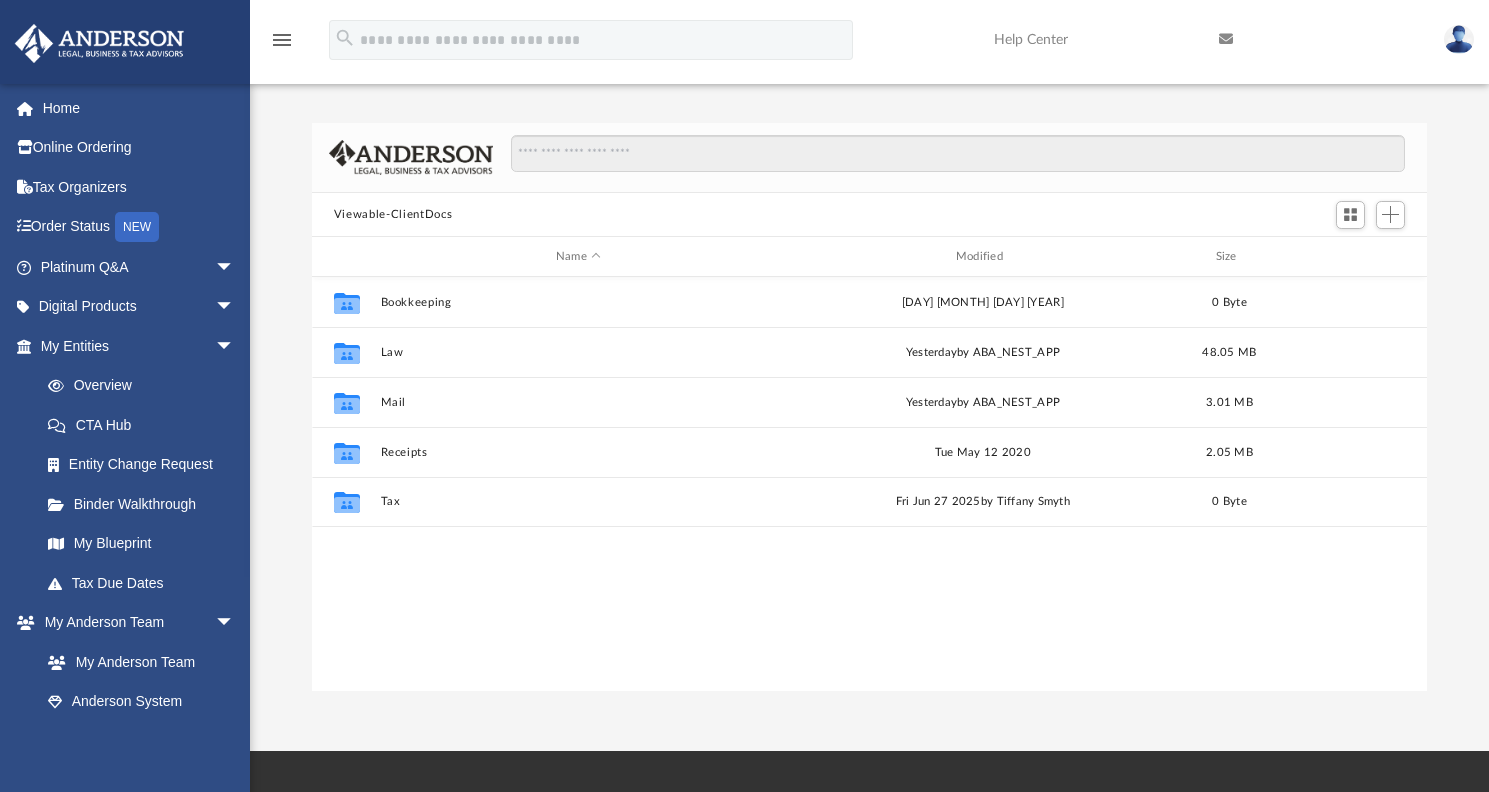 scroll, scrollTop: 16, scrollLeft: 16, axis: both 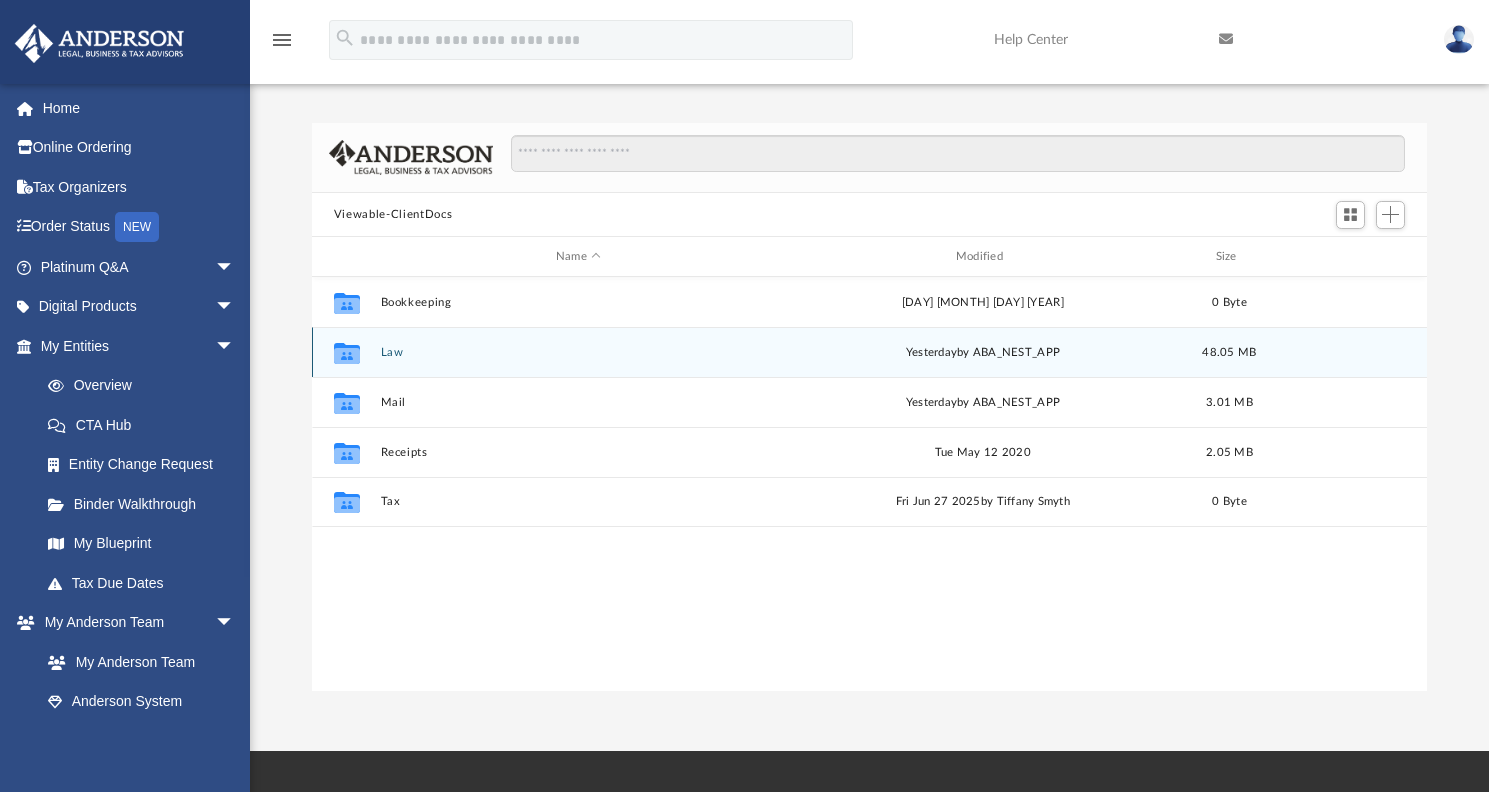 click on "Law" at bounding box center [578, 352] 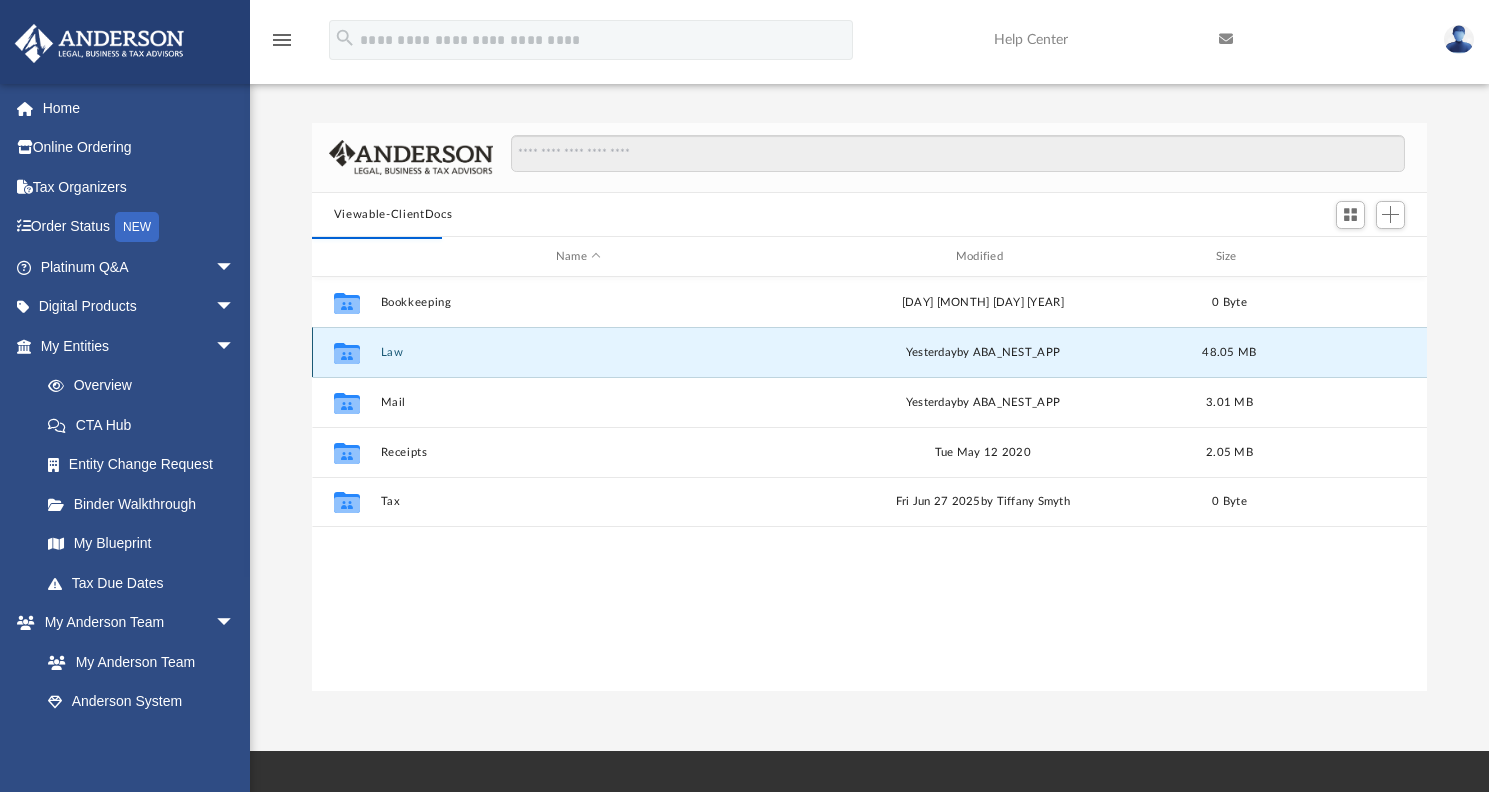 click on "Law" at bounding box center (578, 352) 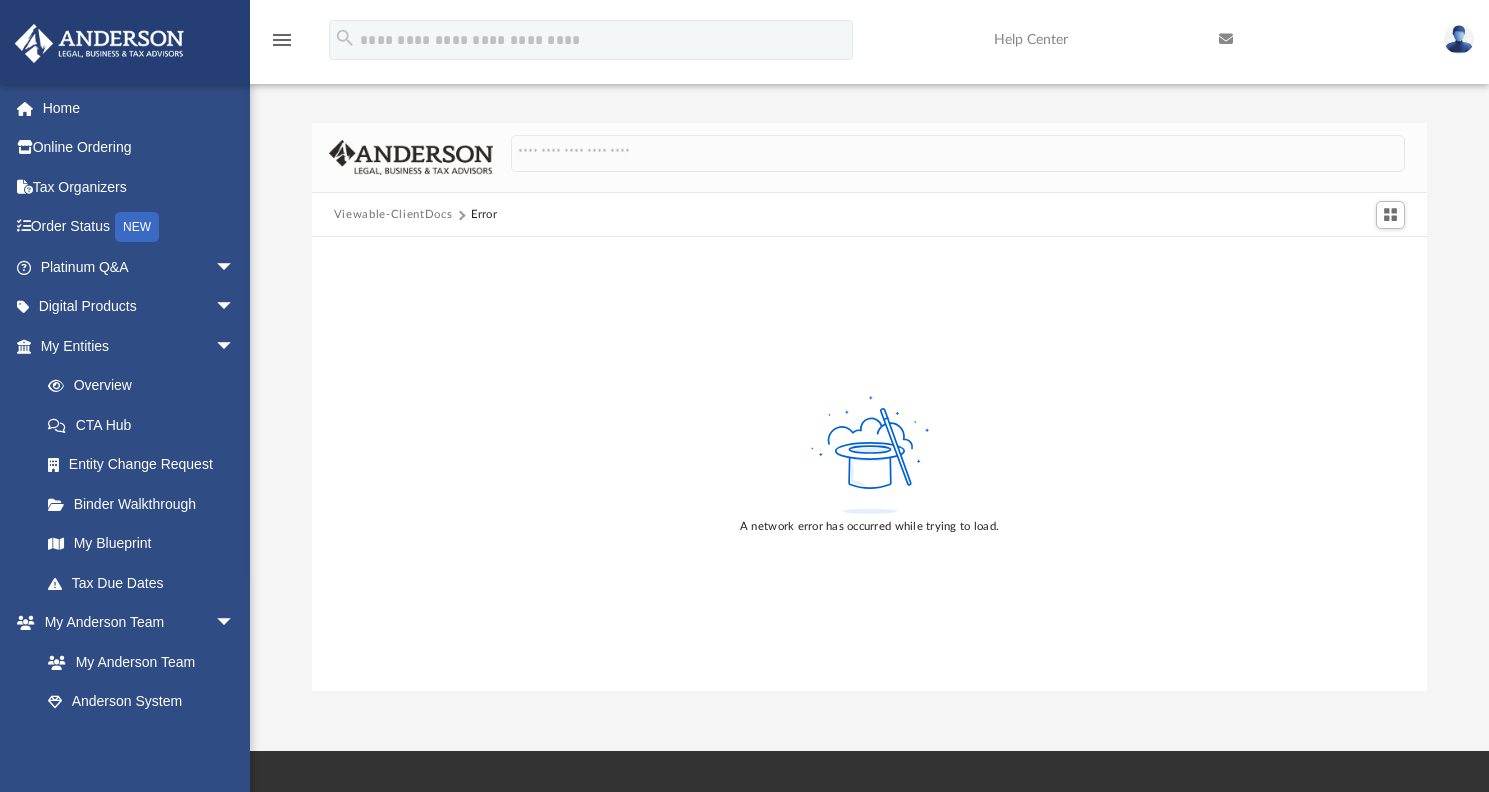 click on "Viewable-ClientDocs" at bounding box center [393, 215] 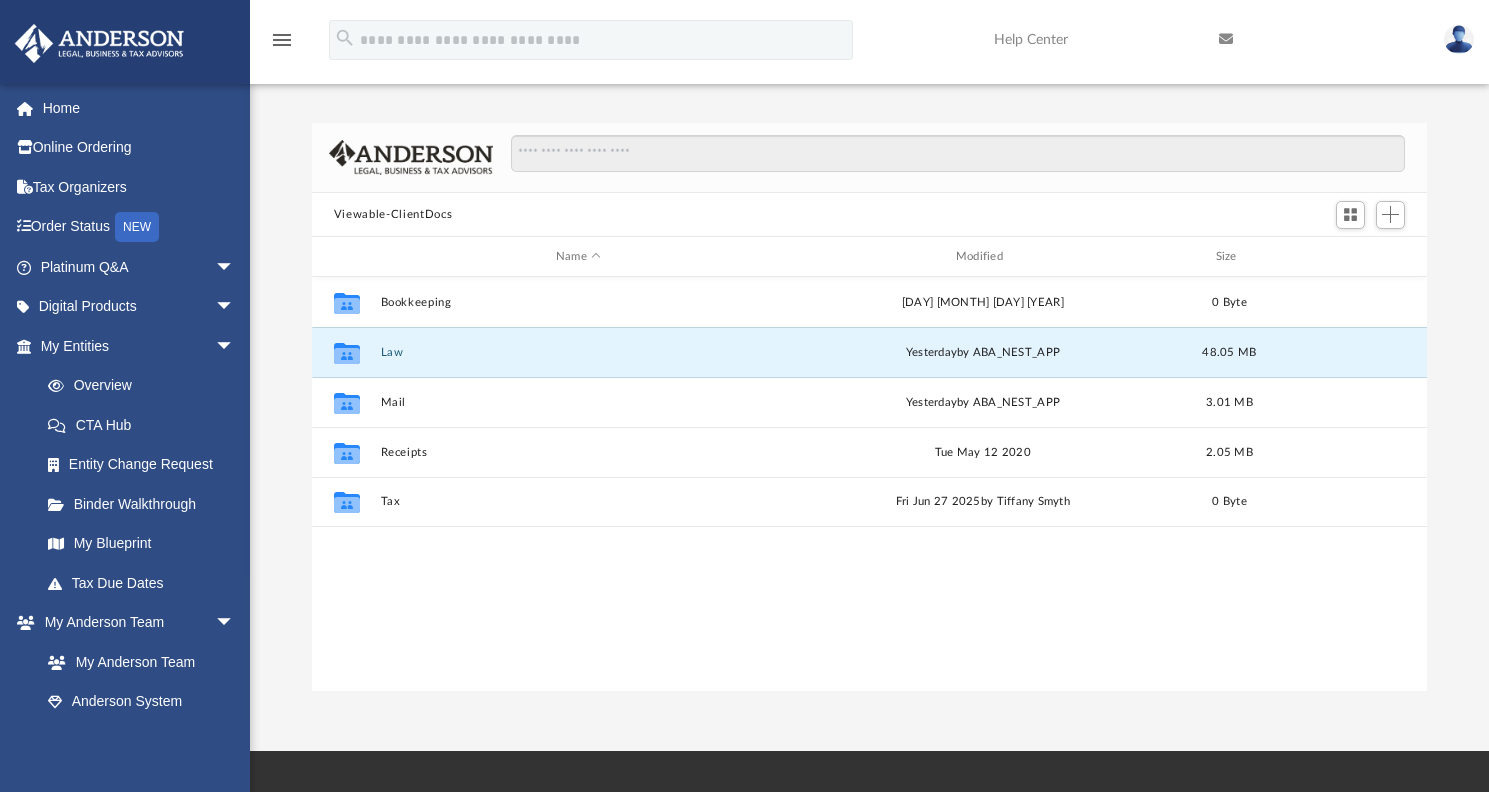 scroll, scrollTop: 16, scrollLeft: 16, axis: both 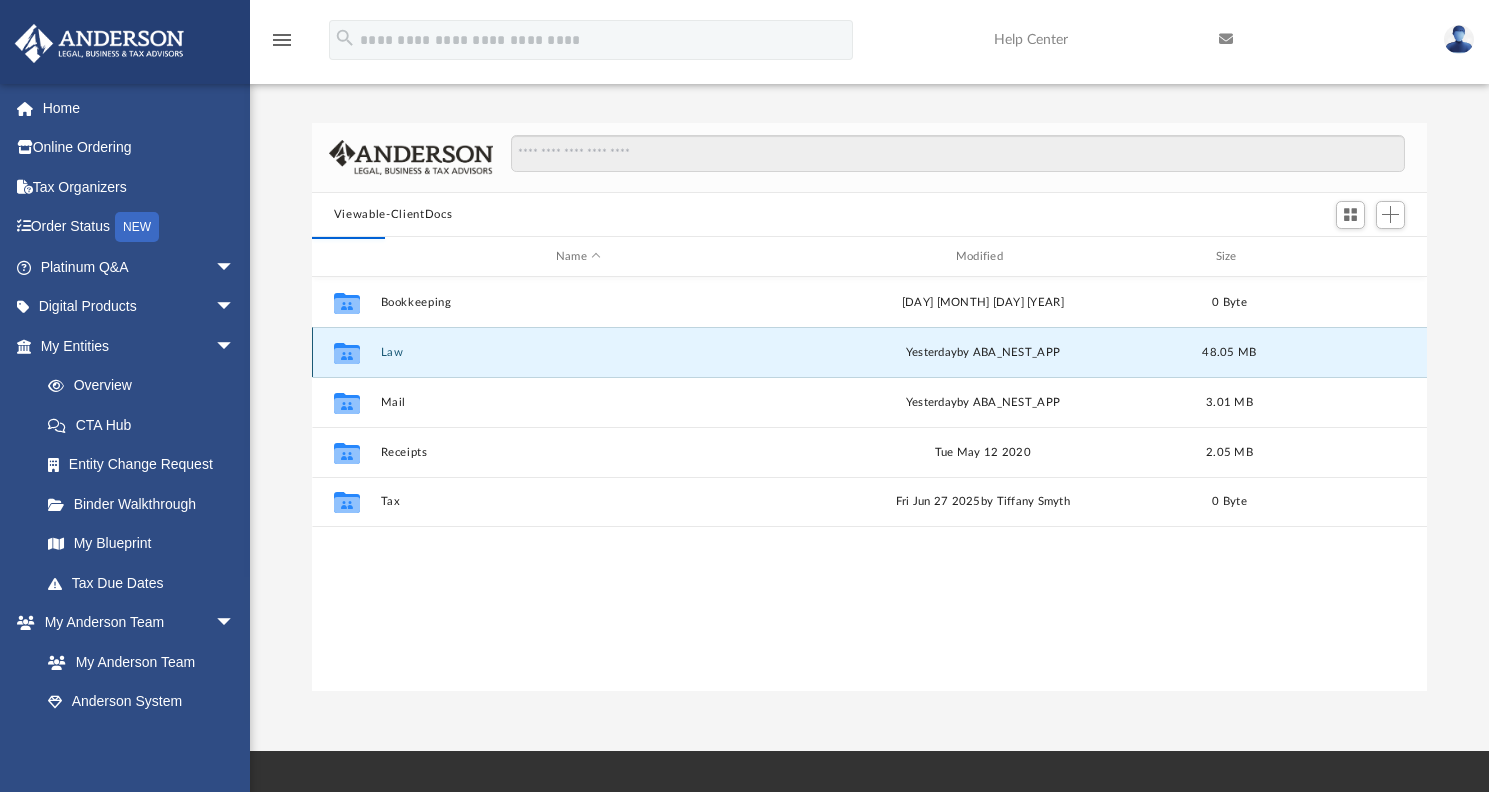 click on "Law" at bounding box center (578, 352) 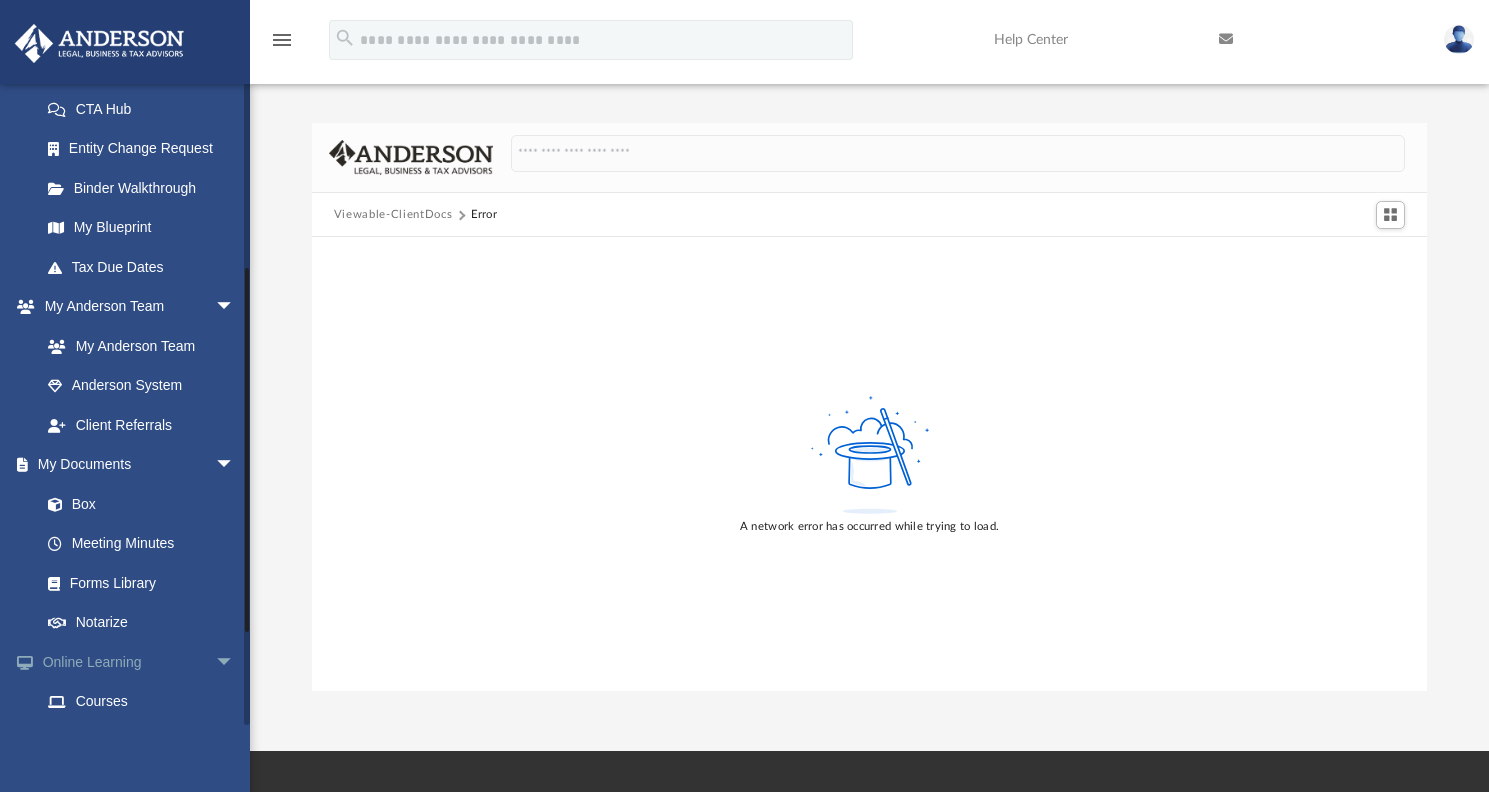 scroll, scrollTop: 341, scrollLeft: 0, axis: vertical 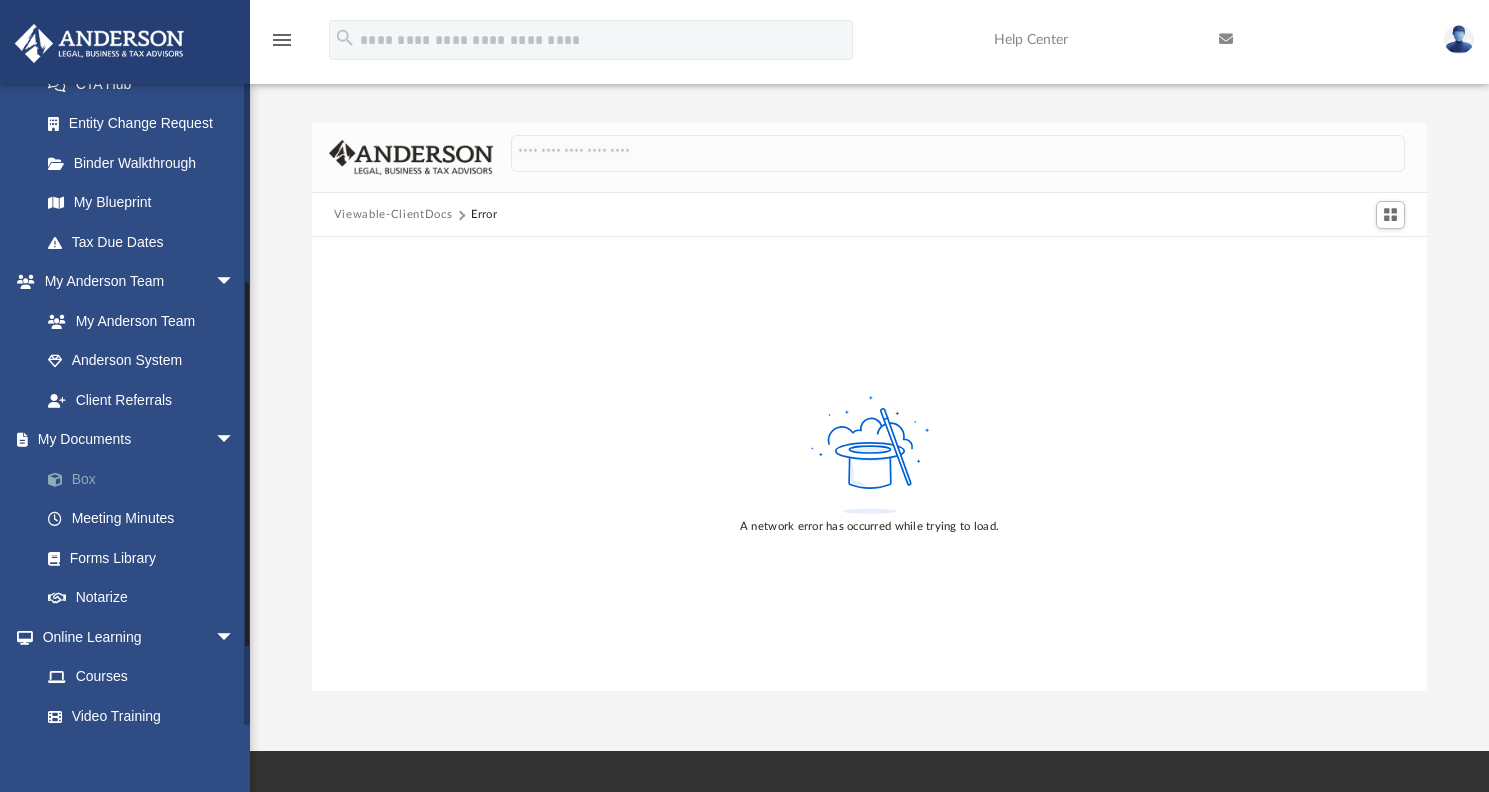 click on "Box" at bounding box center (146, 479) 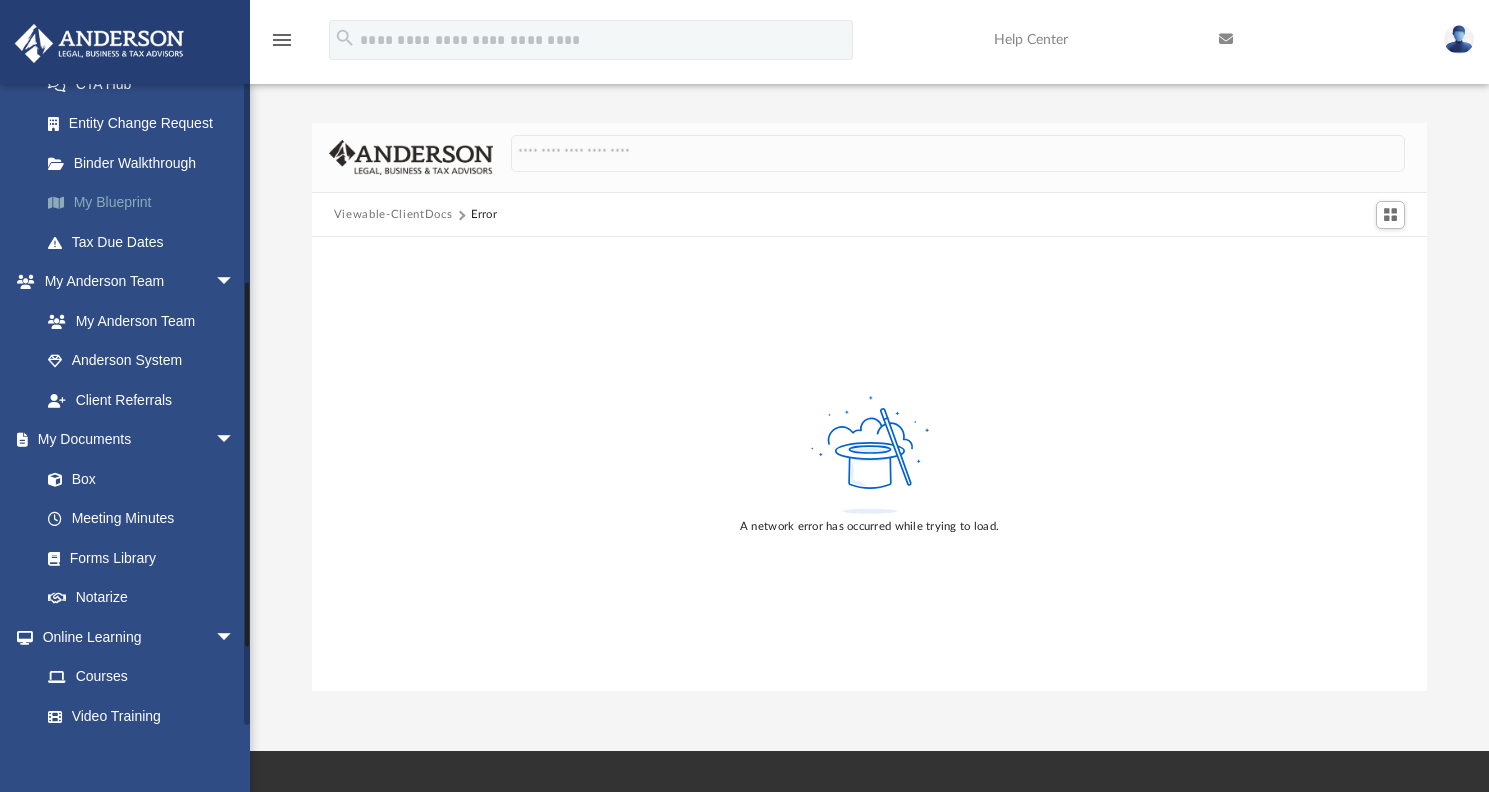 click on "My Blueprint" at bounding box center (146, 203) 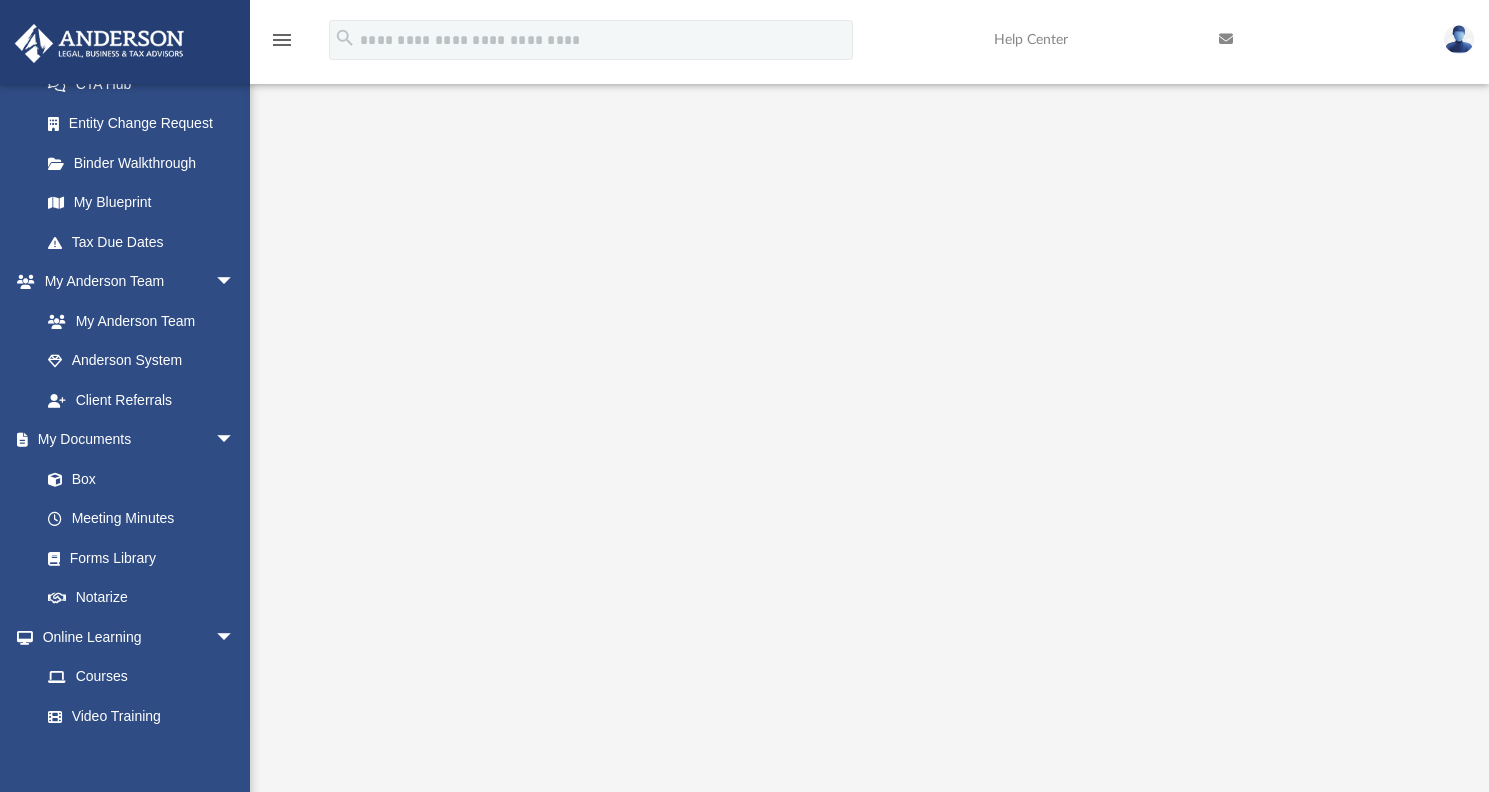 scroll, scrollTop: 0, scrollLeft: 0, axis: both 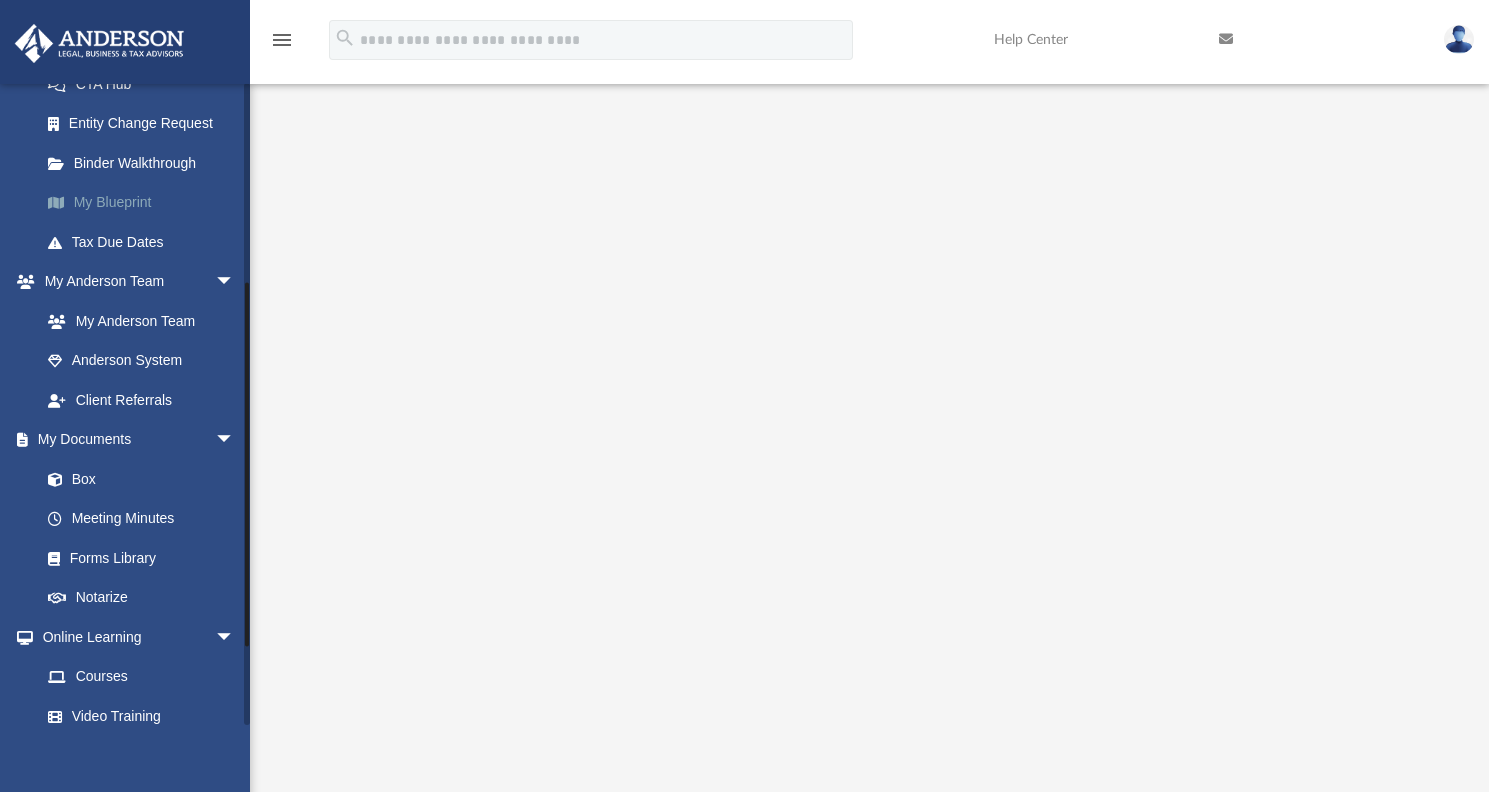 click on "My Blueprint" at bounding box center [146, 203] 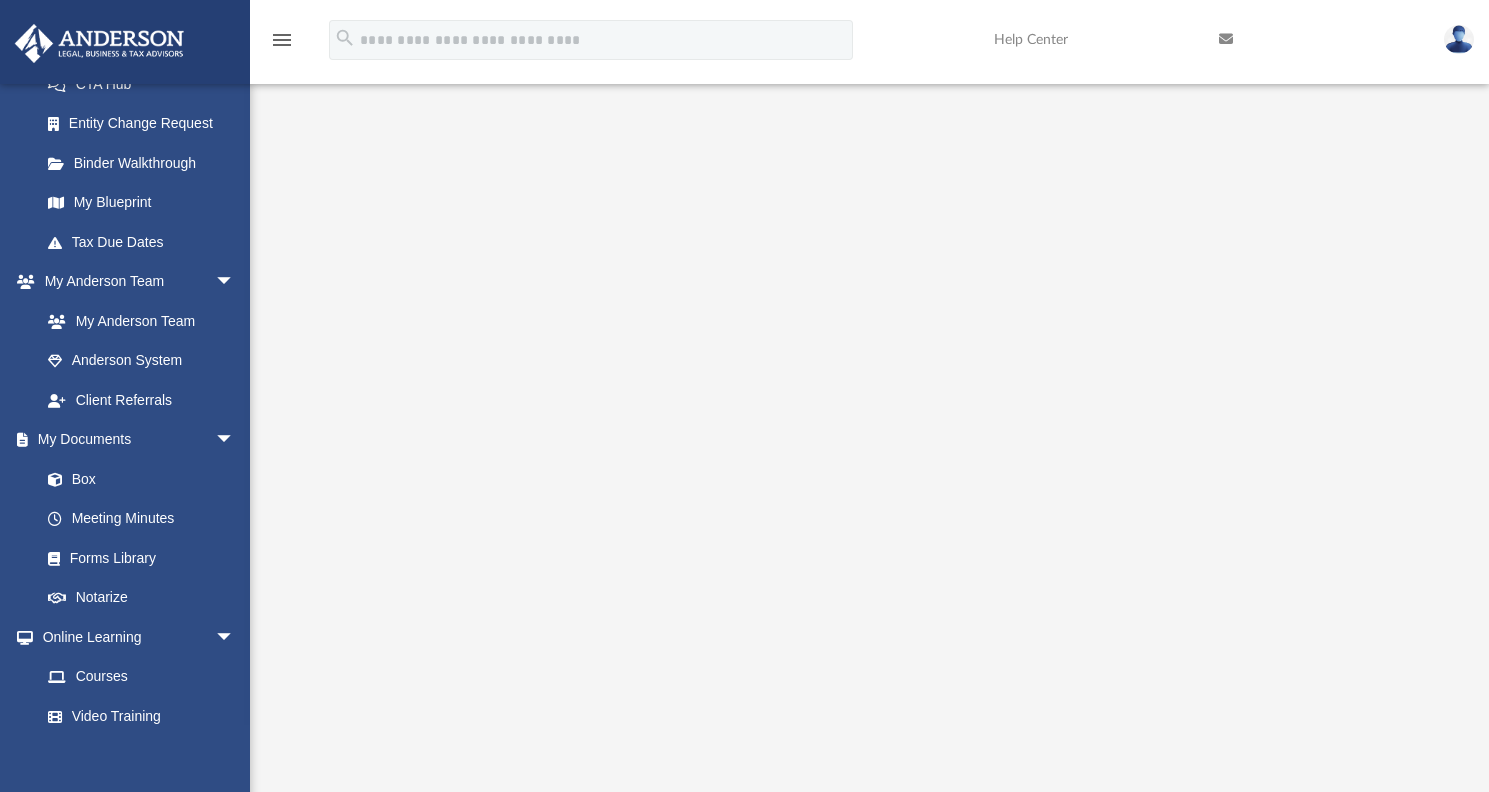 scroll, scrollTop: 148, scrollLeft: 0, axis: vertical 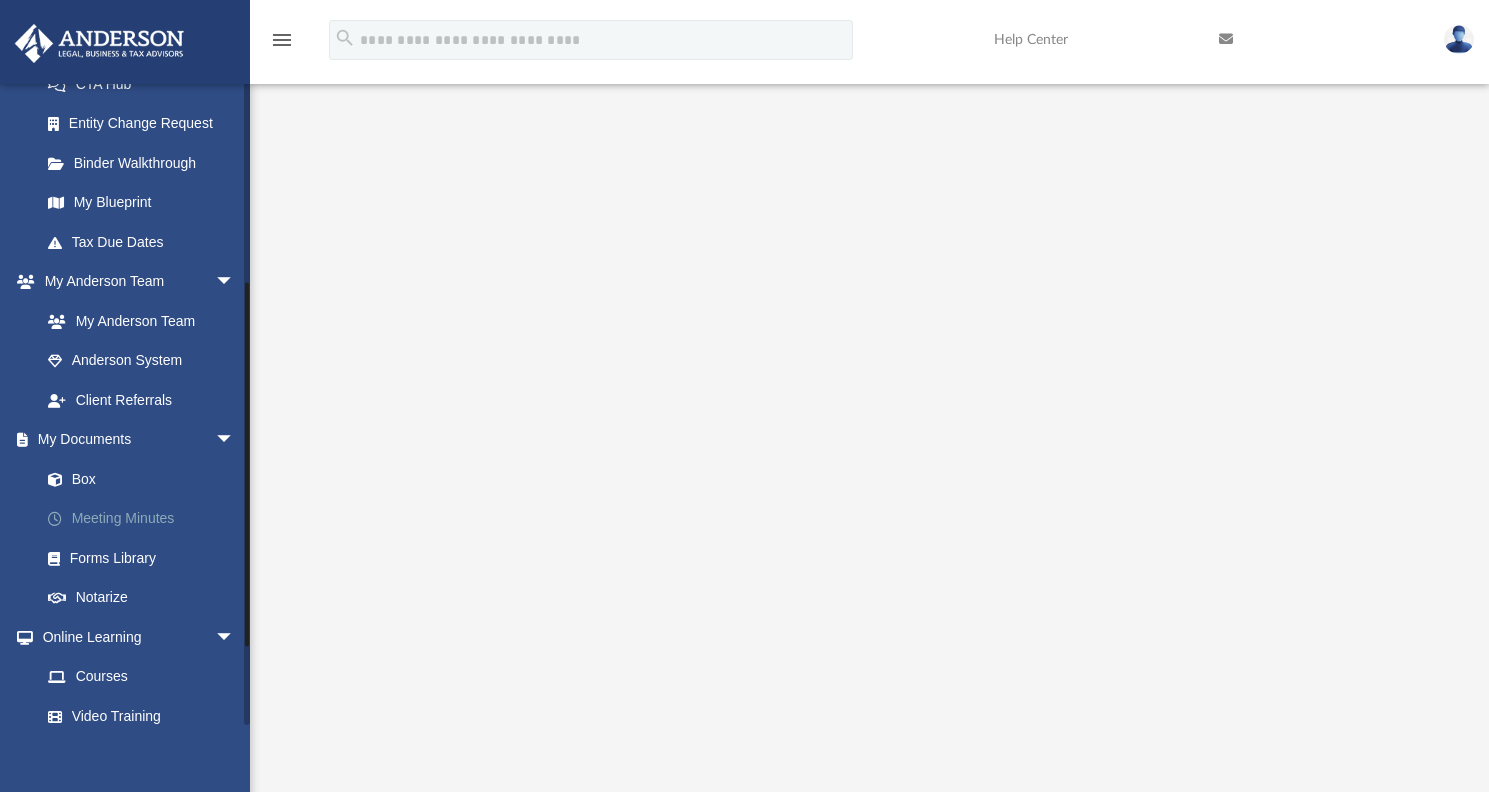 click on "Meeting Minutes" at bounding box center [146, 519] 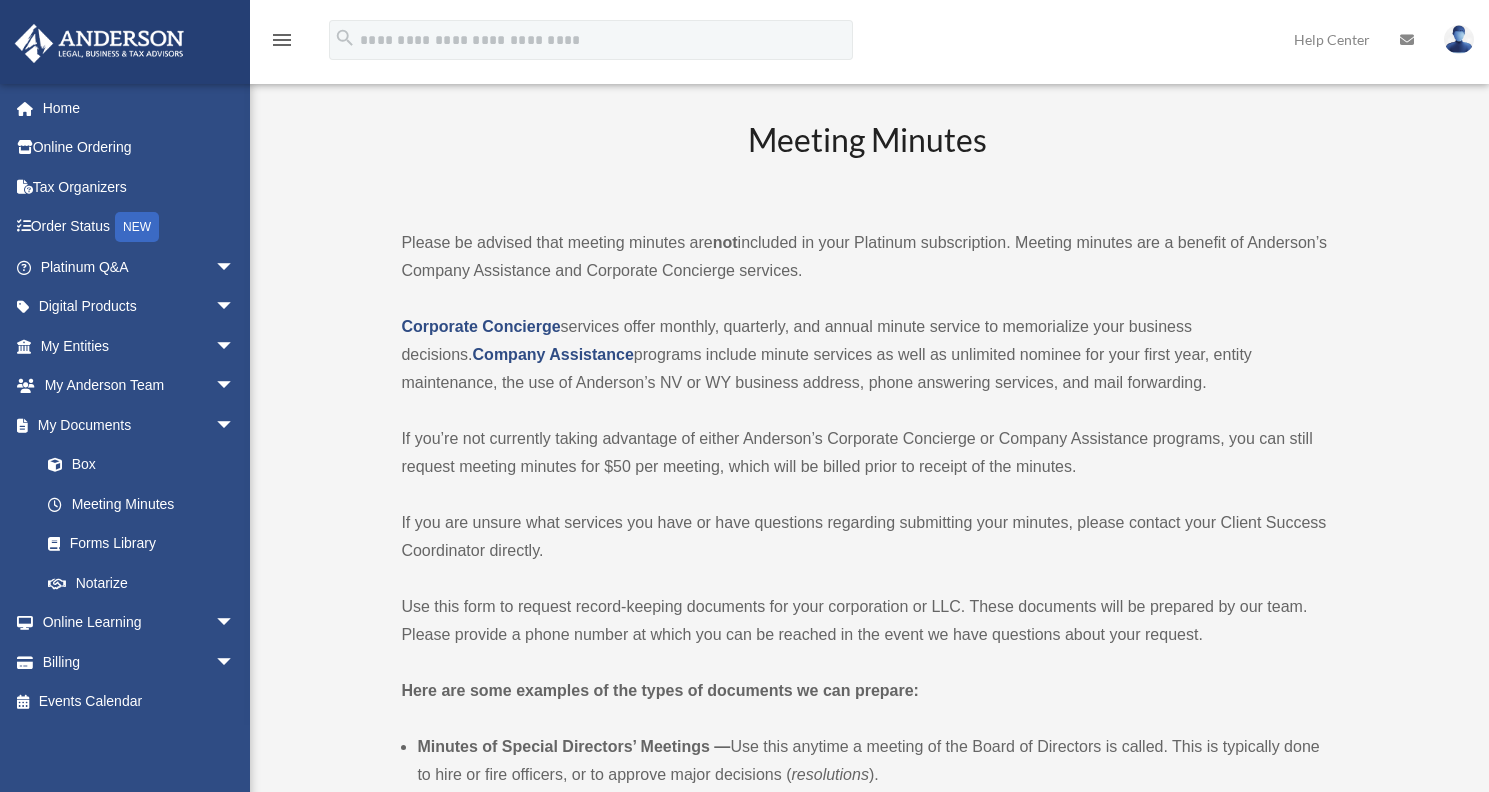 scroll, scrollTop: 0, scrollLeft: 0, axis: both 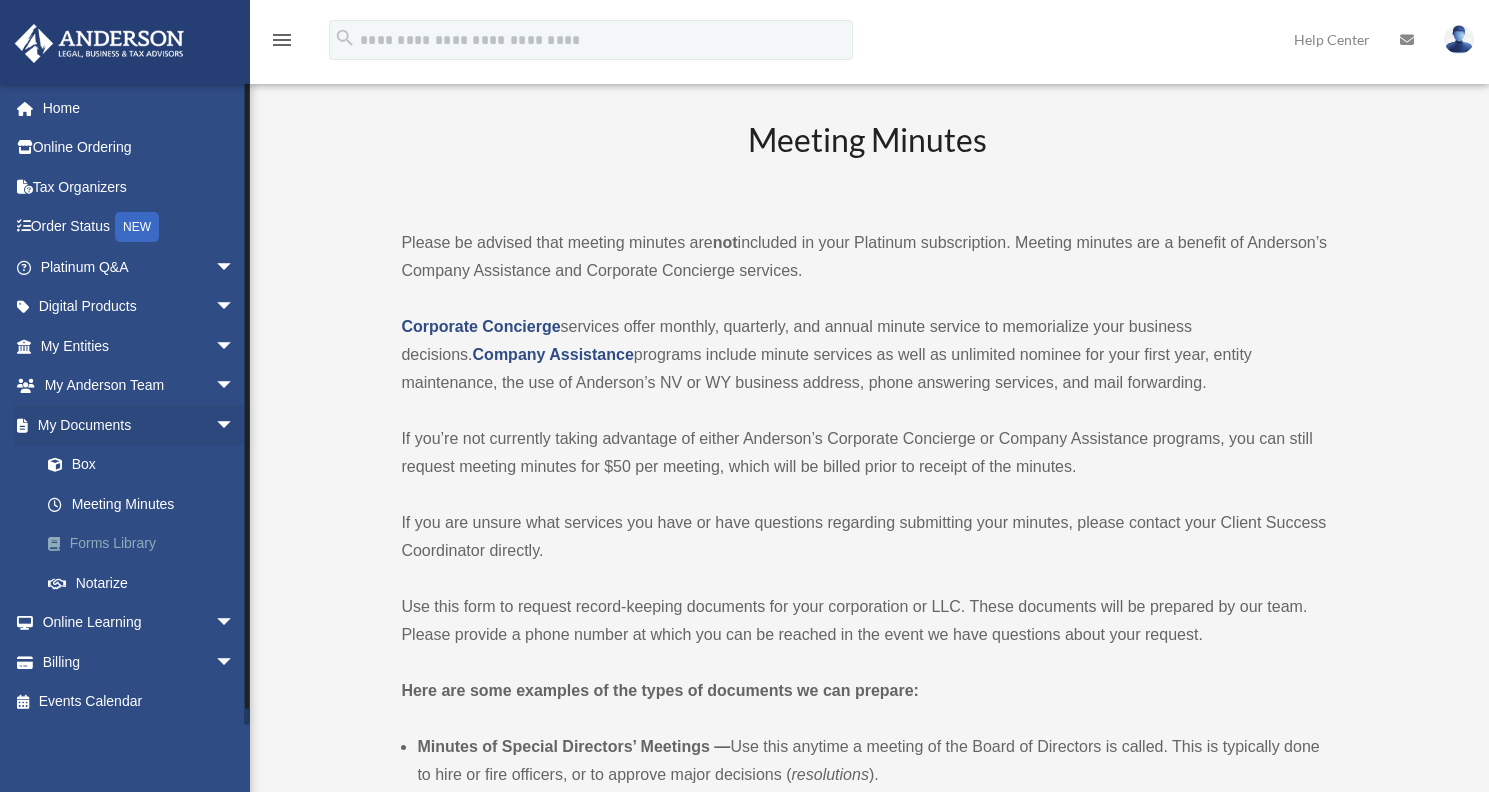 click on "Forms Library" at bounding box center [146, 544] 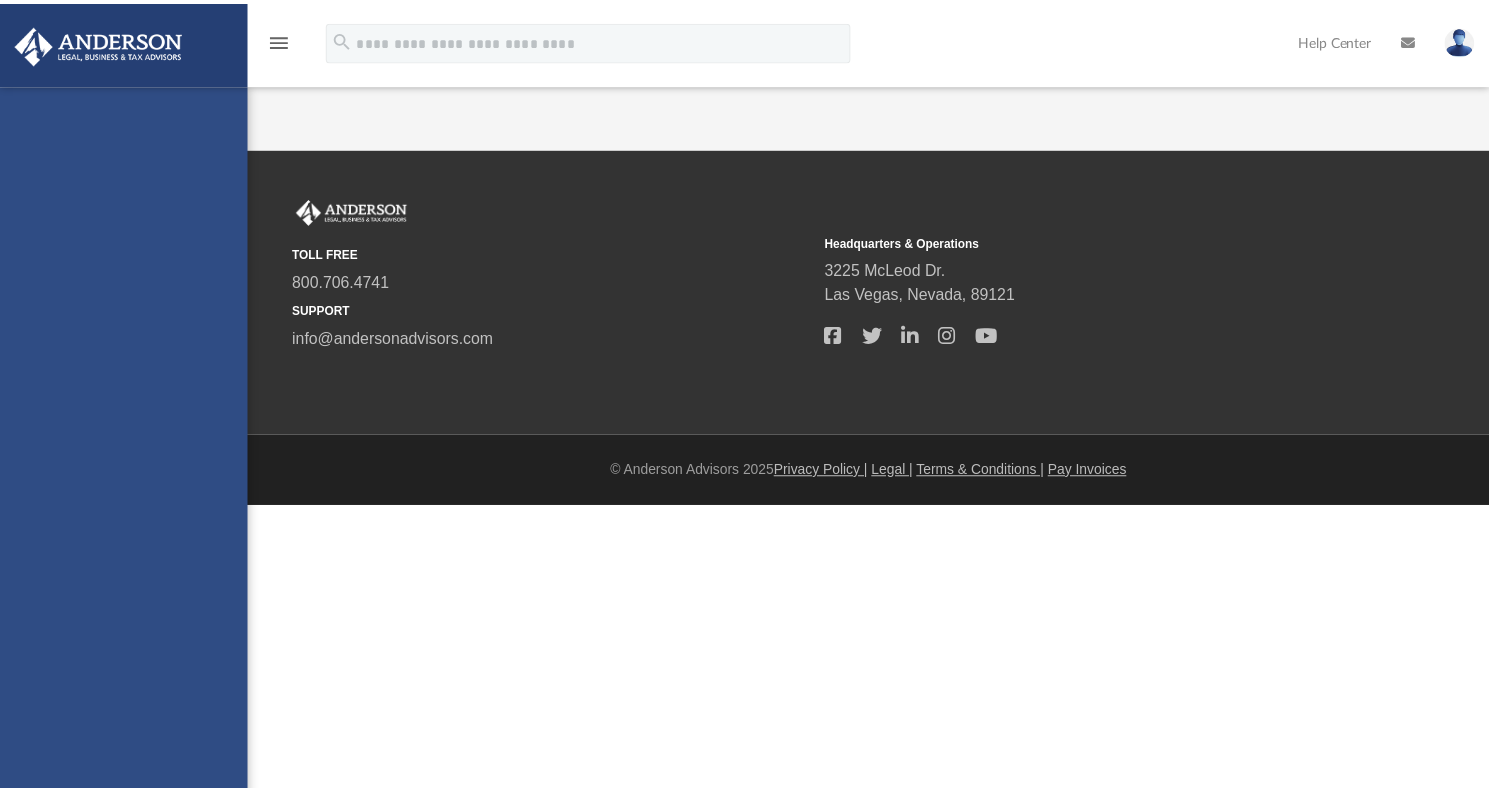 scroll, scrollTop: 0, scrollLeft: 0, axis: both 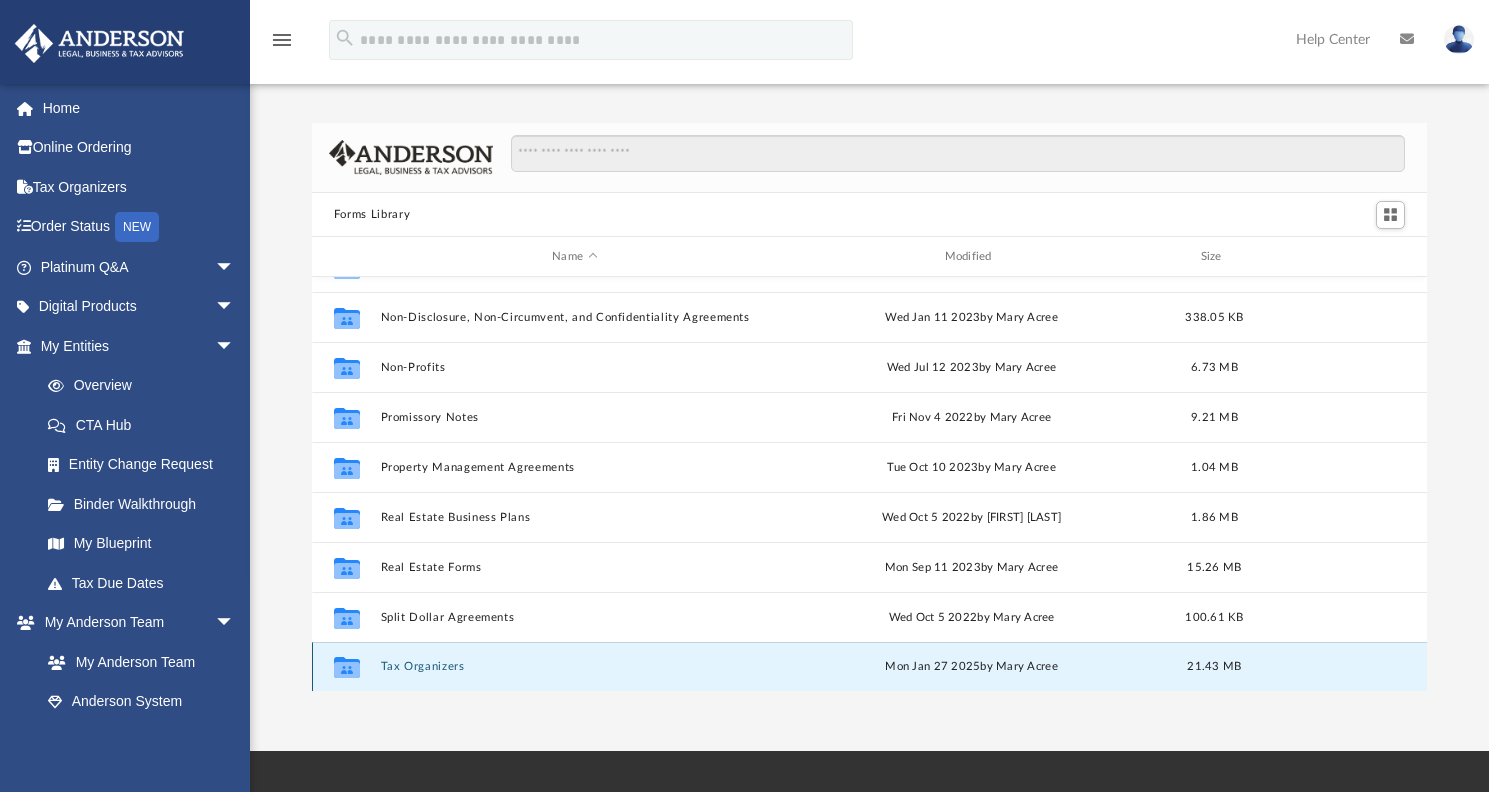 click on "Tax Organizers" at bounding box center (574, 666) 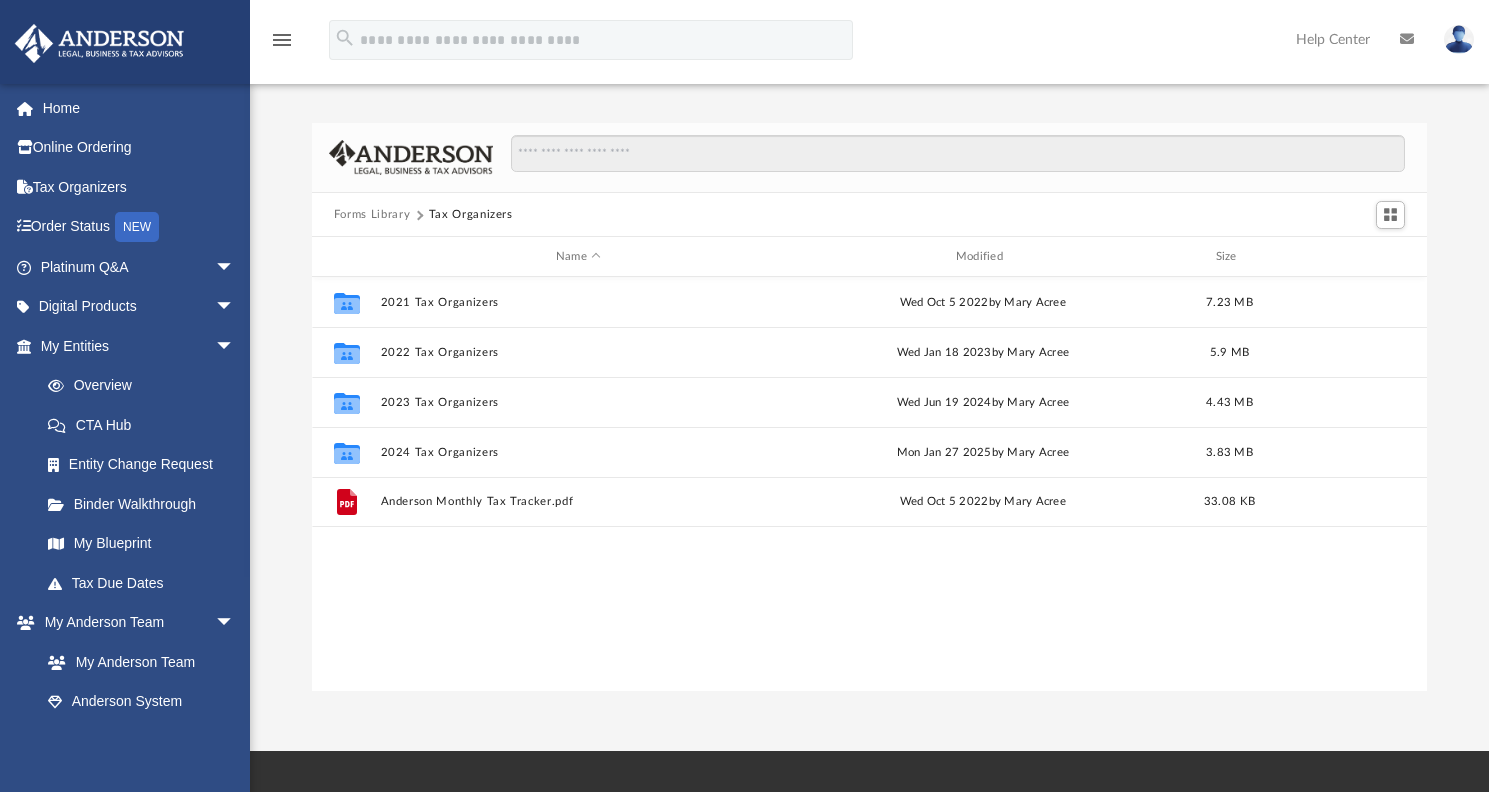 scroll, scrollTop: 0, scrollLeft: 0, axis: both 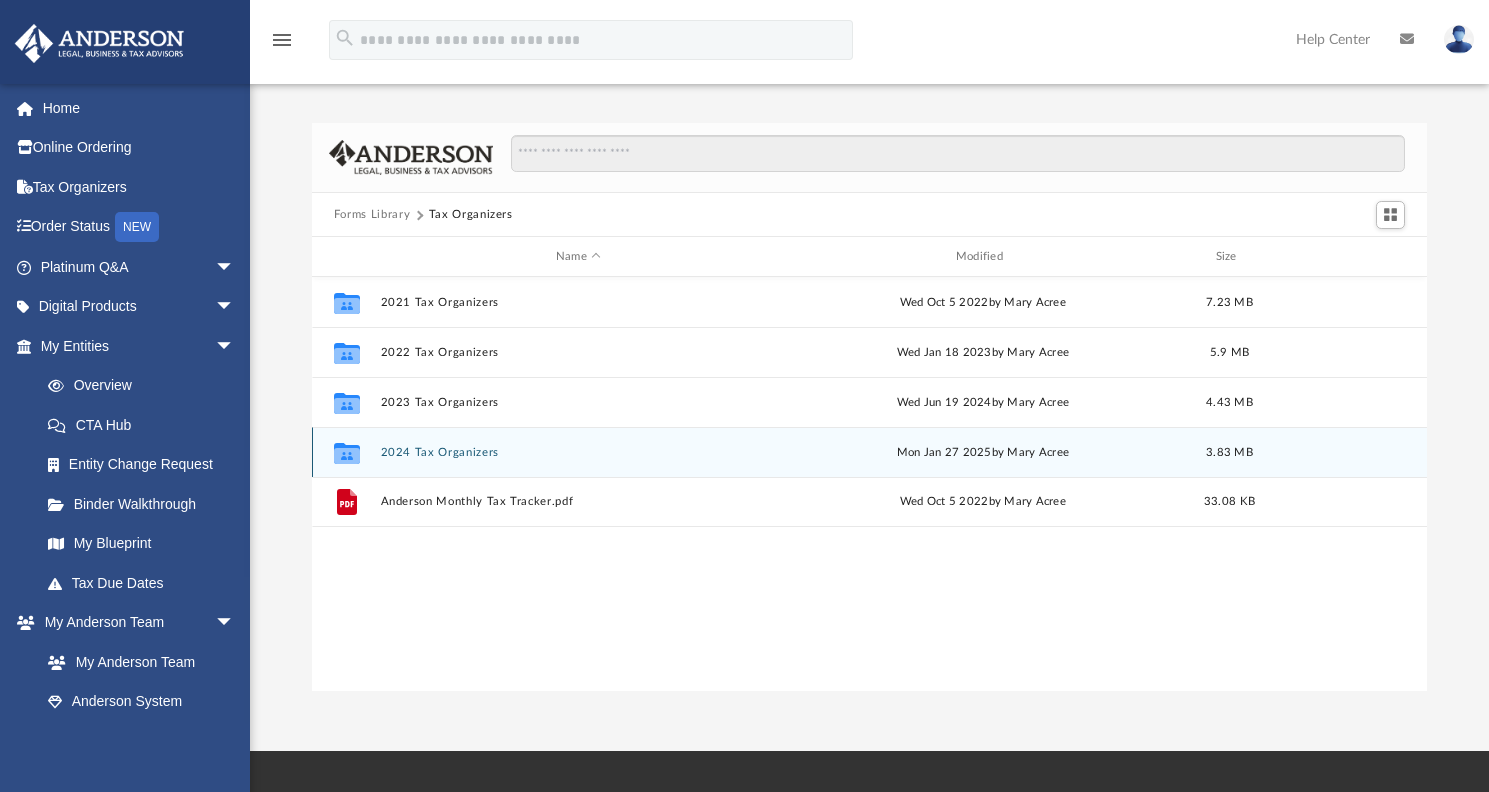 click on "2024 Tax Organizers" at bounding box center (578, 452) 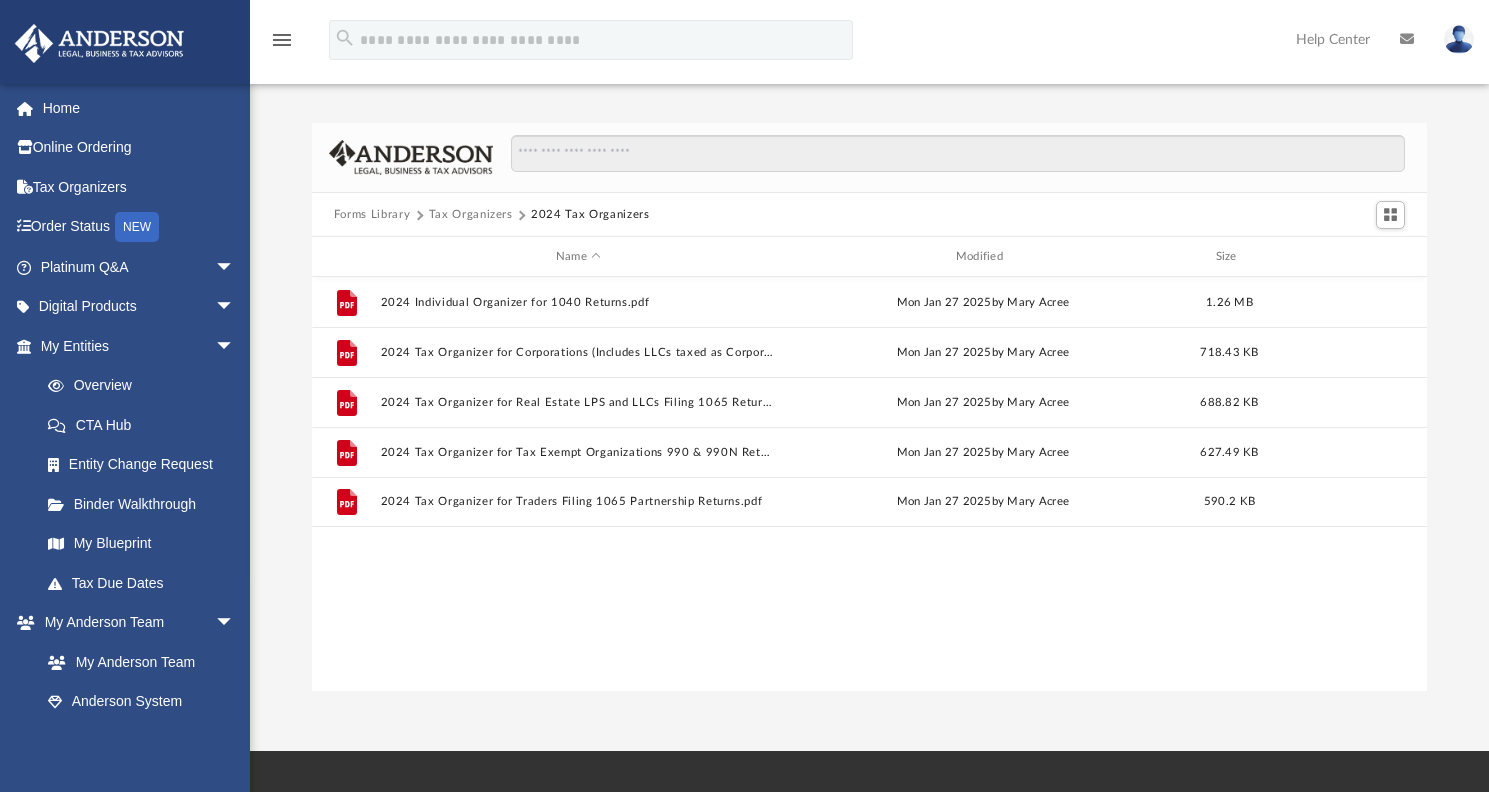 click on "Forms Library Tax Organizers 2024 Tax Organizers" at bounding box center (869, 215) 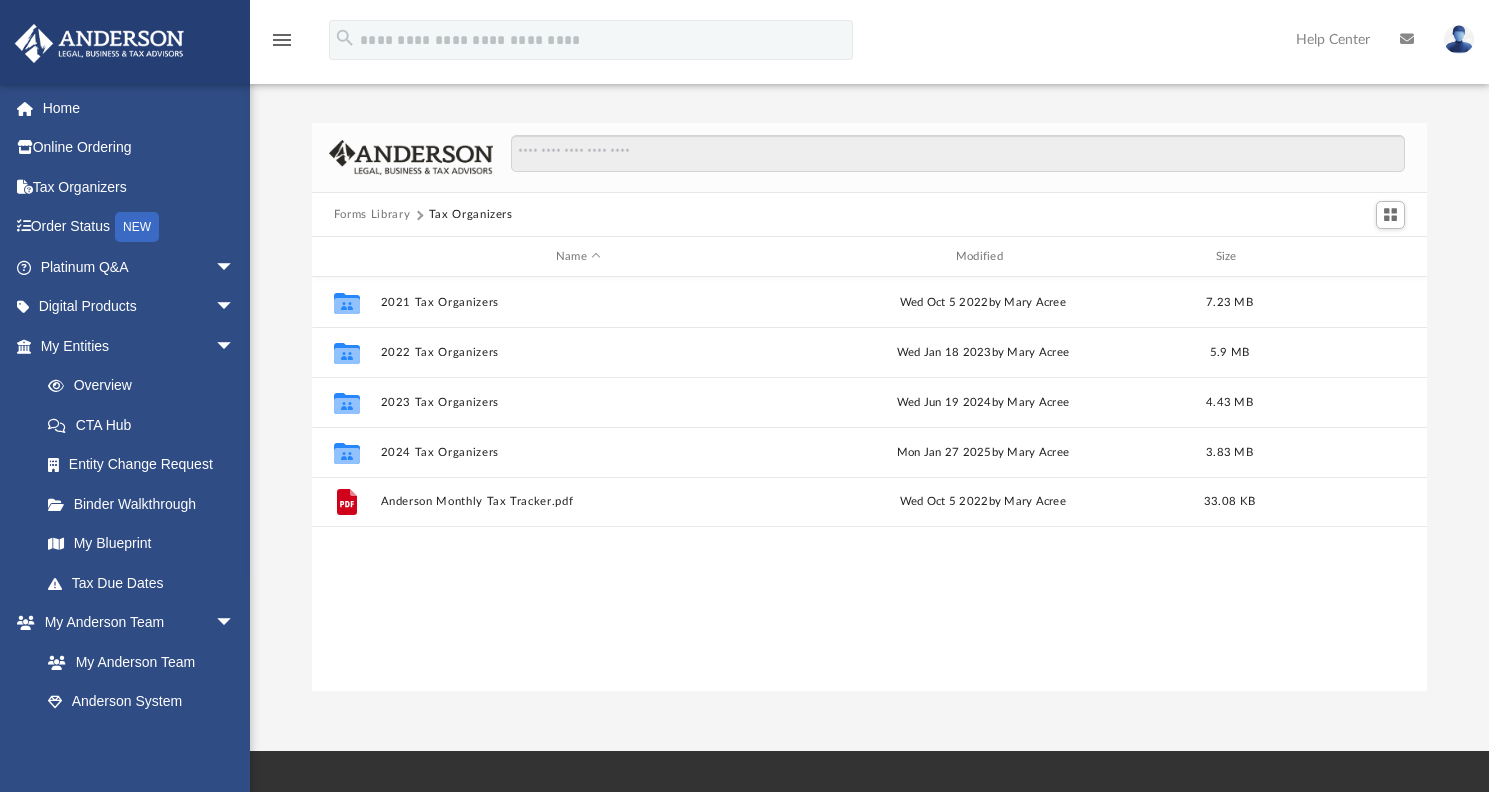 click on "Forms Library" at bounding box center (372, 215) 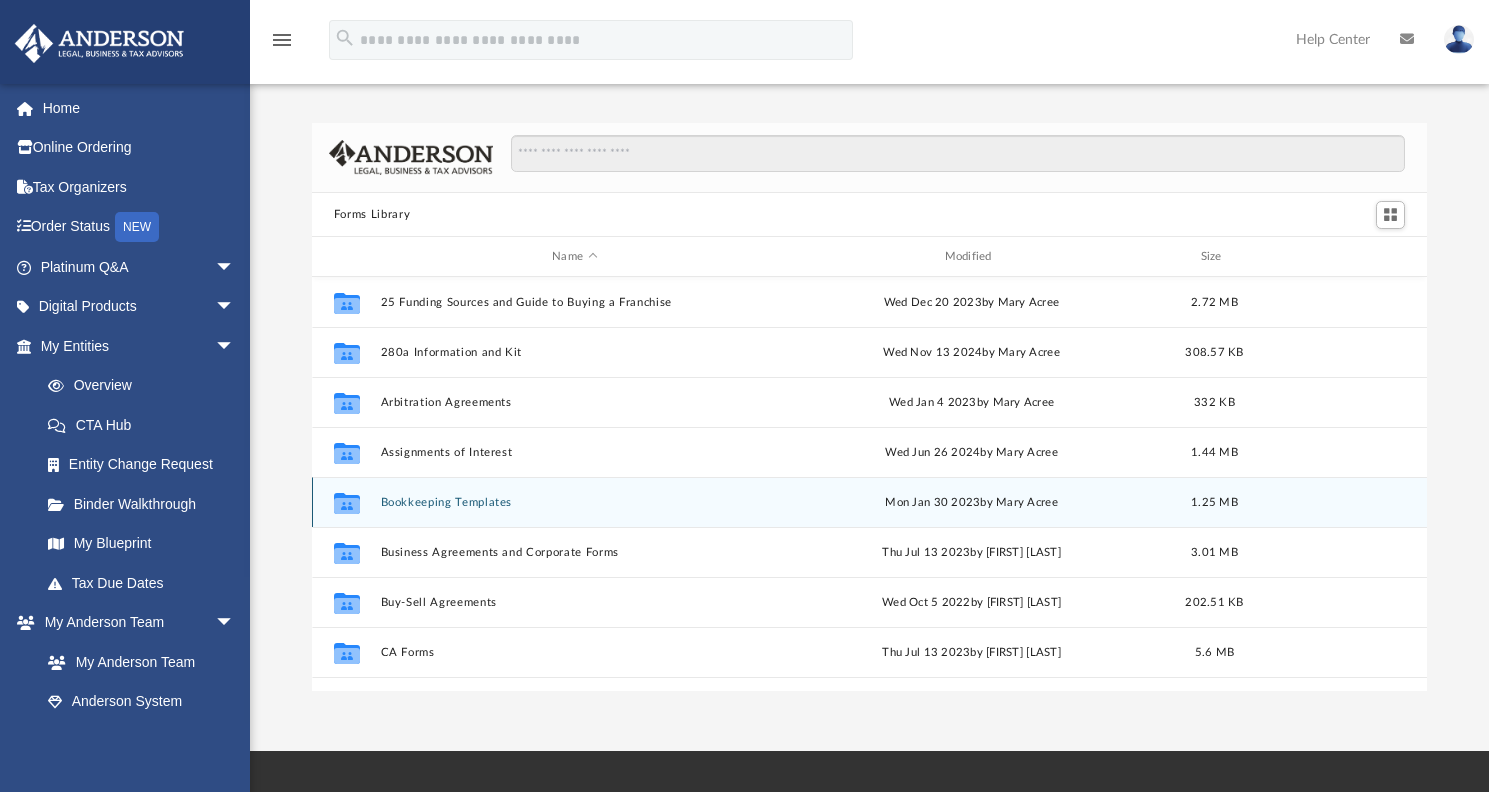 click on "Bookkeeping Templates" at bounding box center (574, 502) 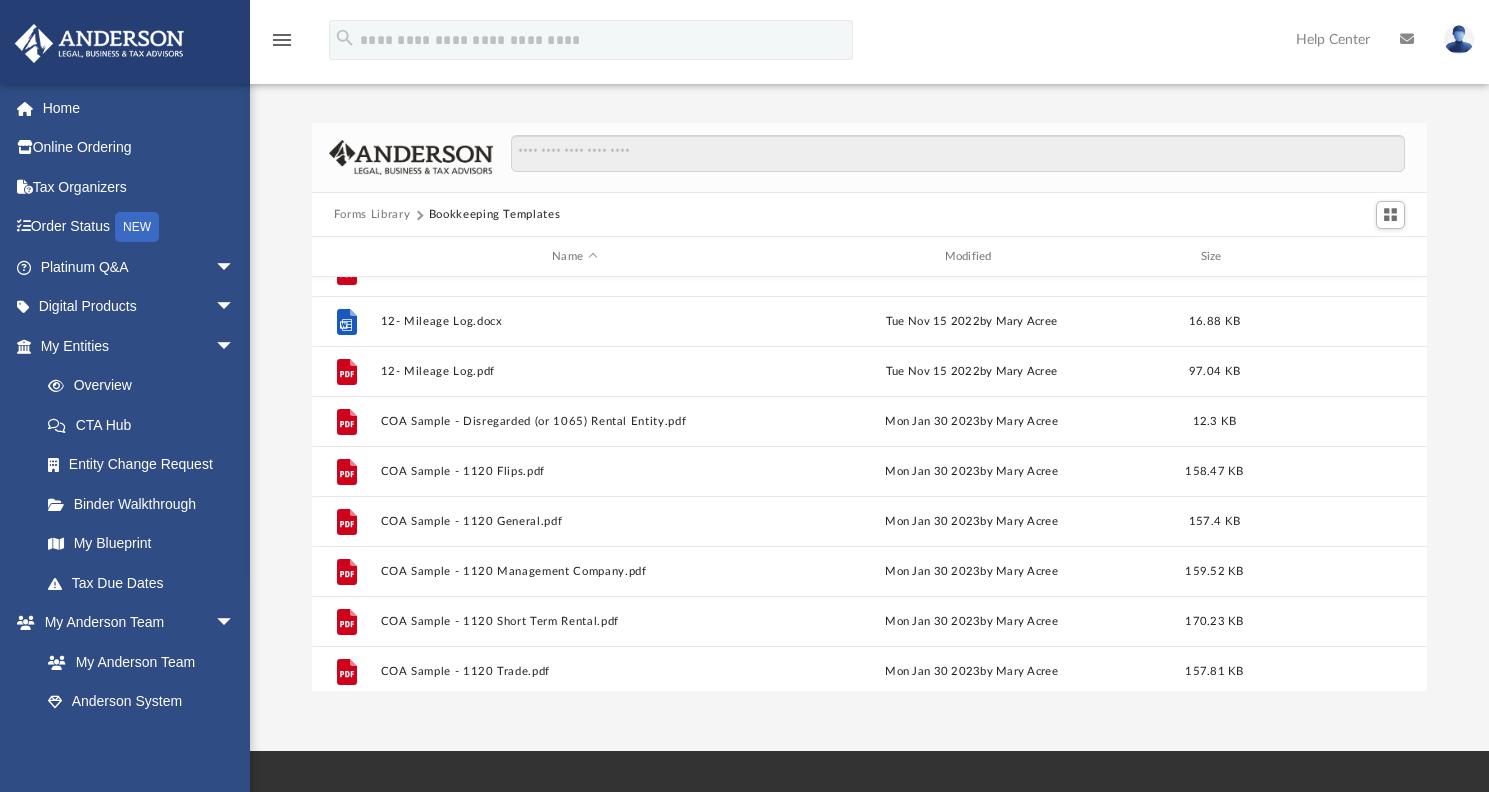 scroll, scrollTop: 135, scrollLeft: 0, axis: vertical 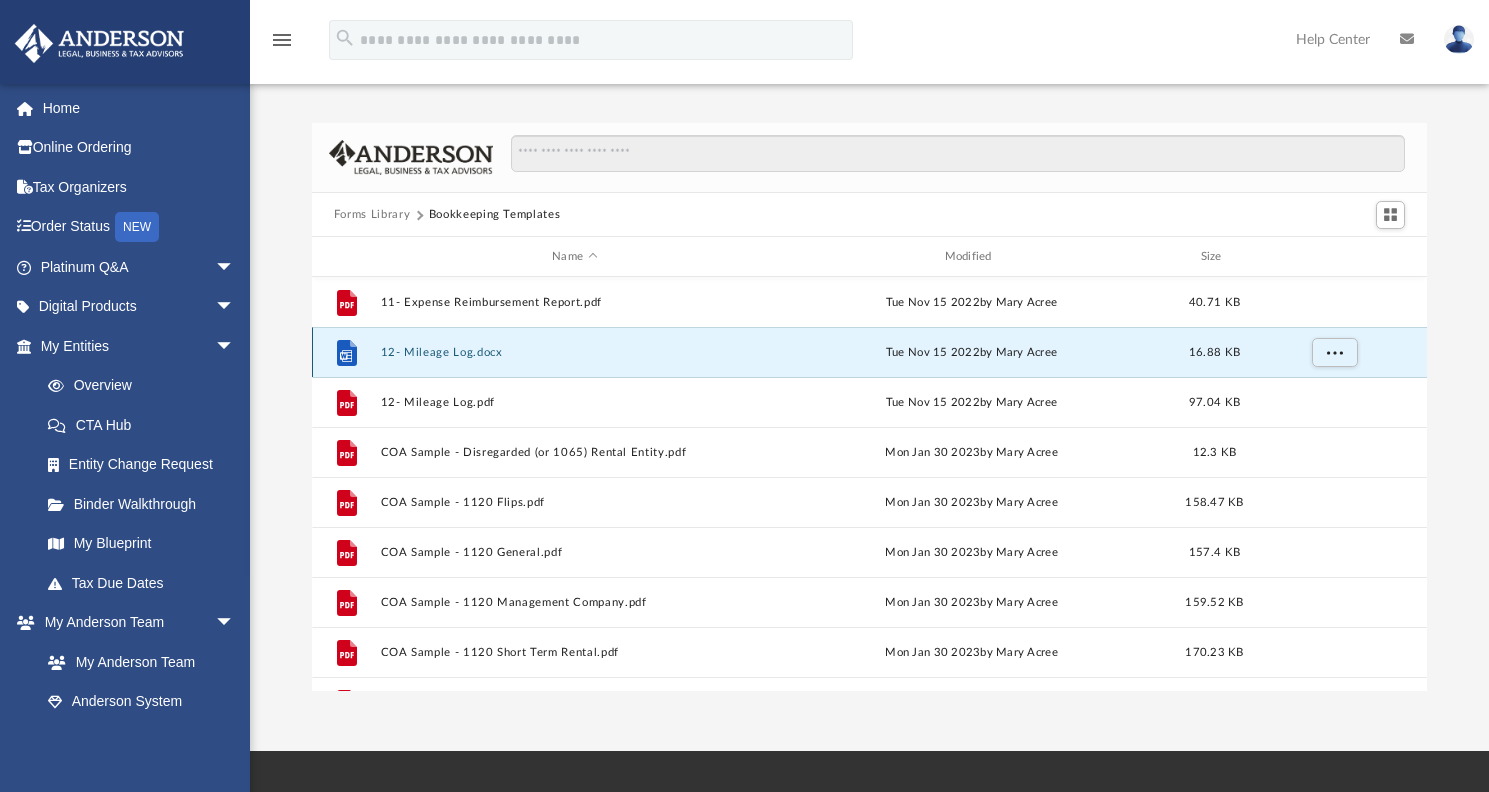 click on "12- Mileage Log.docx" at bounding box center [574, 352] 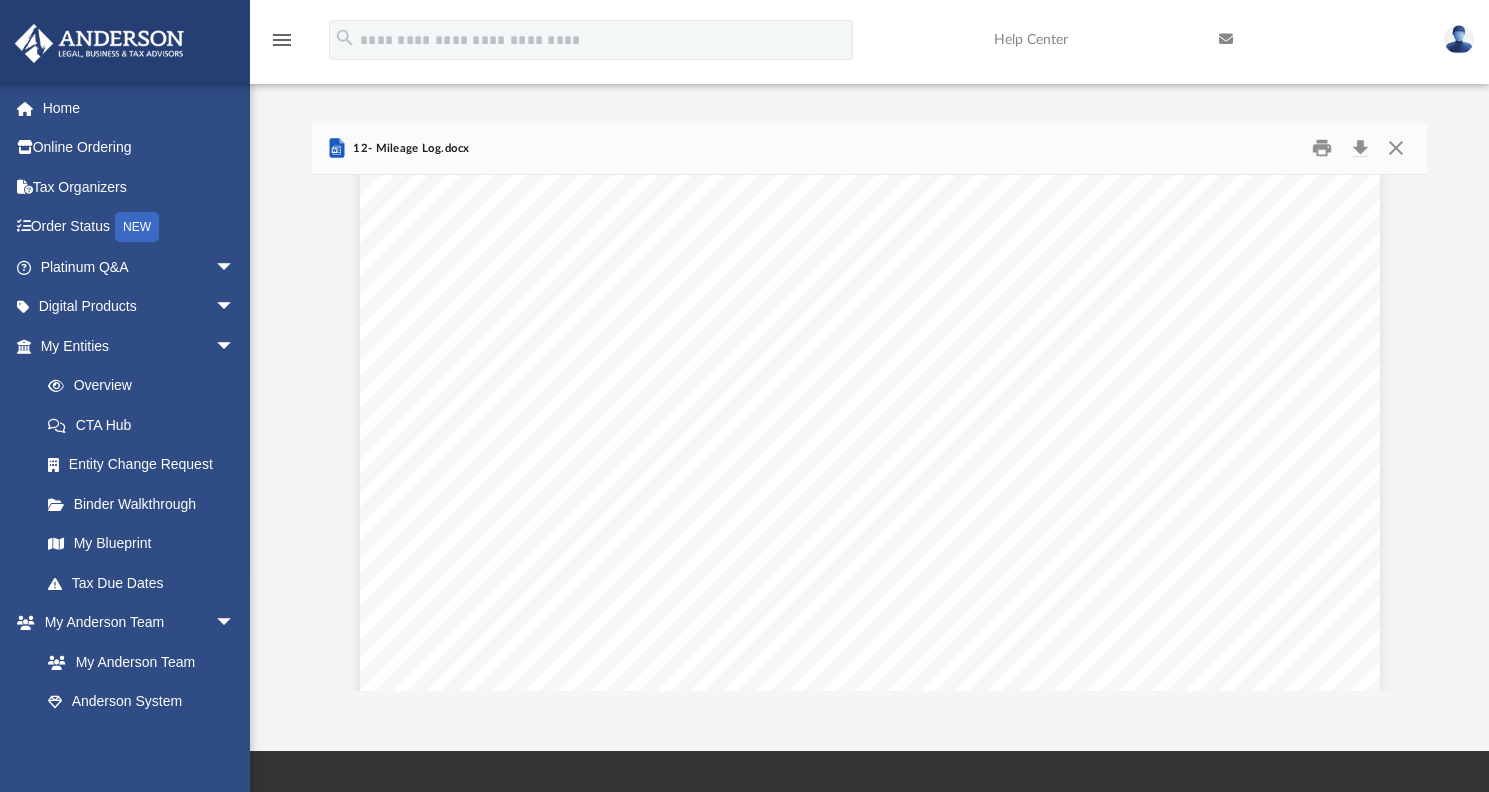 scroll, scrollTop: 0, scrollLeft: 0, axis: both 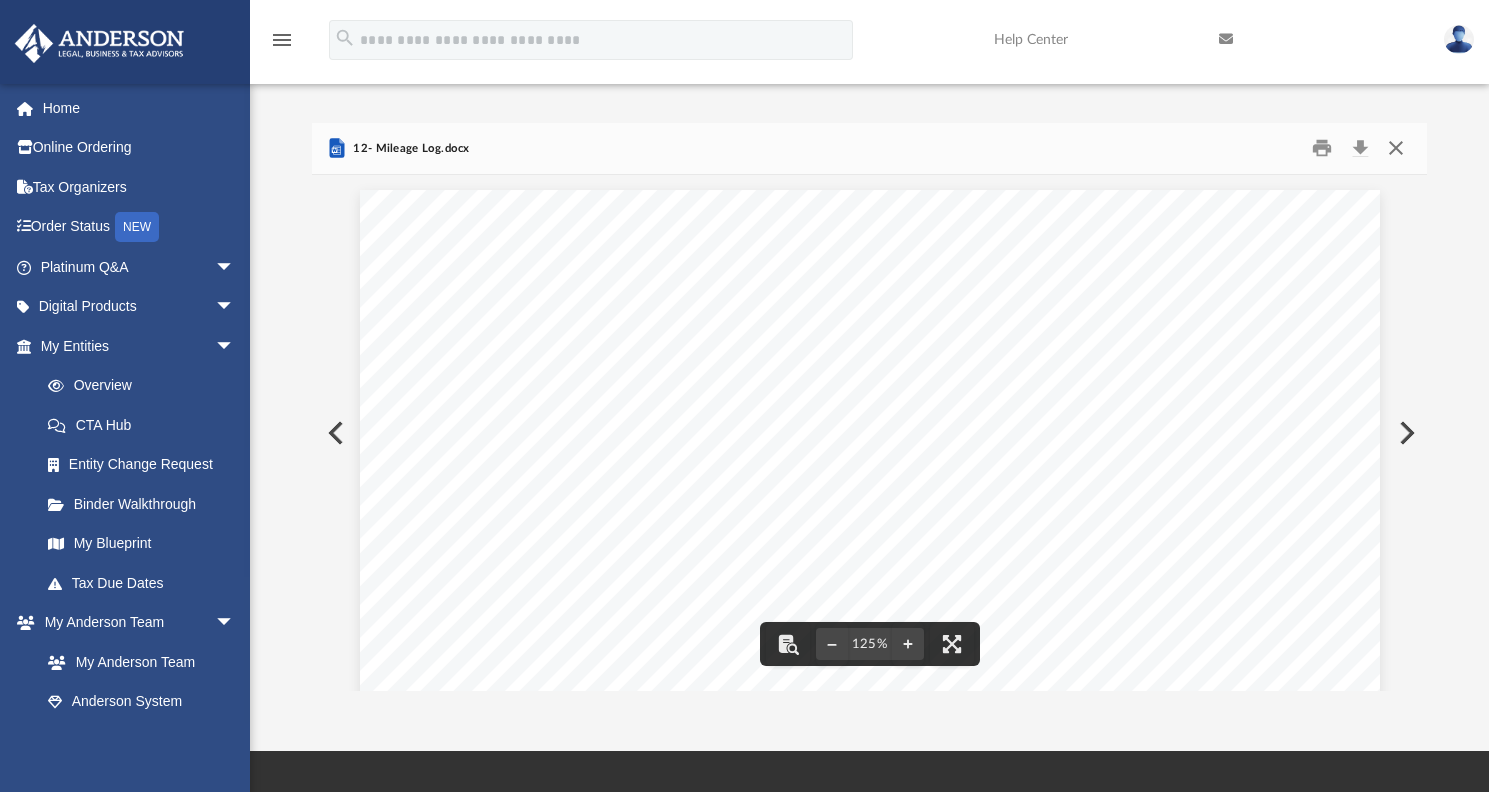 click at bounding box center (1396, 148) 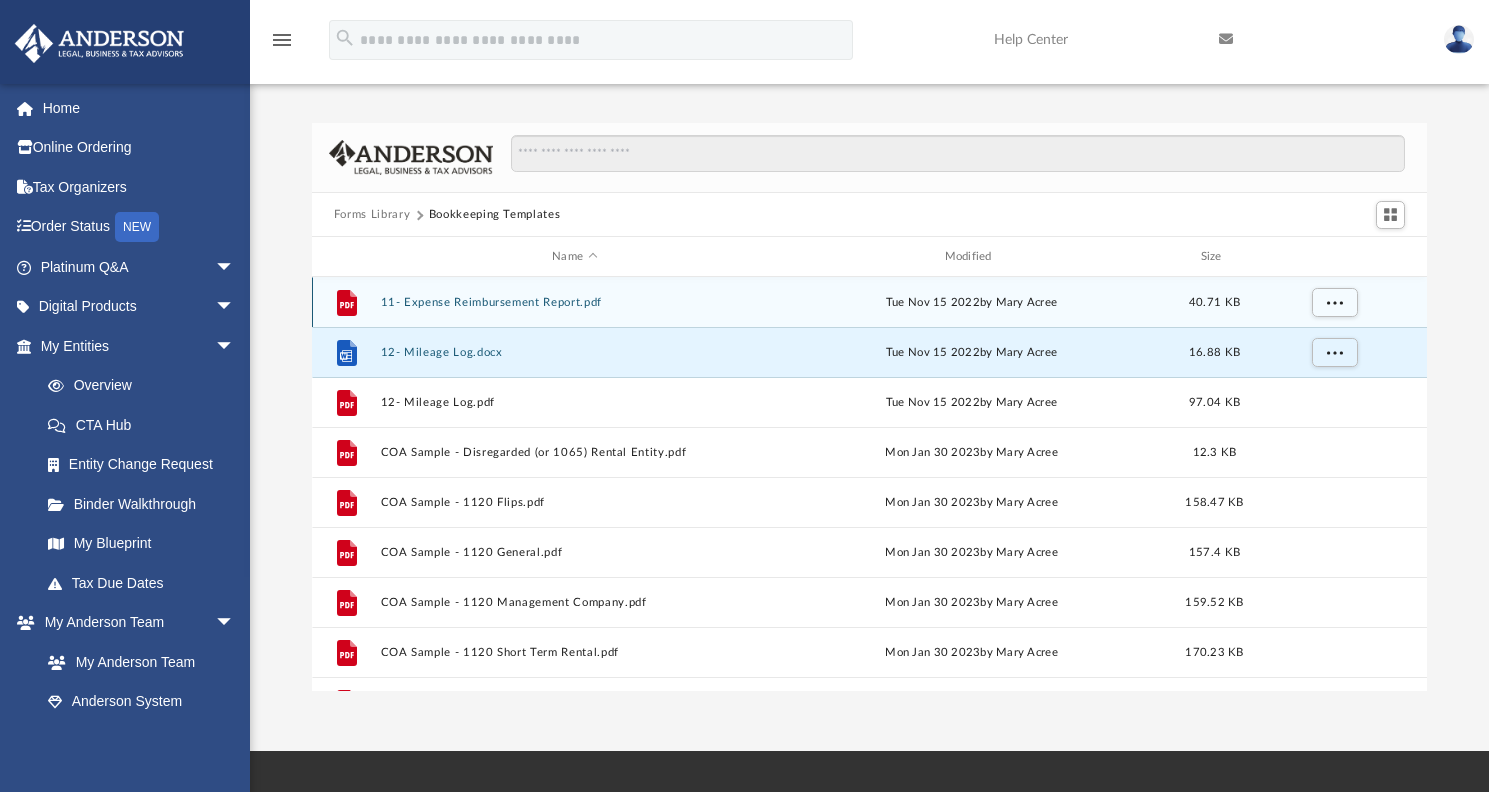 click on "11- Expense Reimbursement Report.pdf" at bounding box center [574, 302] 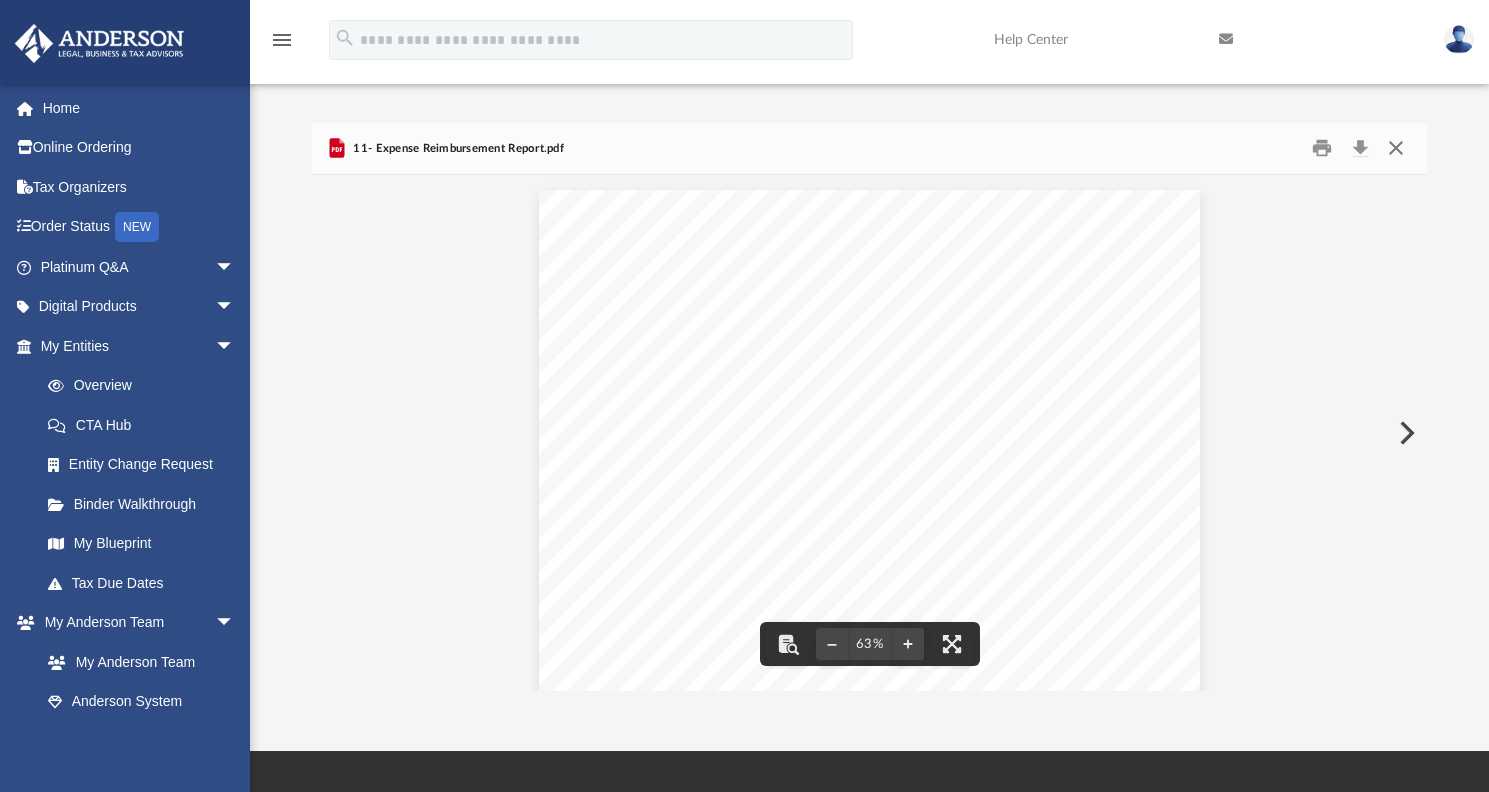 click at bounding box center [1396, 148] 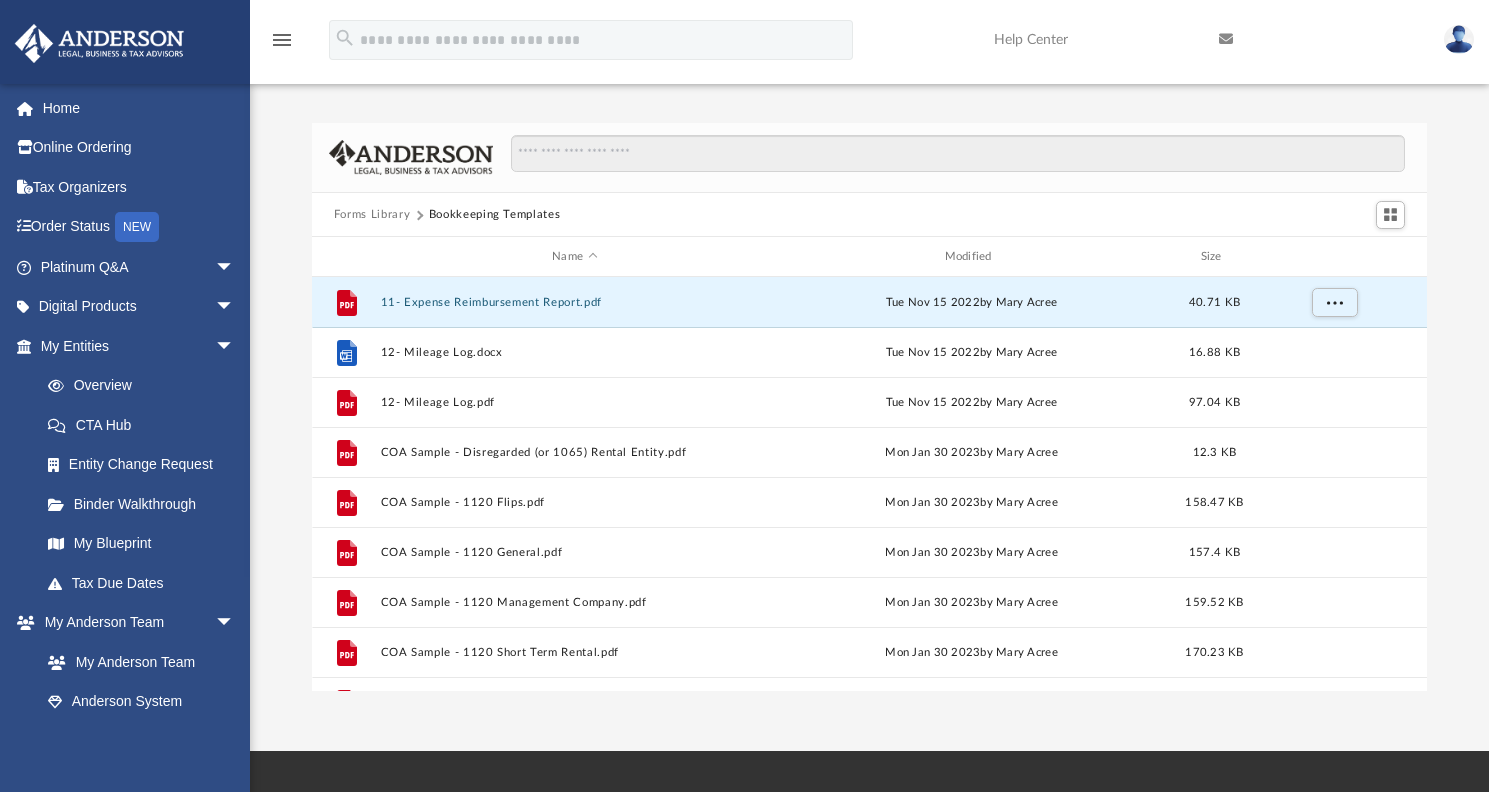 click on "Forms Library" at bounding box center [372, 215] 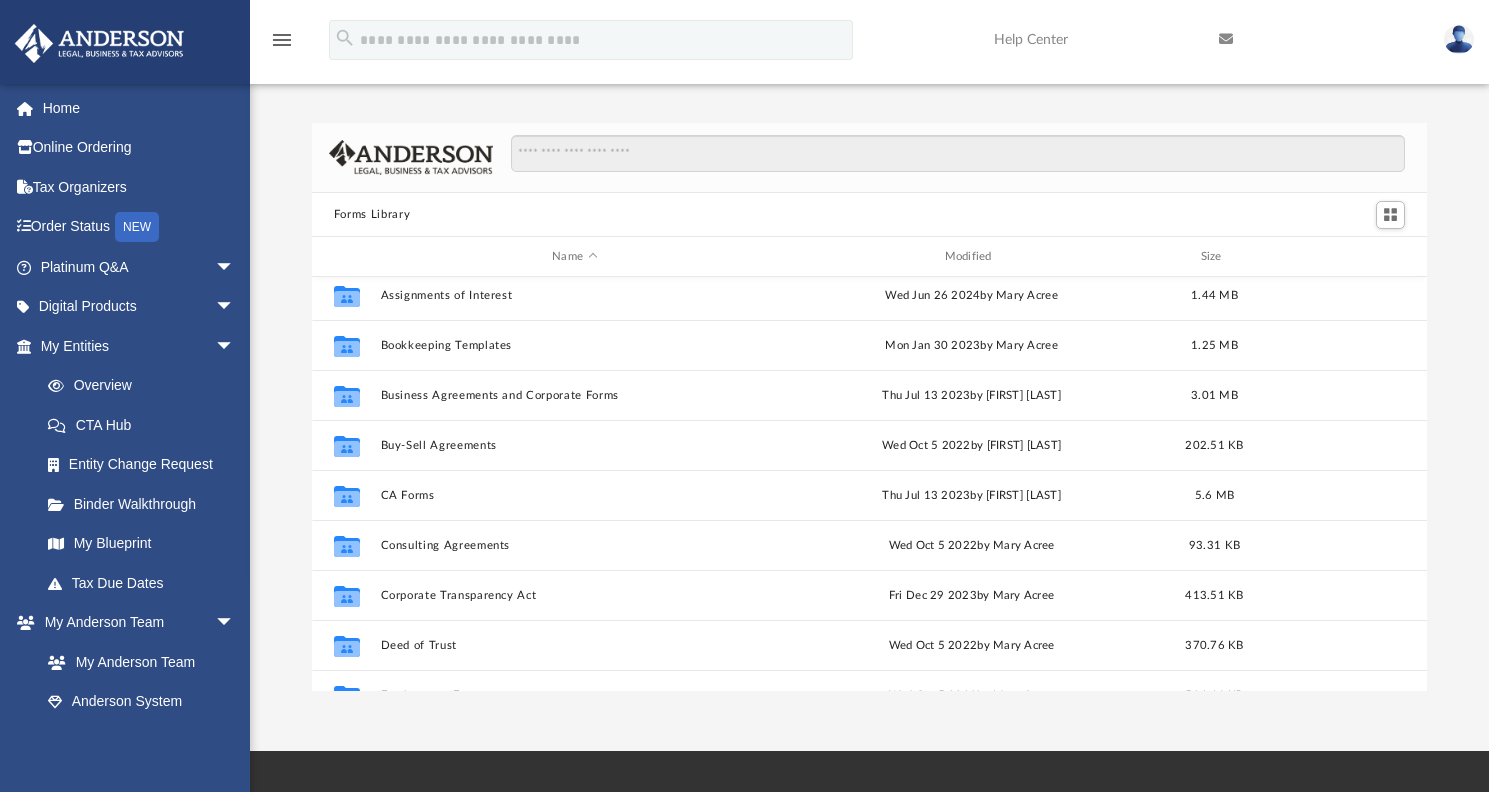 scroll, scrollTop: 188, scrollLeft: 0, axis: vertical 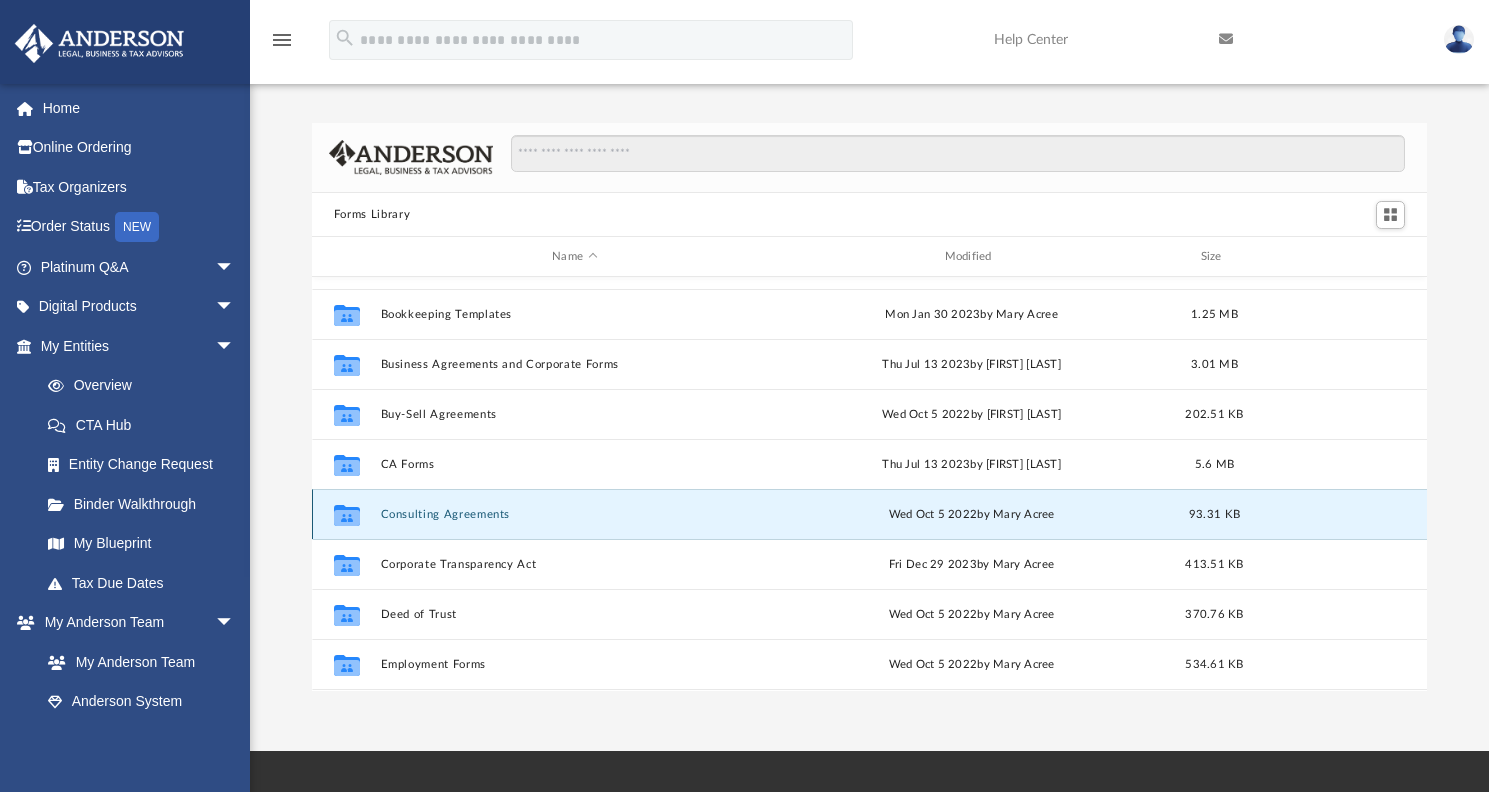 click on "Consulting Agreements" at bounding box center (574, 514) 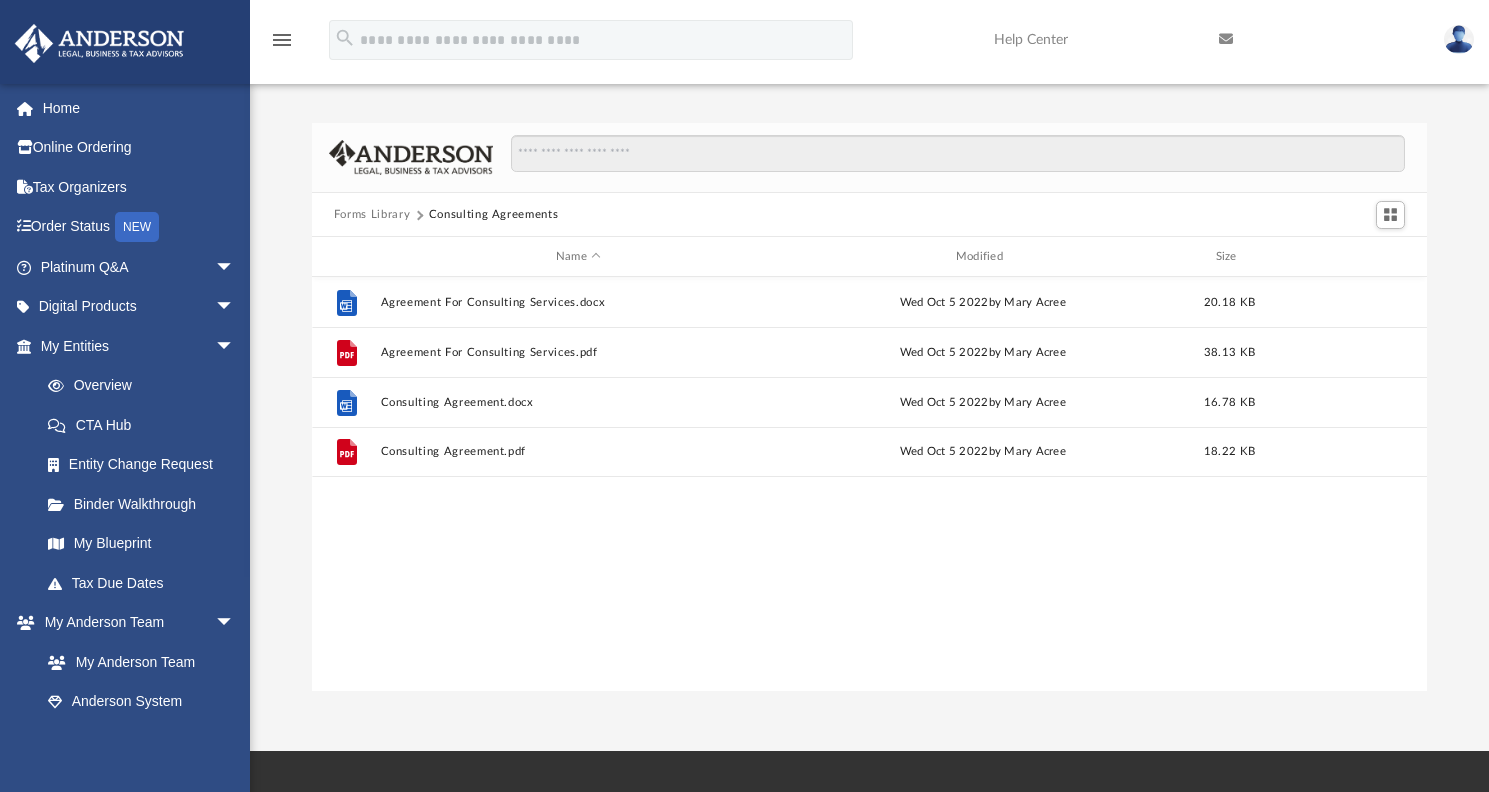 scroll, scrollTop: 0, scrollLeft: 0, axis: both 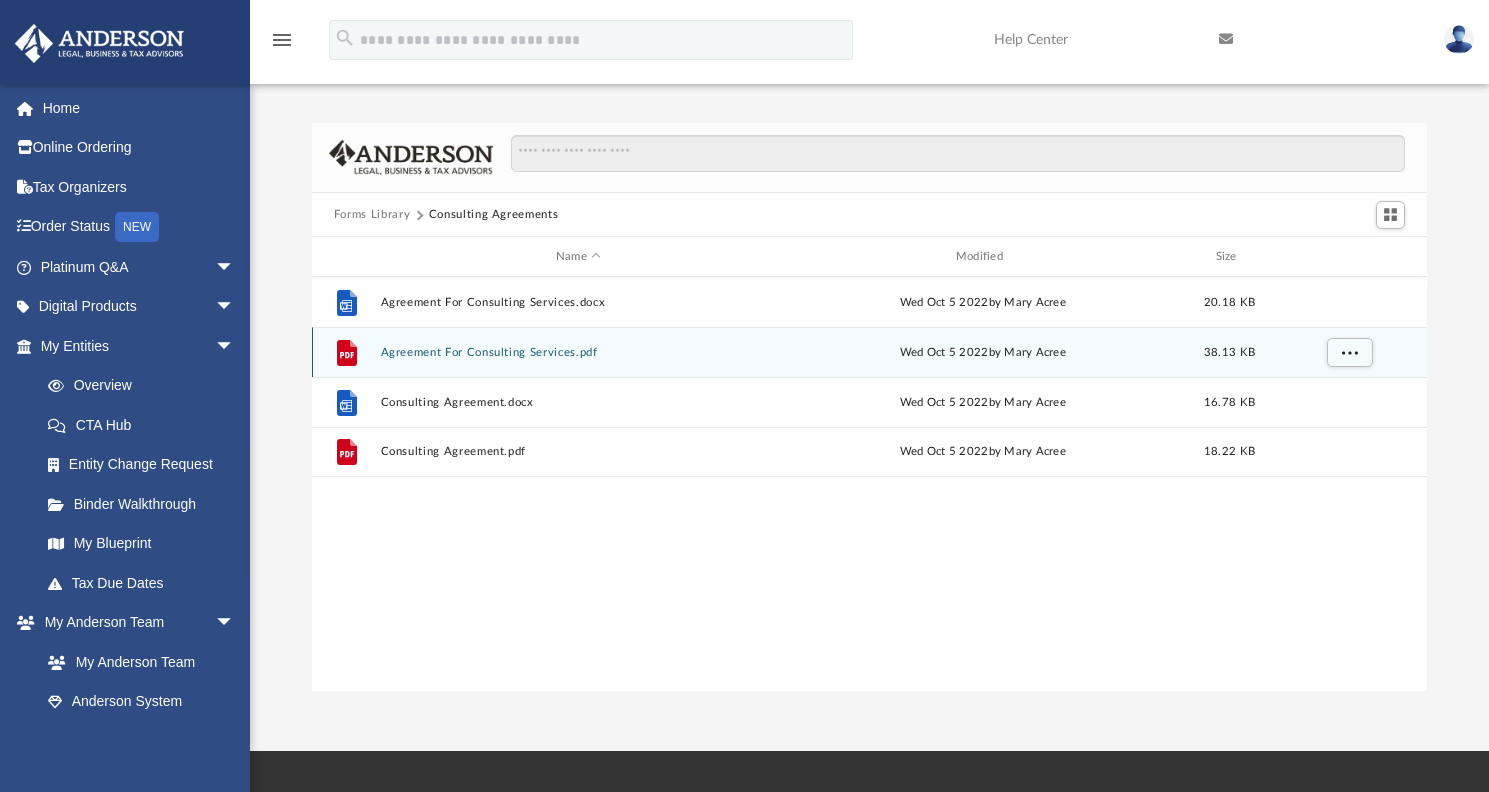 click on "Agreement For Consulting Services.pdf" at bounding box center [578, 352] 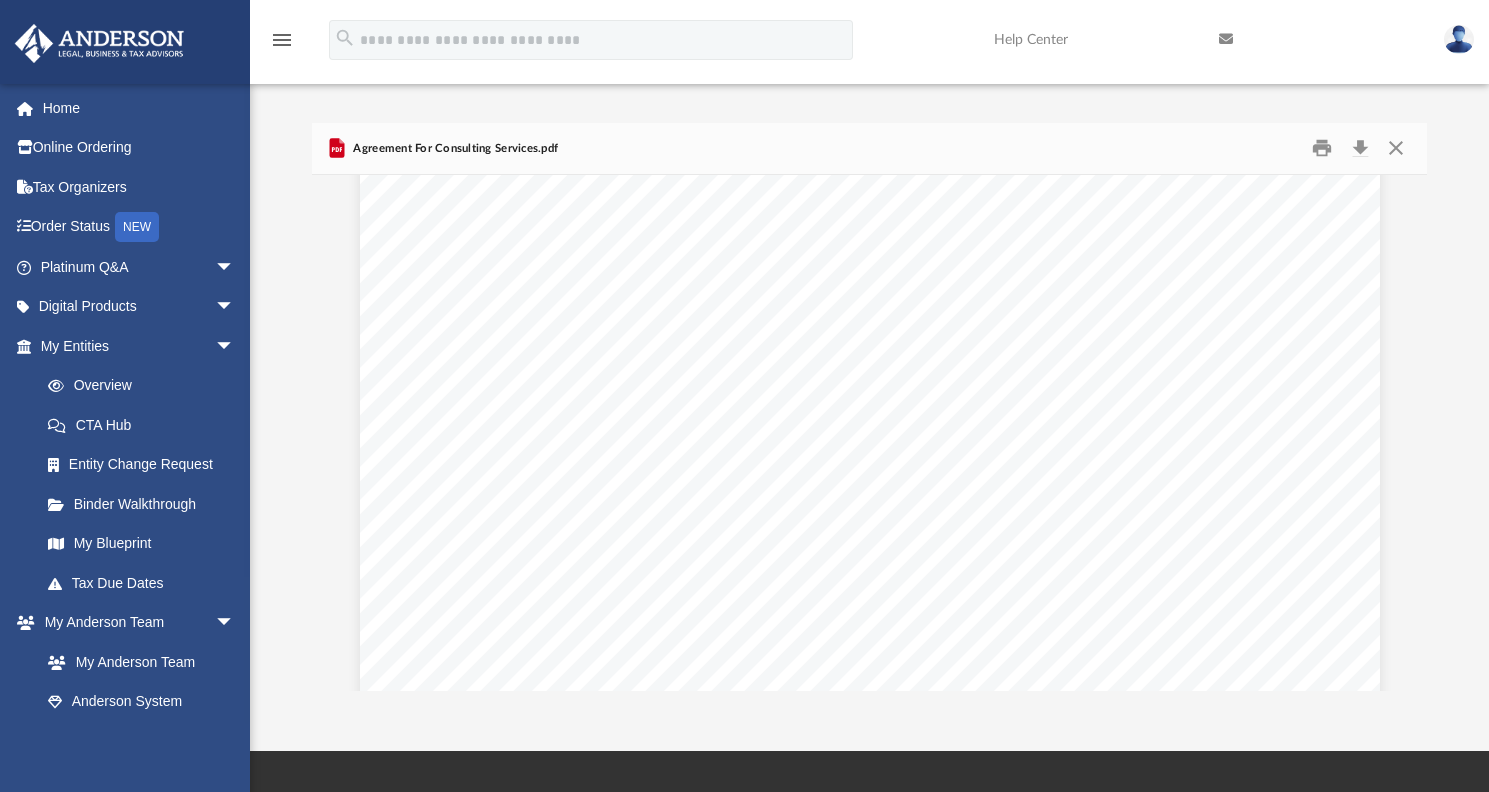 scroll, scrollTop: 2183, scrollLeft: 0, axis: vertical 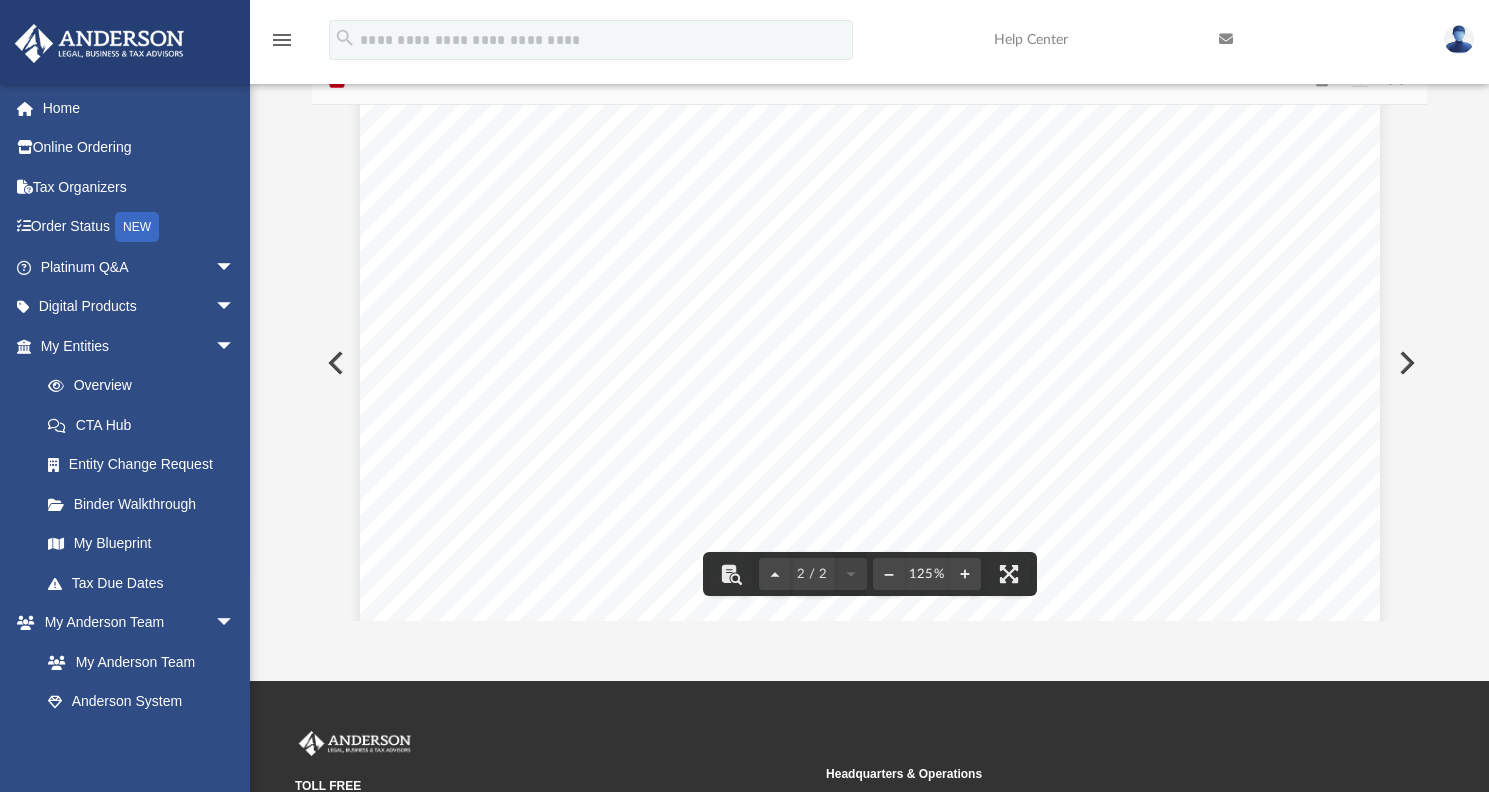 click at bounding box center [334, 363] 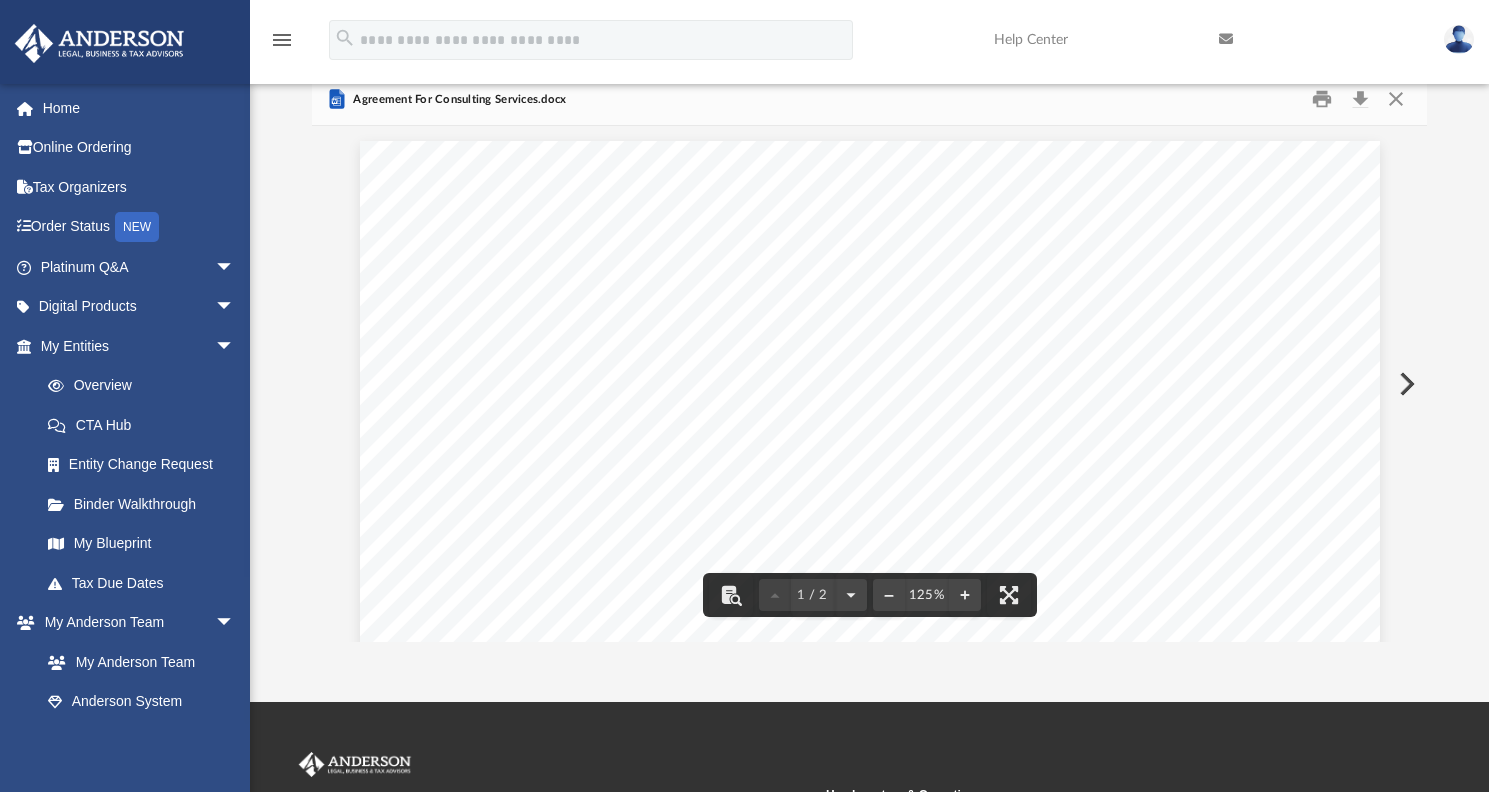 scroll, scrollTop: 0, scrollLeft: 0, axis: both 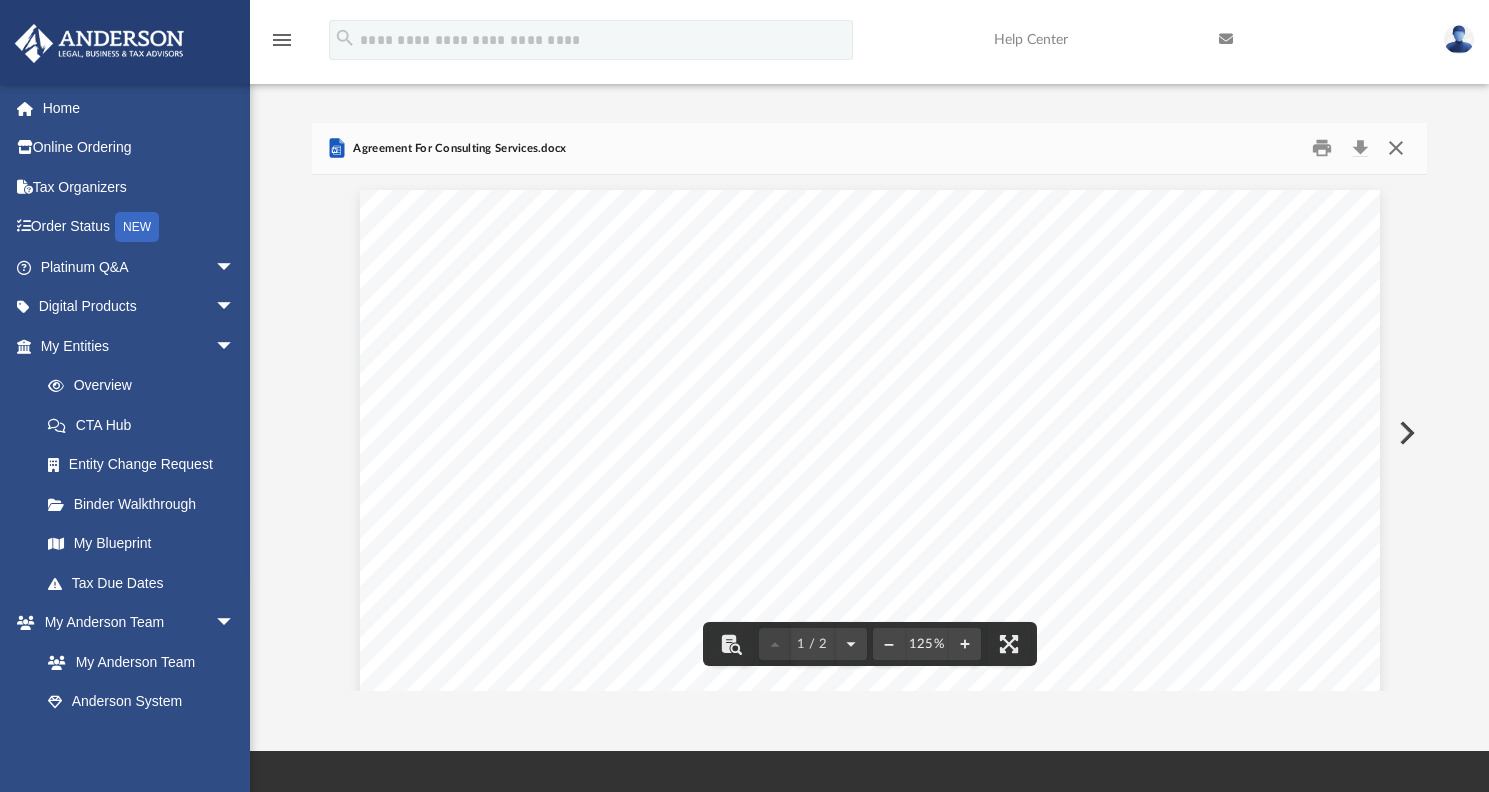 click at bounding box center [1396, 148] 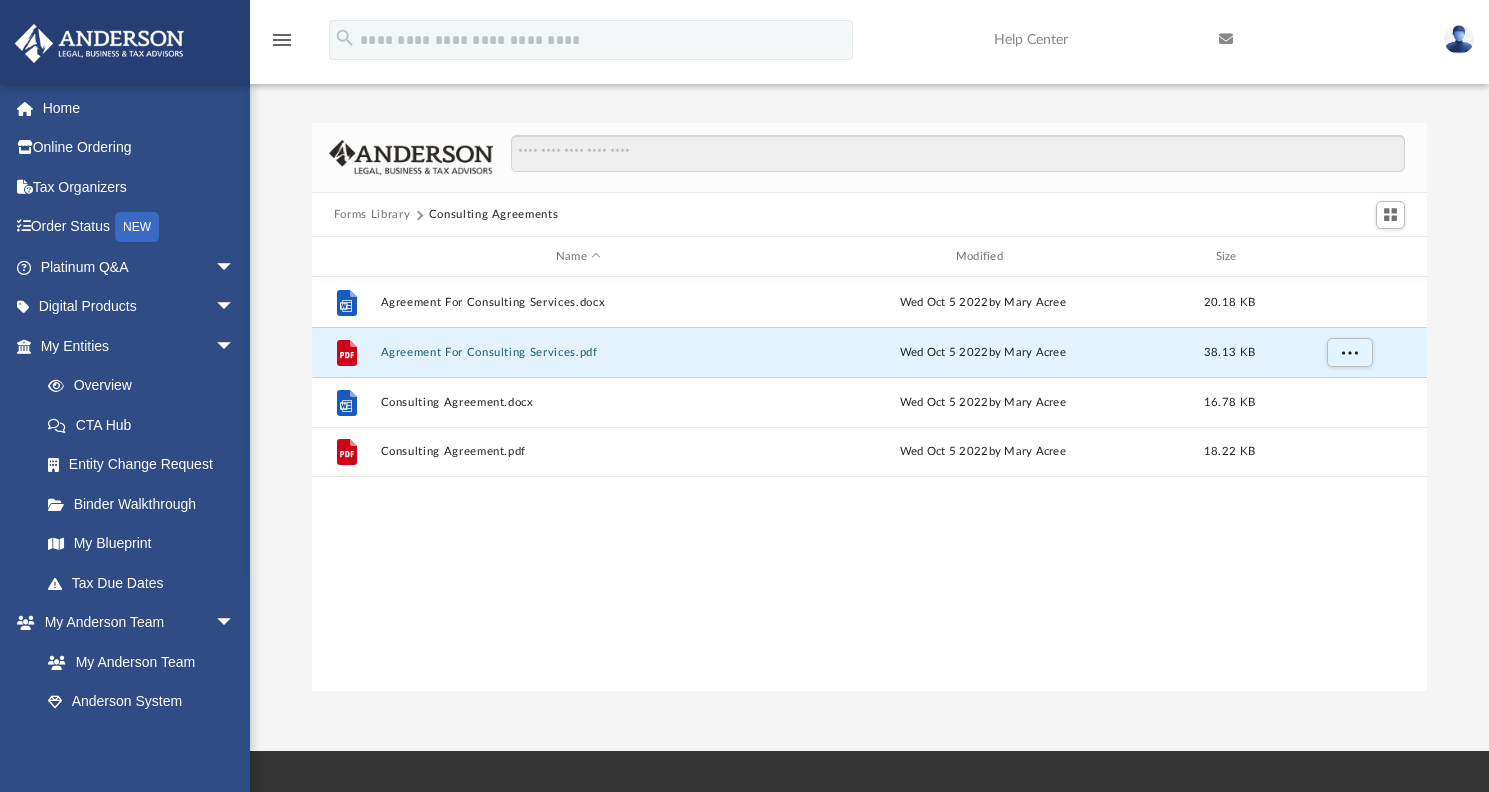 click on "Forms Library" at bounding box center [372, 215] 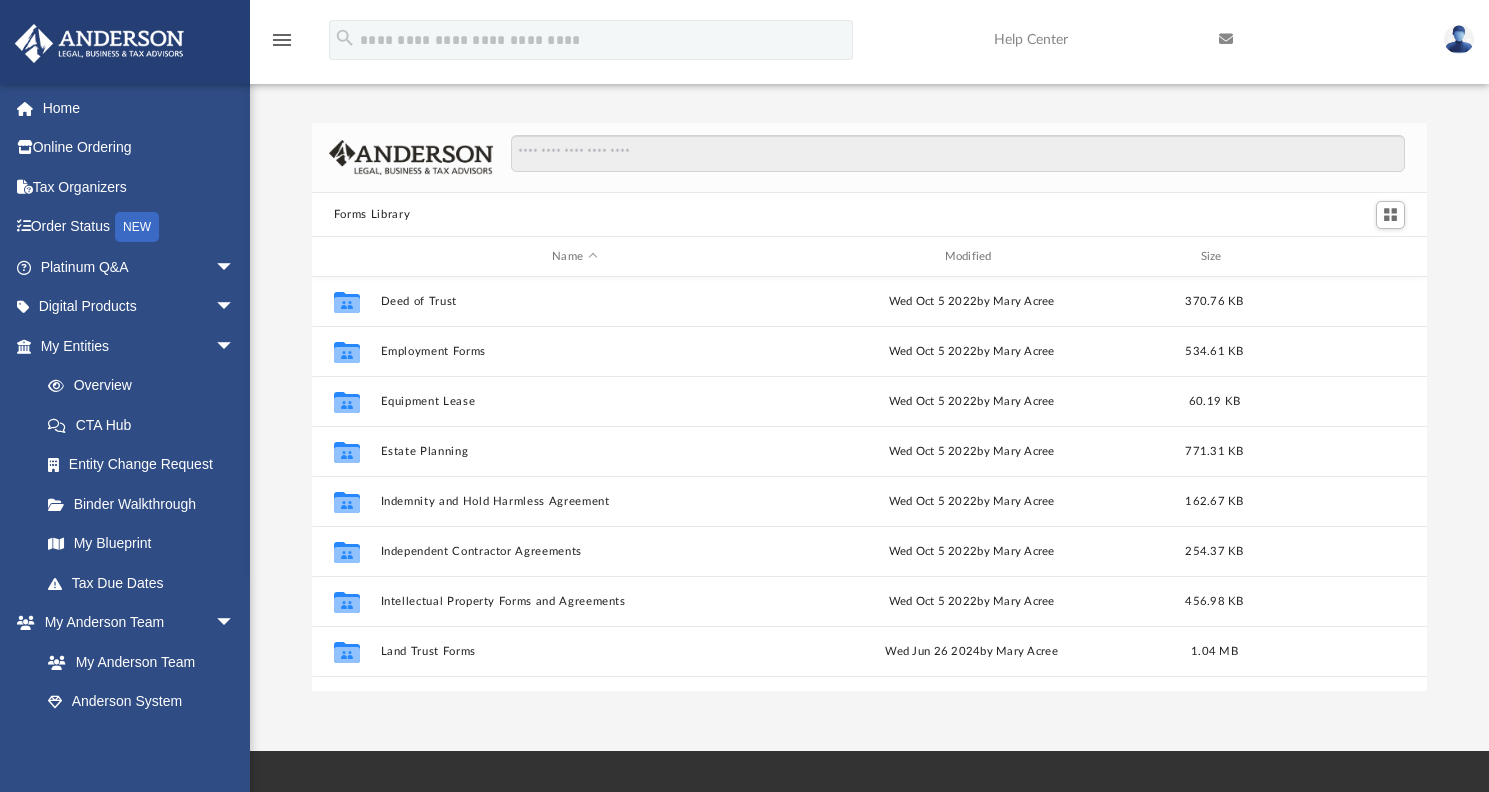 scroll, scrollTop: 504, scrollLeft: 0, axis: vertical 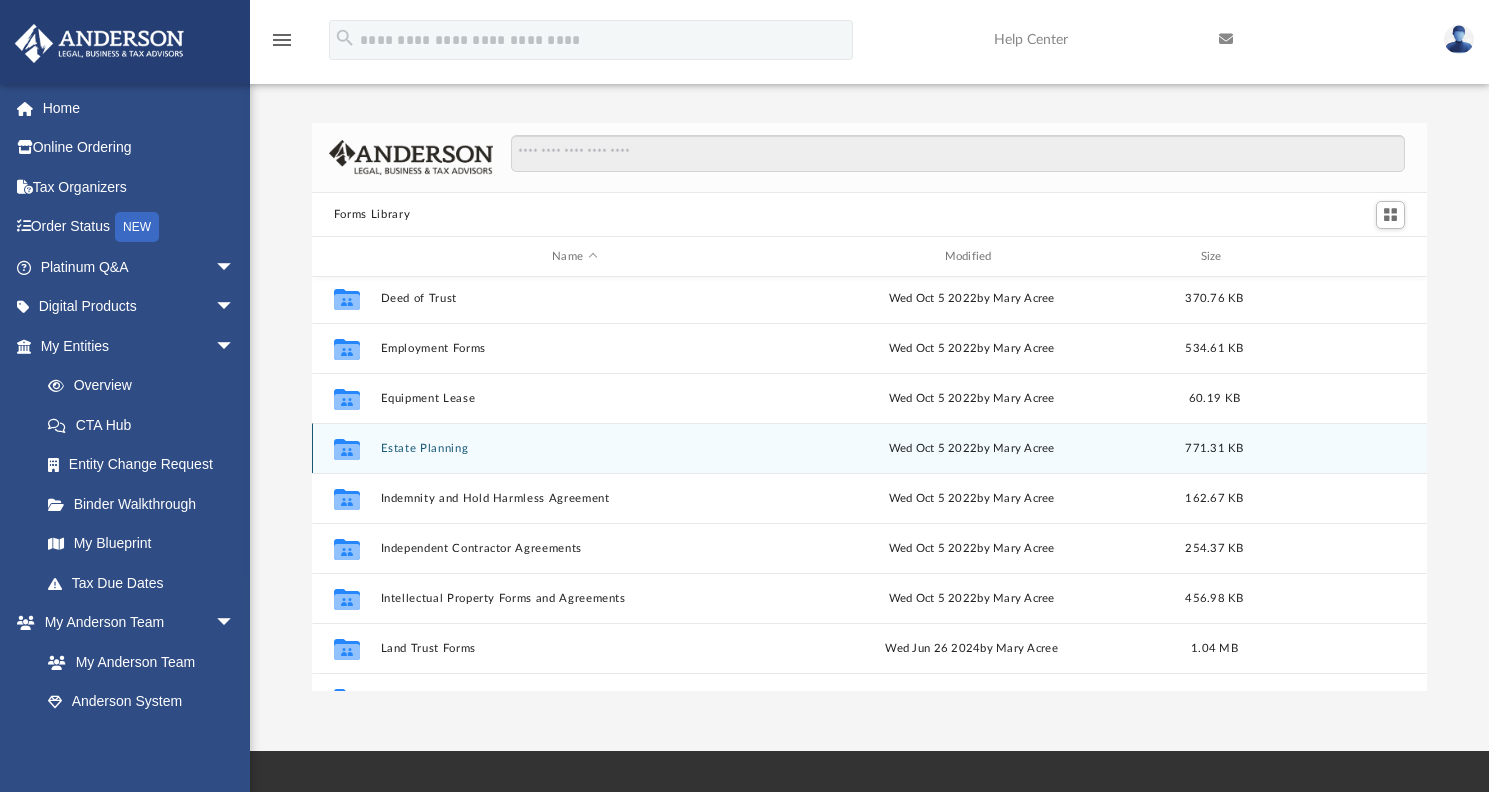click on "Estate Planning" at bounding box center (574, 448) 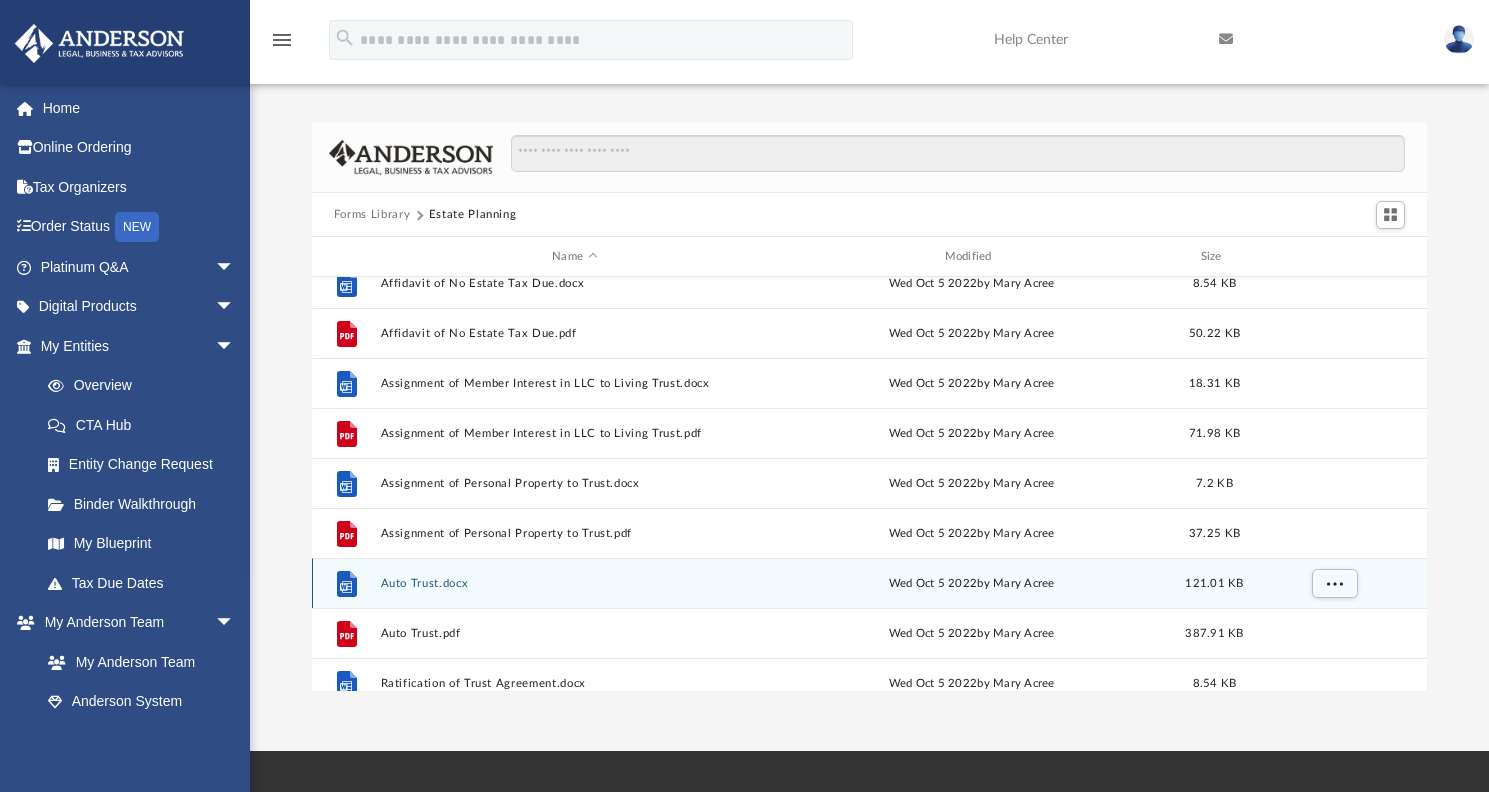 scroll, scrollTop: 0, scrollLeft: 0, axis: both 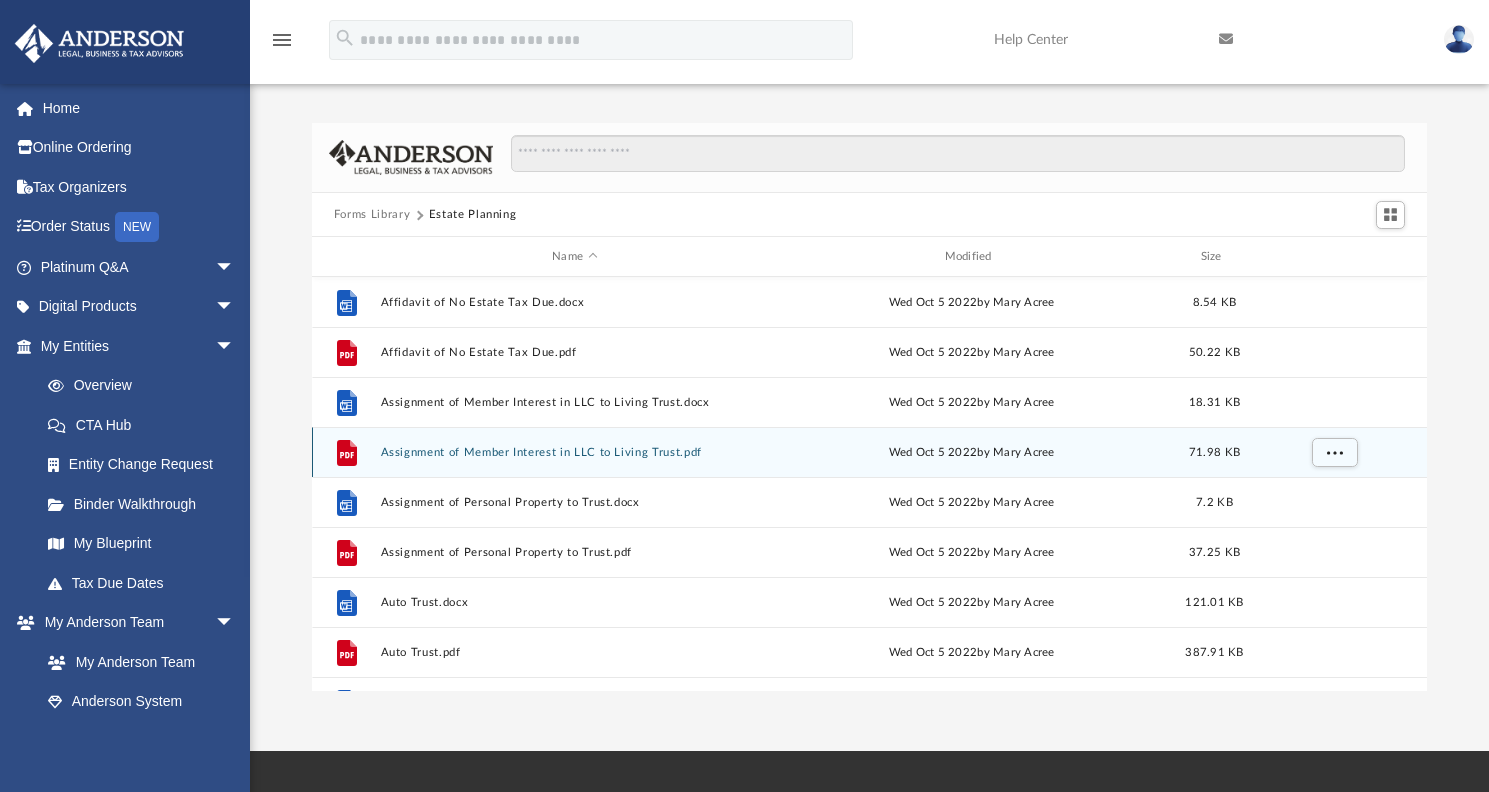 click on "Assignment of Member Interest in LLC to Living Trust.pdf" at bounding box center (574, 452) 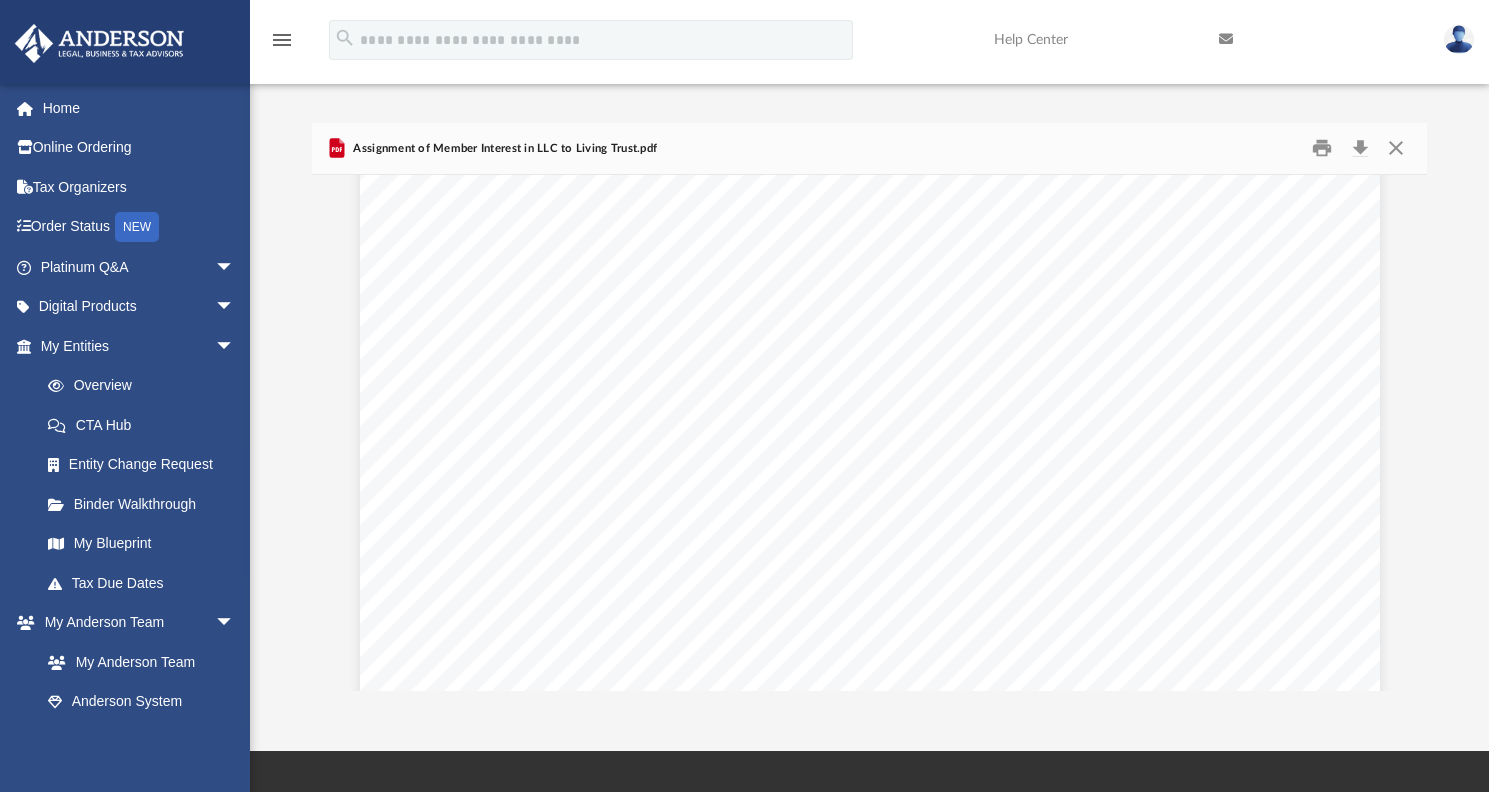 scroll, scrollTop: 3533, scrollLeft: 0, axis: vertical 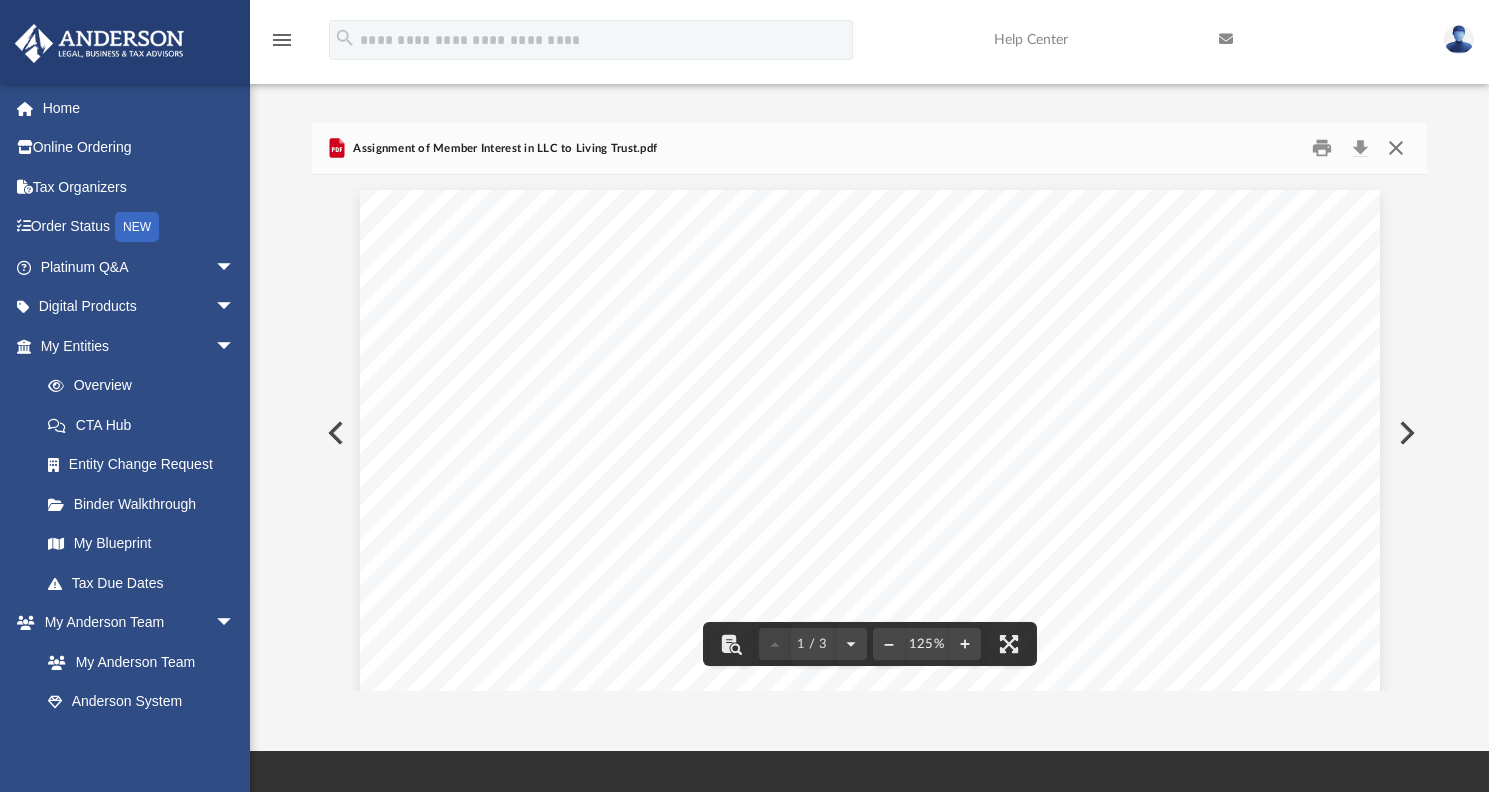 click at bounding box center (1396, 148) 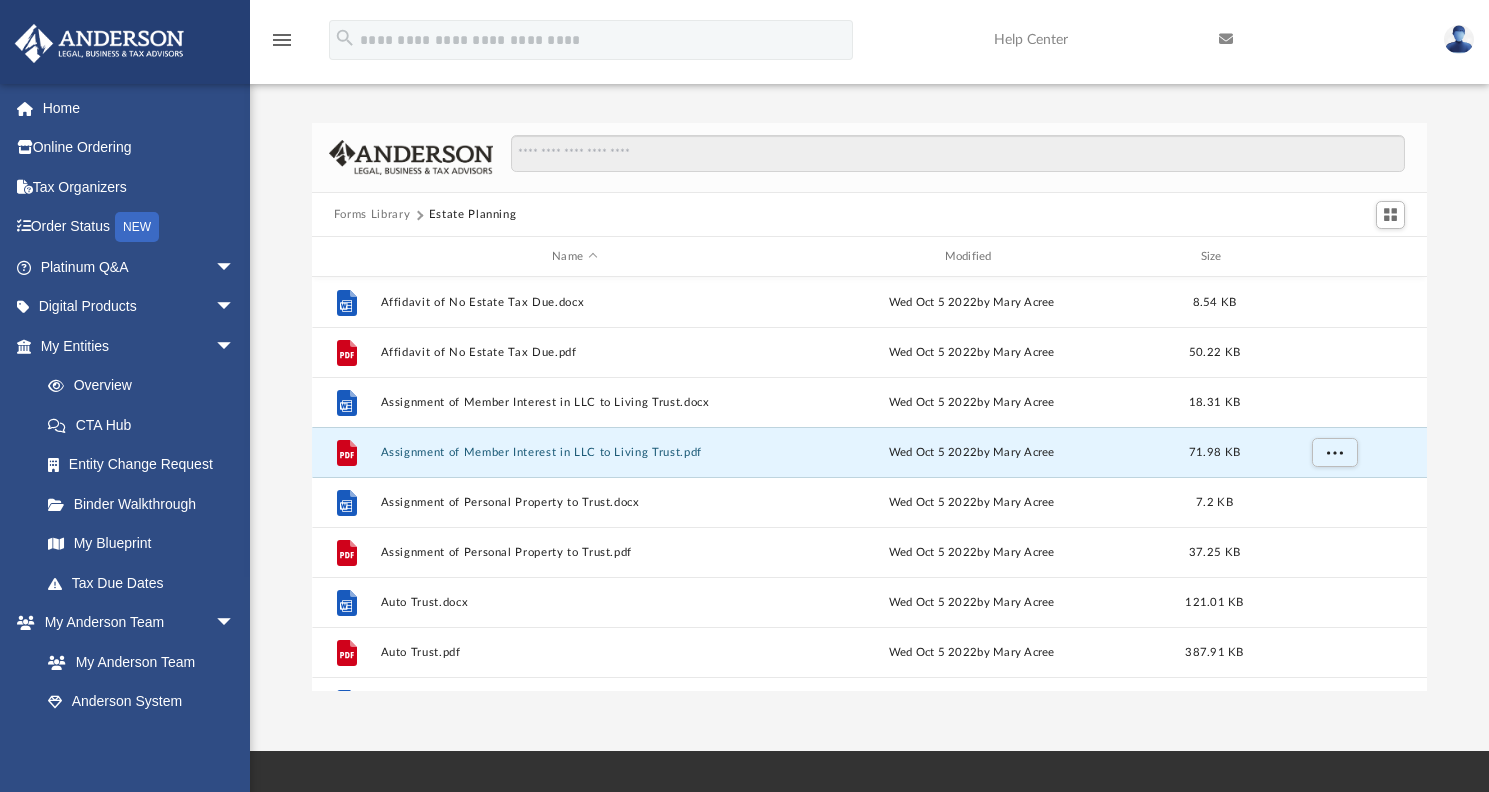 click on "Forms Library" at bounding box center (372, 215) 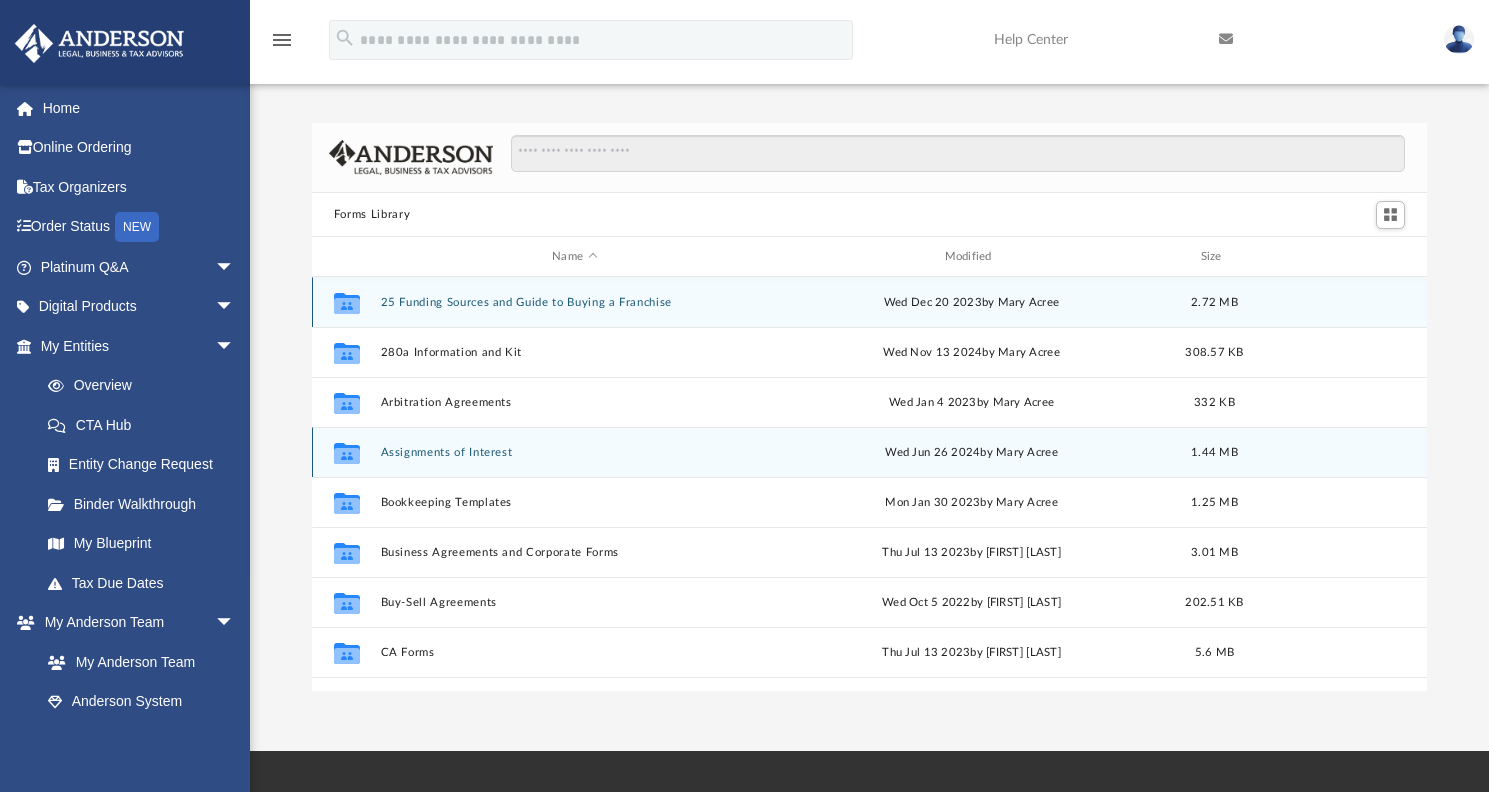 scroll, scrollTop: 316, scrollLeft: 0, axis: vertical 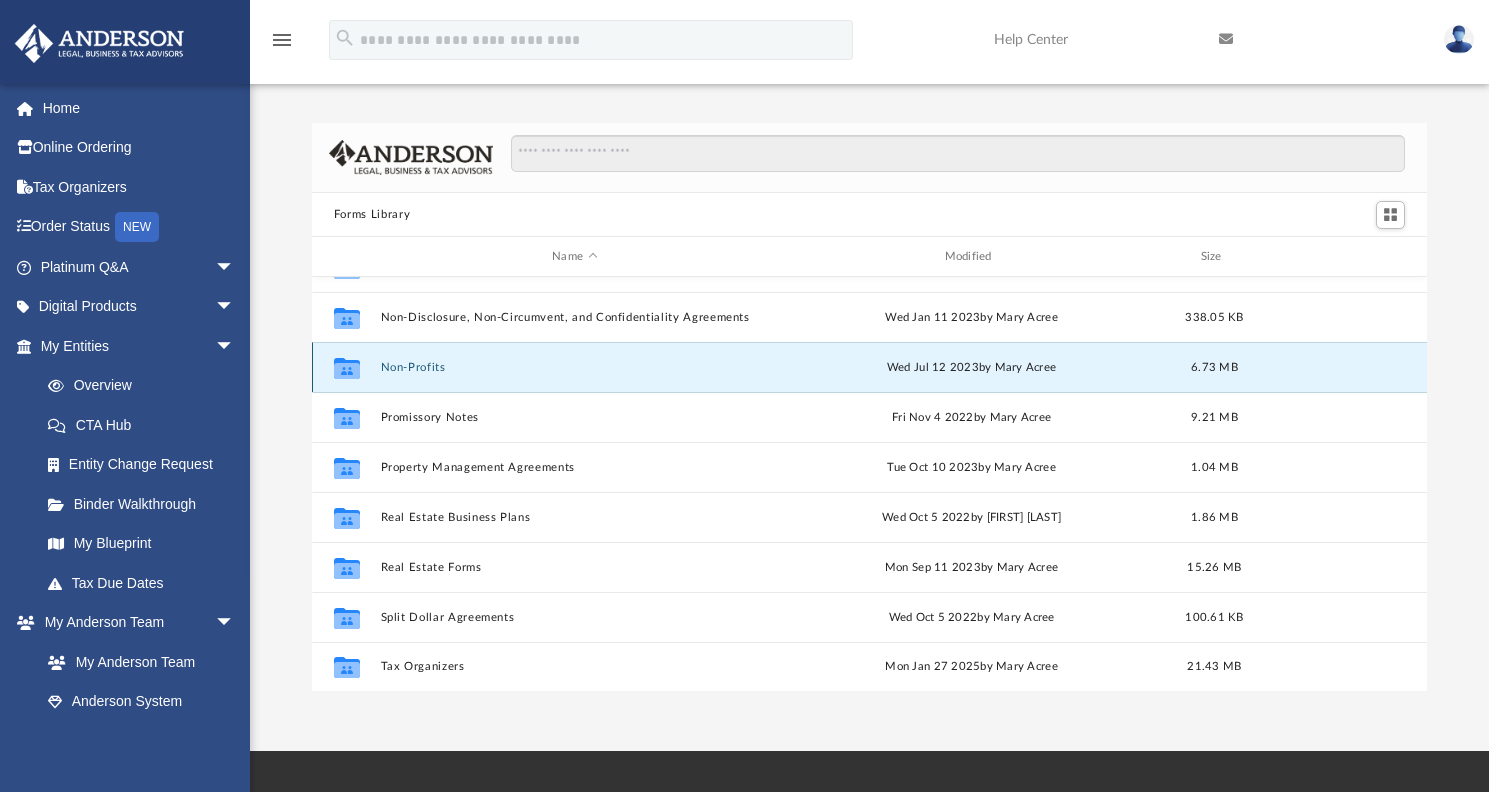 click on "Non-Profits" at bounding box center [574, 367] 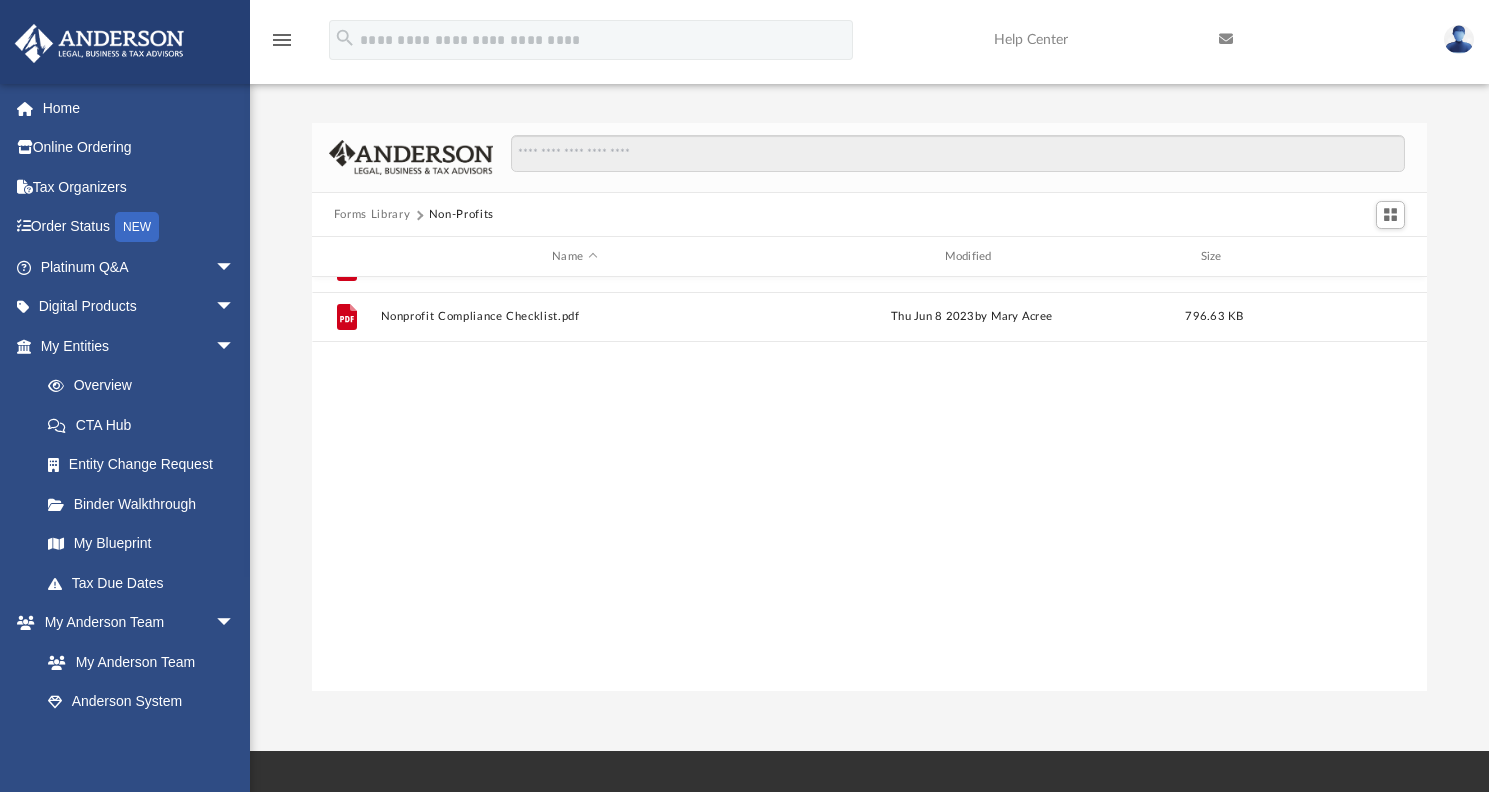 scroll, scrollTop: 0, scrollLeft: 0, axis: both 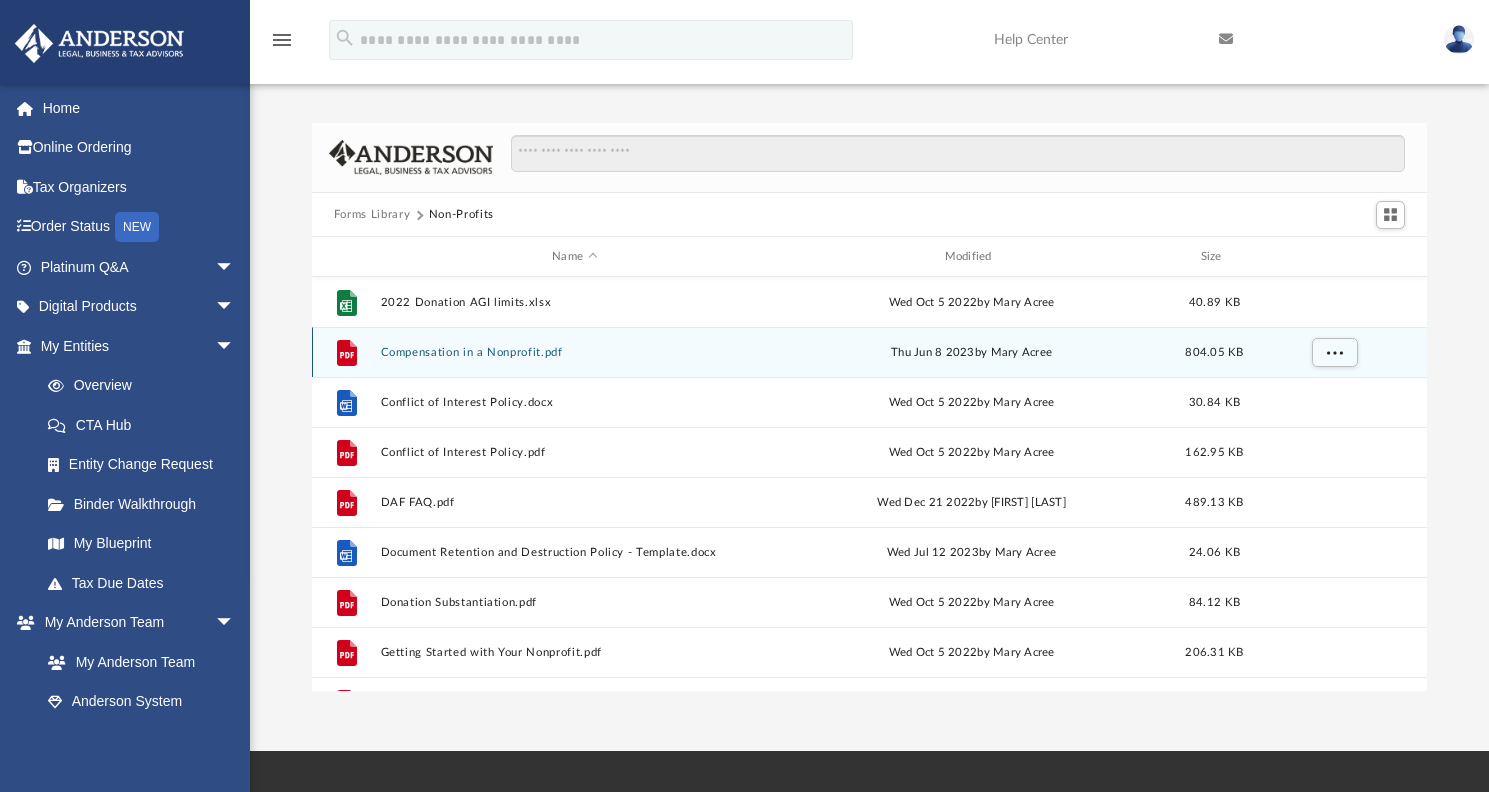 click on "Compensation in a Nonprofit.pdf" at bounding box center (574, 352) 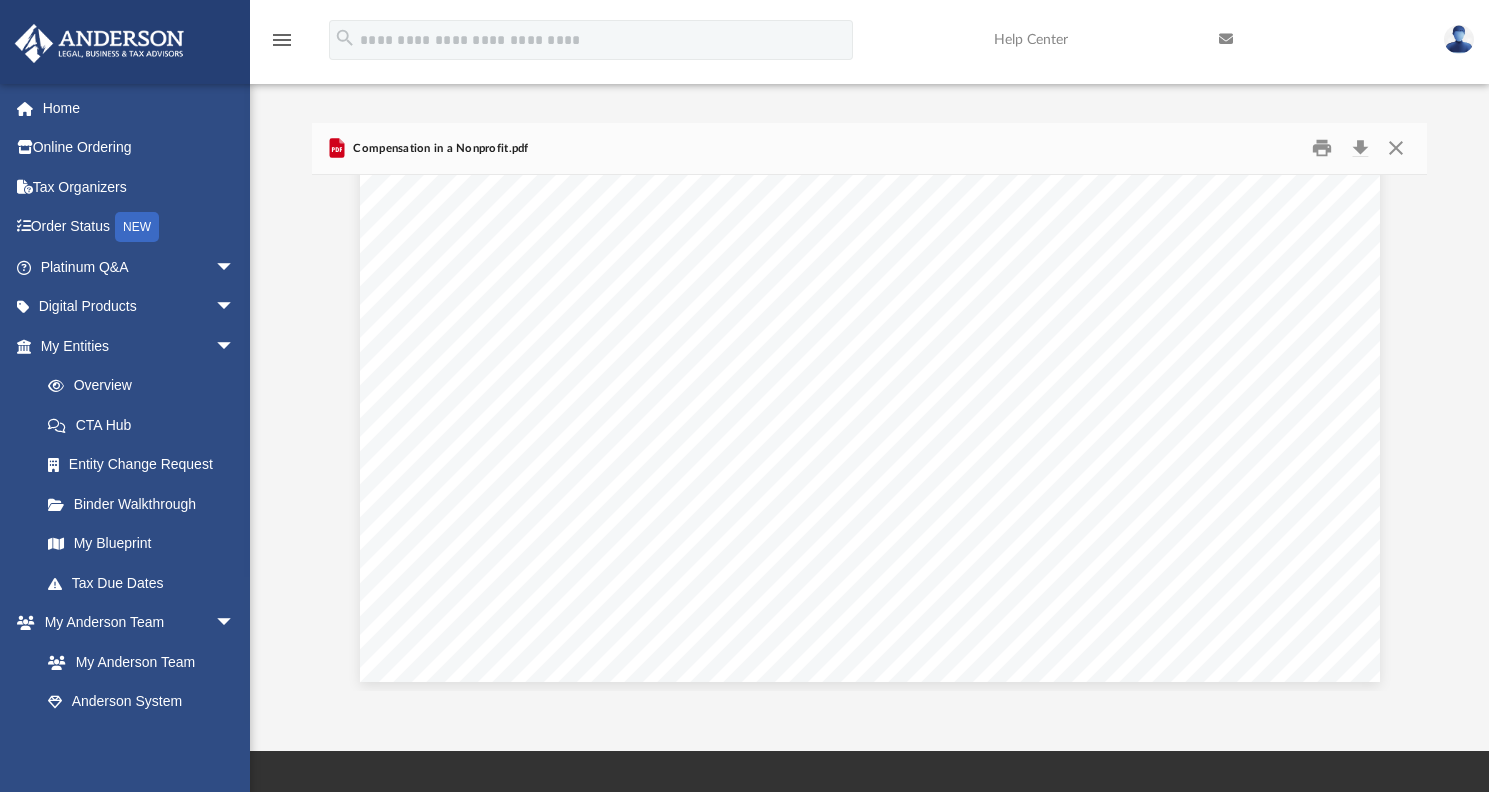 scroll, scrollTop: 833, scrollLeft: 0, axis: vertical 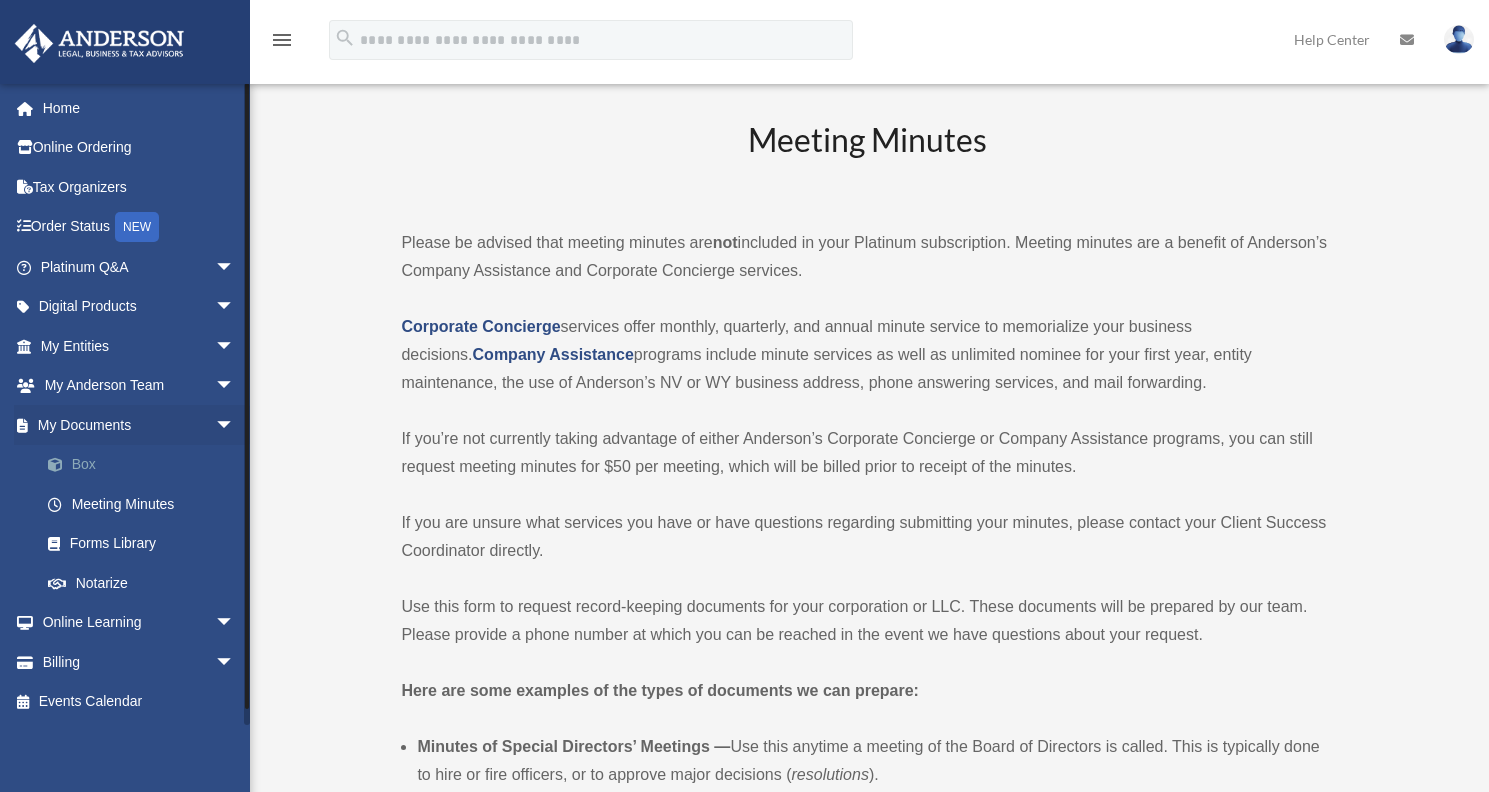click on "Box" at bounding box center (146, 465) 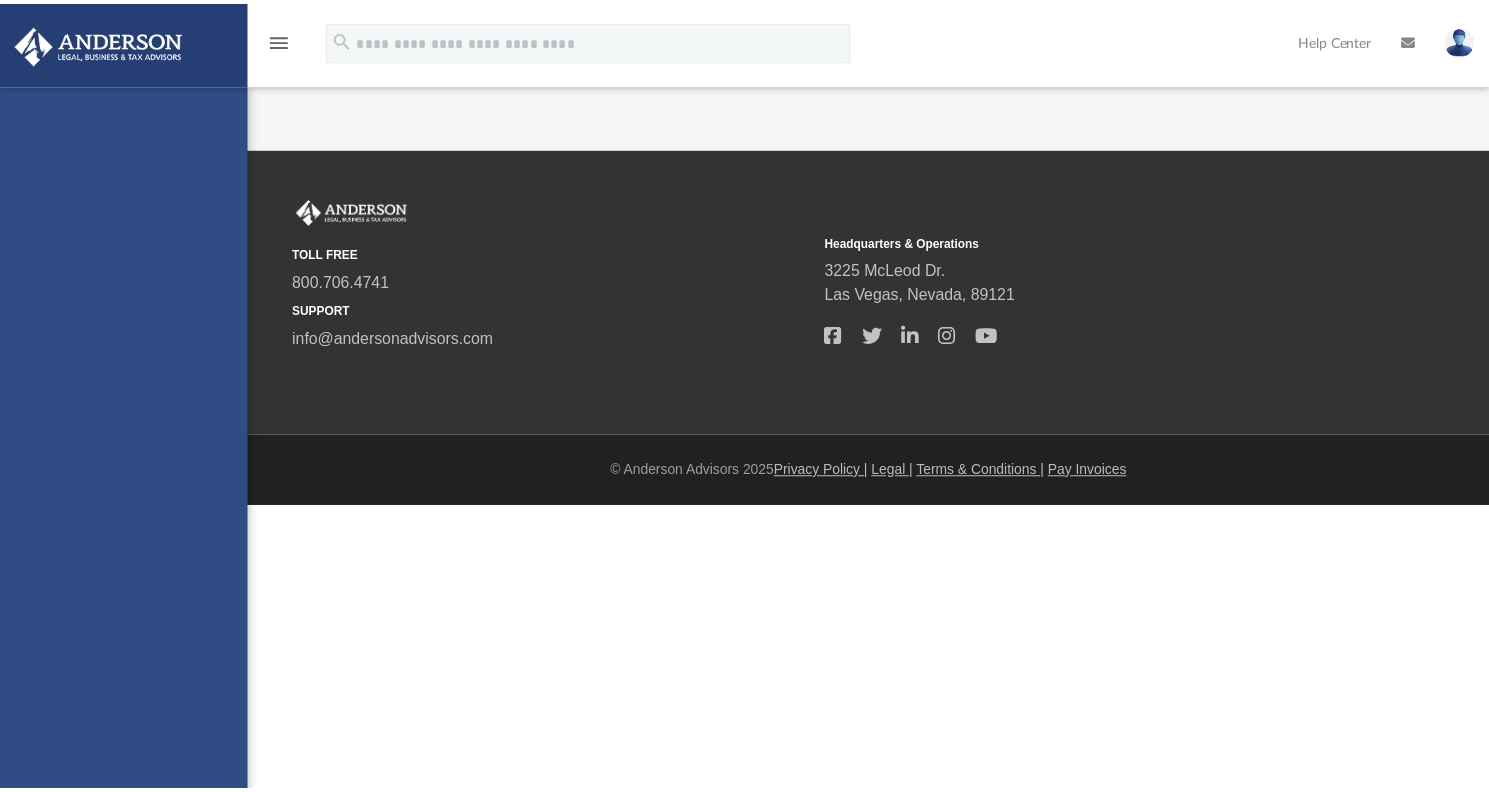 scroll, scrollTop: 0, scrollLeft: 0, axis: both 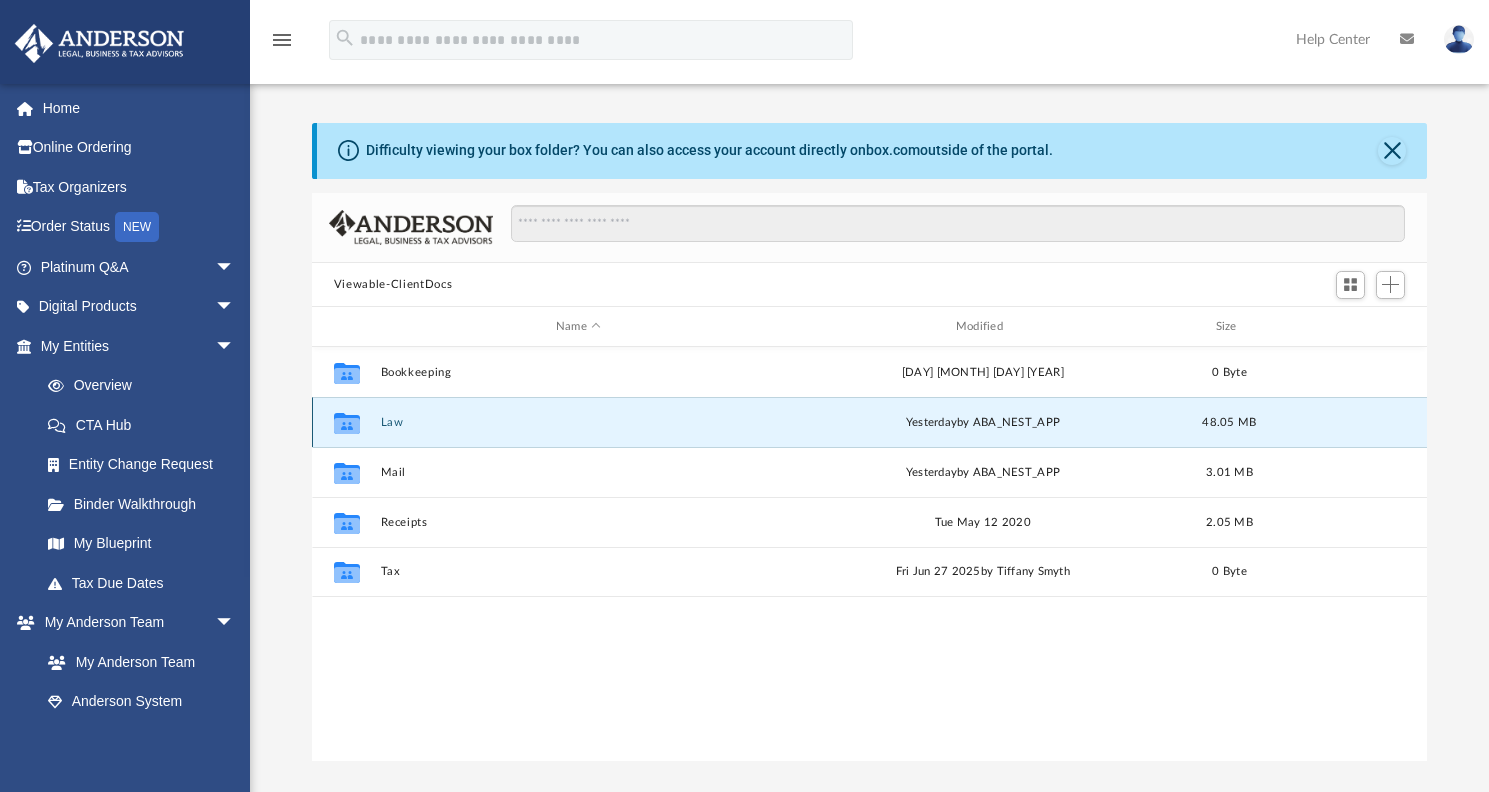 click on "Law" at bounding box center [578, 422] 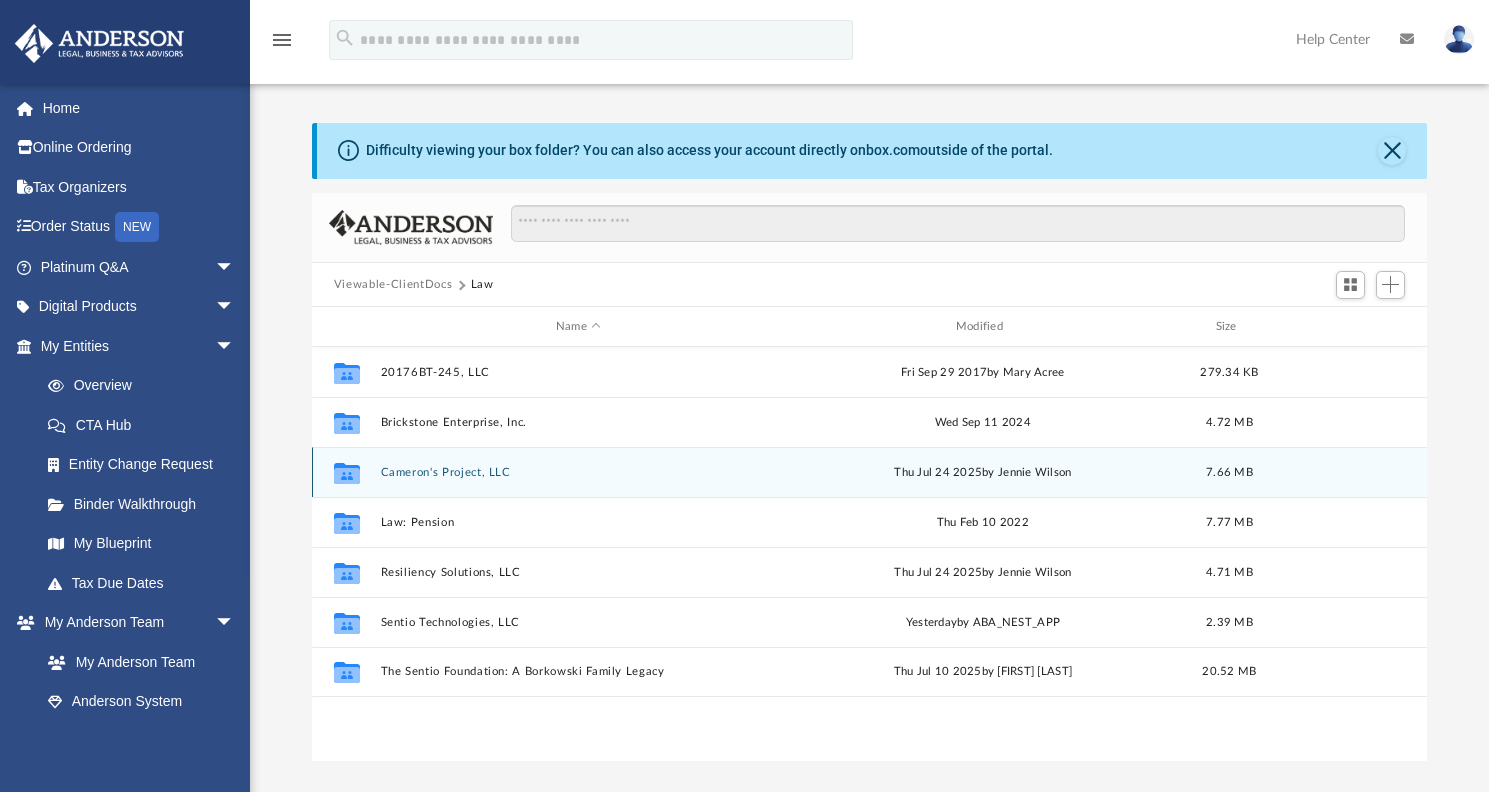 click on "Cameron's Project, LLC" at bounding box center (578, 472) 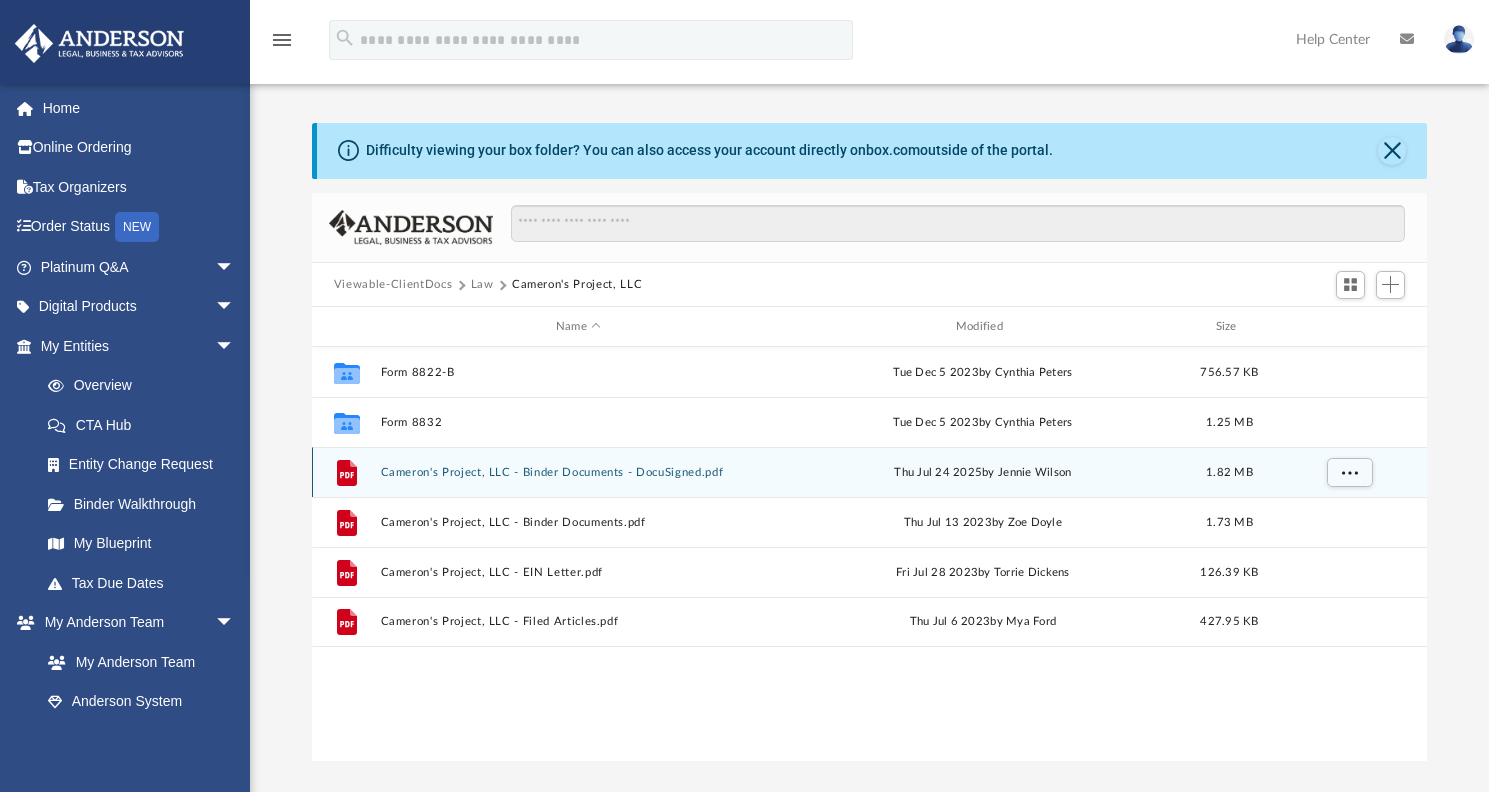click on "Cameron's Project, LLC - Binder Documents - DocuSigned.pdf" at bounding box center (578, 472) 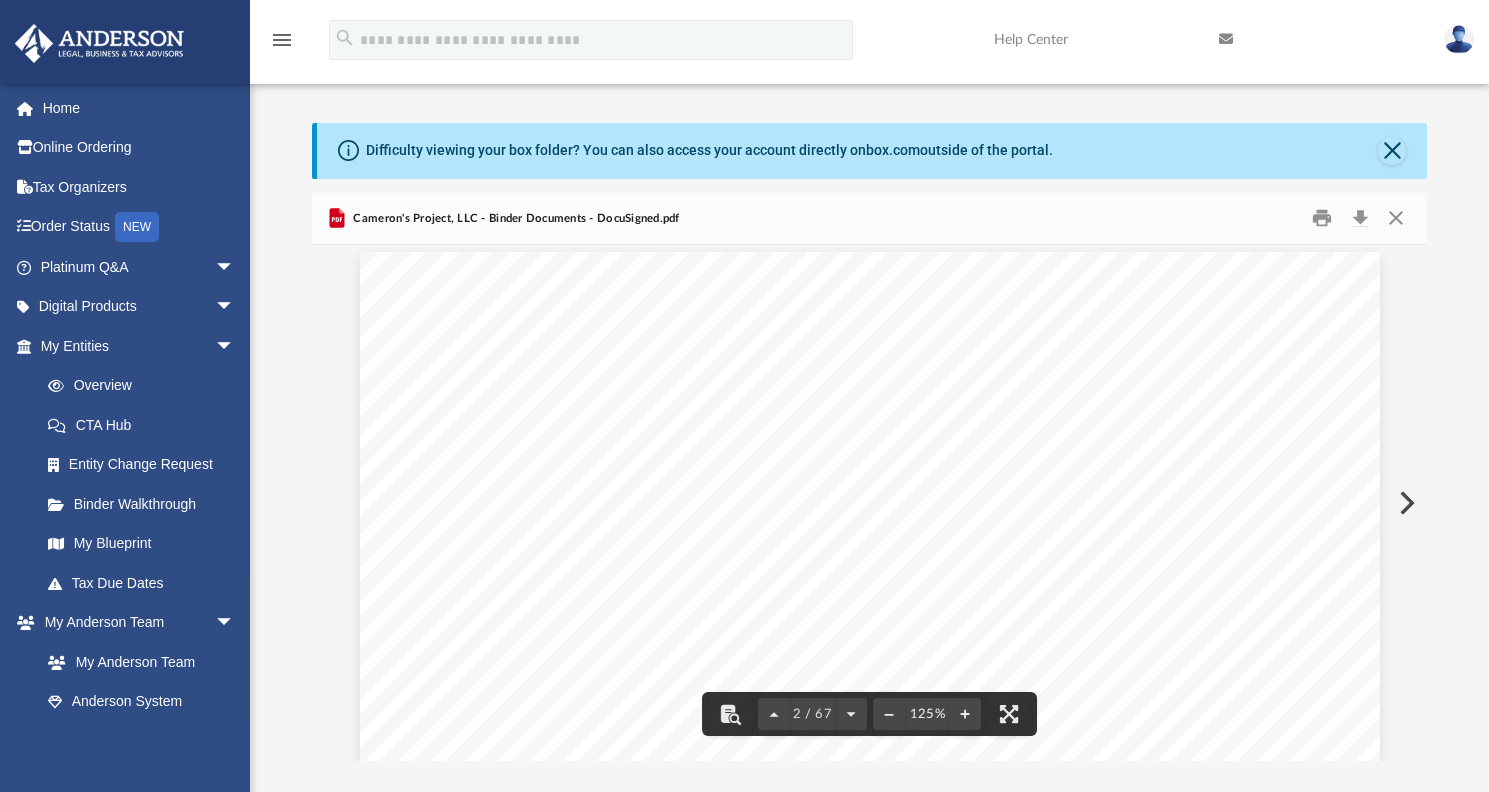 scroll, scrollTop: 0, scrollLeft: 0, axis: both 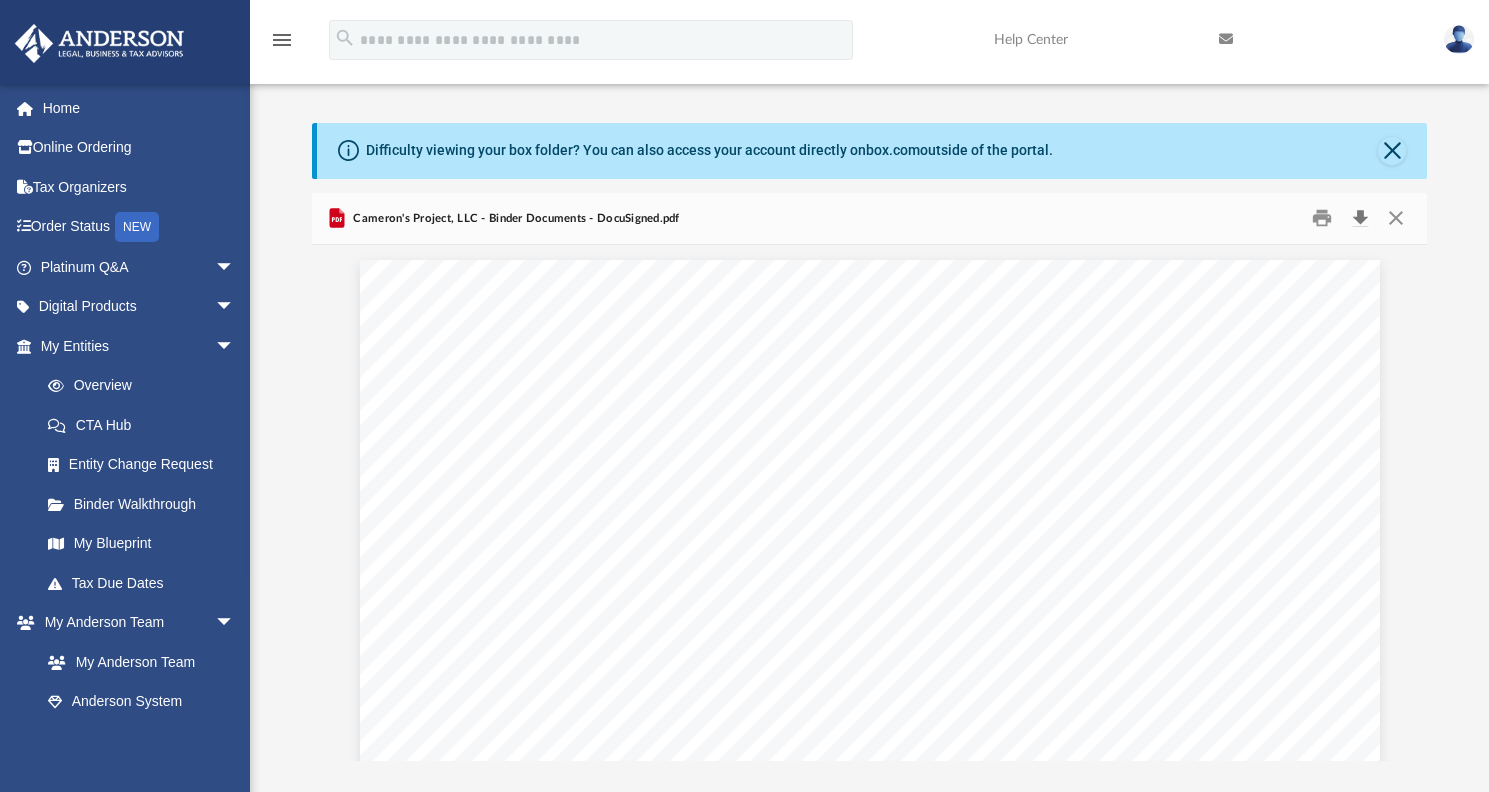 click at bounding box center [1360, 218] 